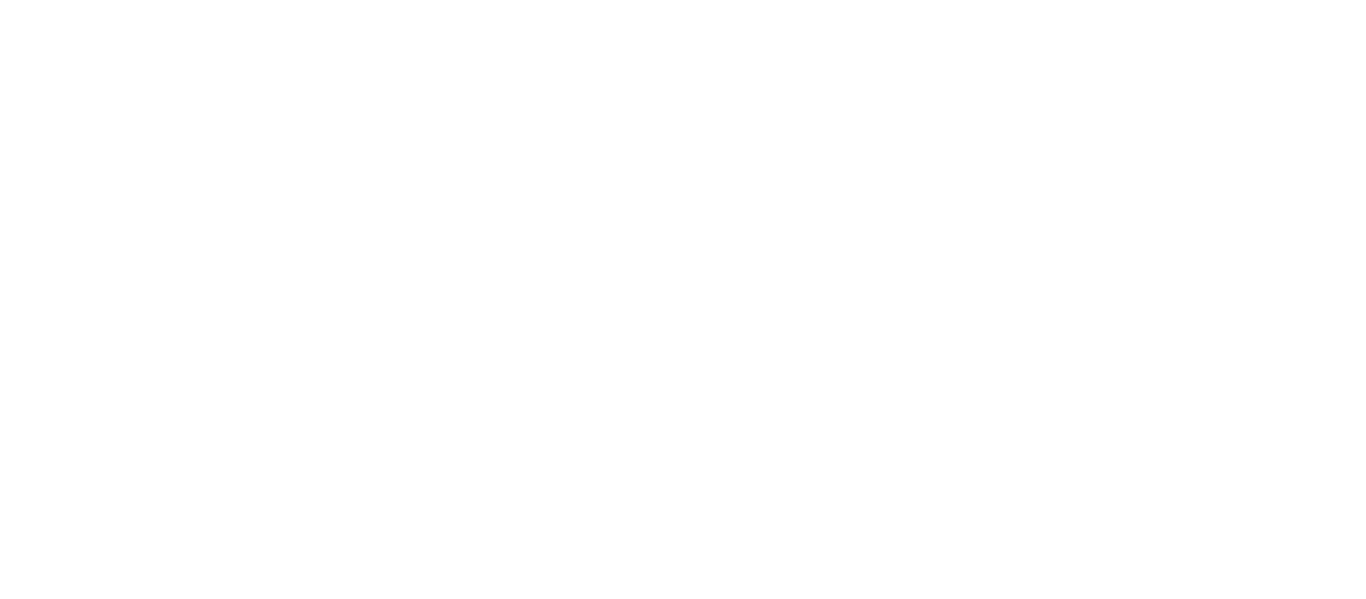 scroll, scrollTop: 0, scrollLeft: 0, axis: both 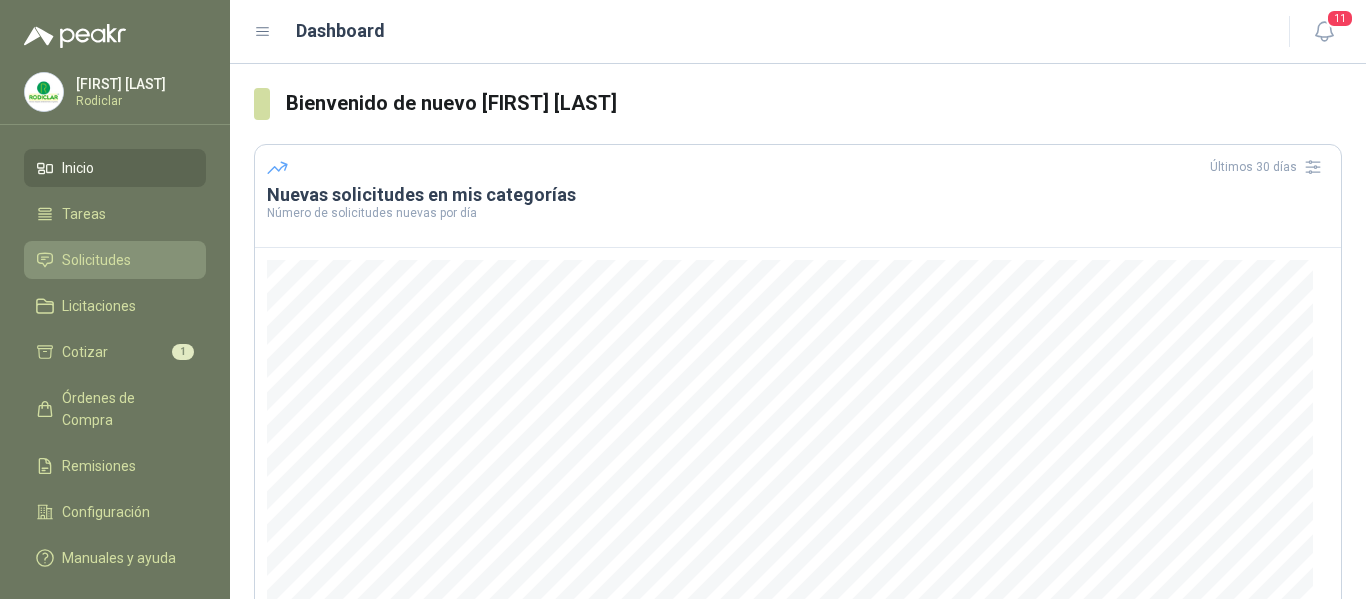 click on "Solicitudes" at bounding box center [96, 260] 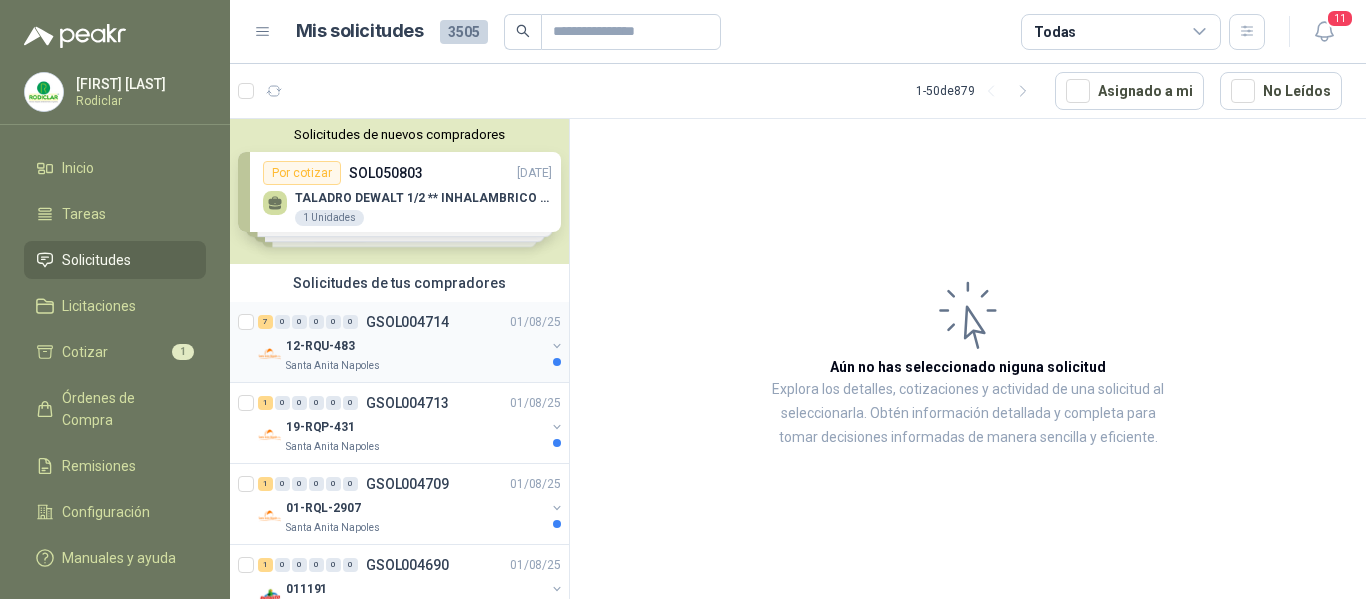 click on "12-RQU-483" at bounding box center (415, 346) 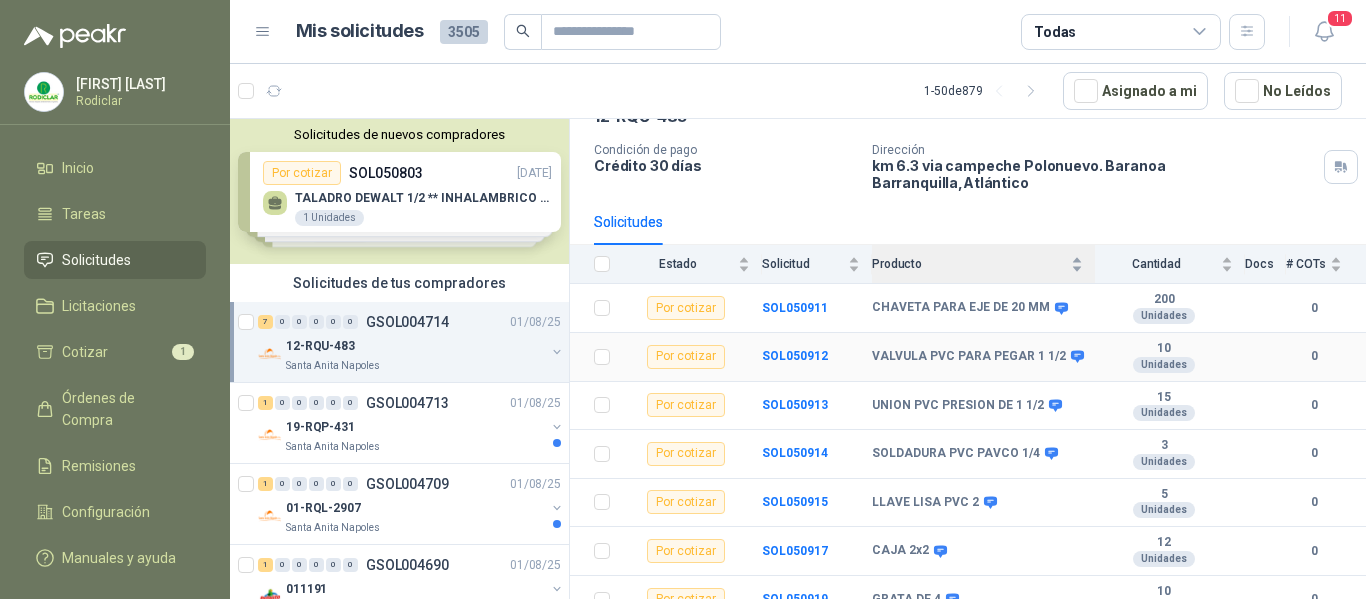 scroll, scrollTop: 120, scrollLeft: 0, axis: vertical 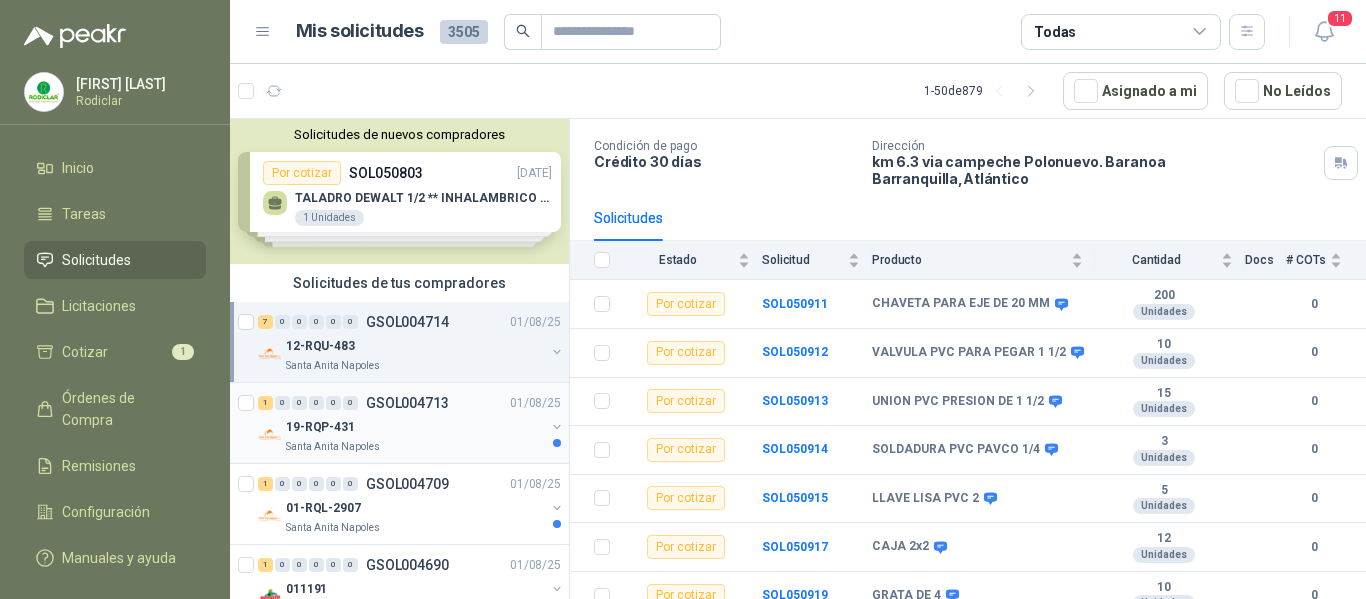 click on "19-RQP-431" at bounding box center [415, 427] 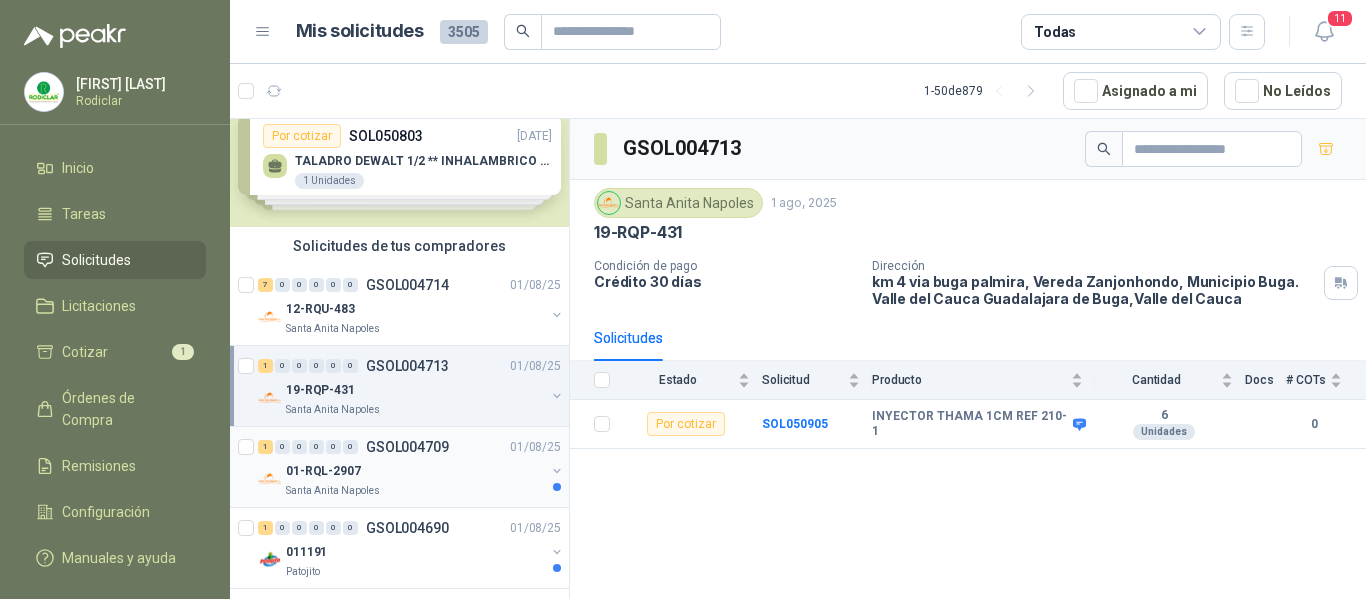 scroll, scrollTop: 100, scrollLeft: 0, axis: vertical 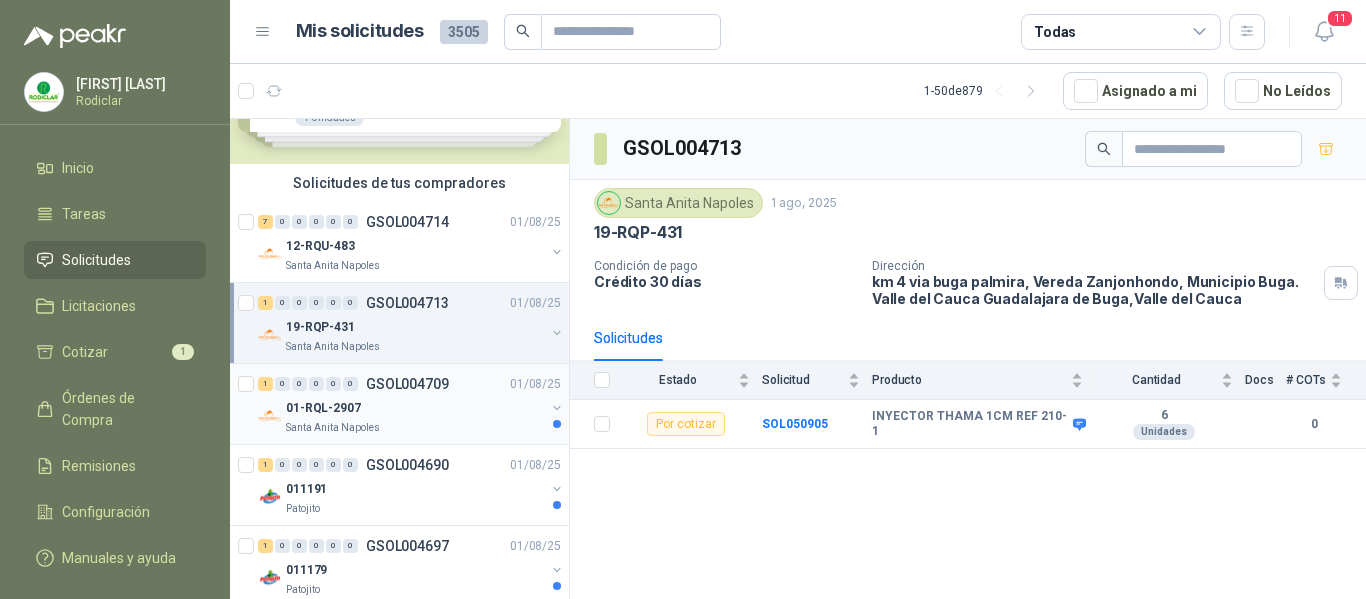 click on "Santa Anita Napoles" at bounding box center (415, 428) 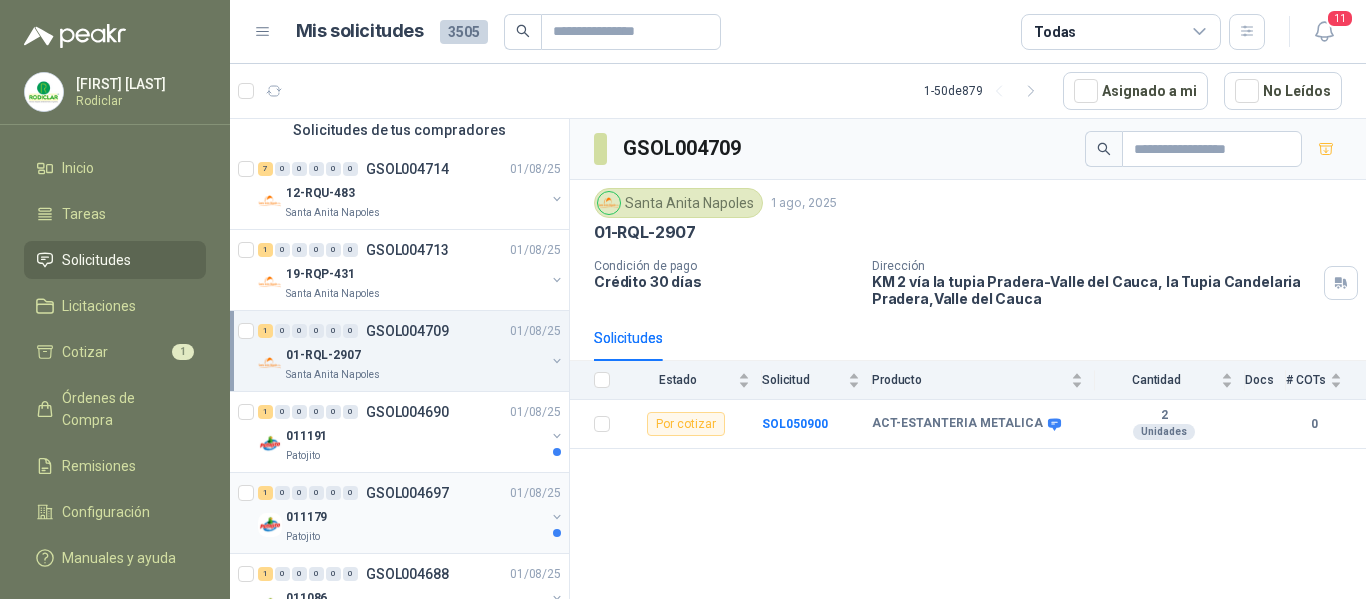 scroll, scrollTop: 200, scrollLeft: 0, axis: vertical 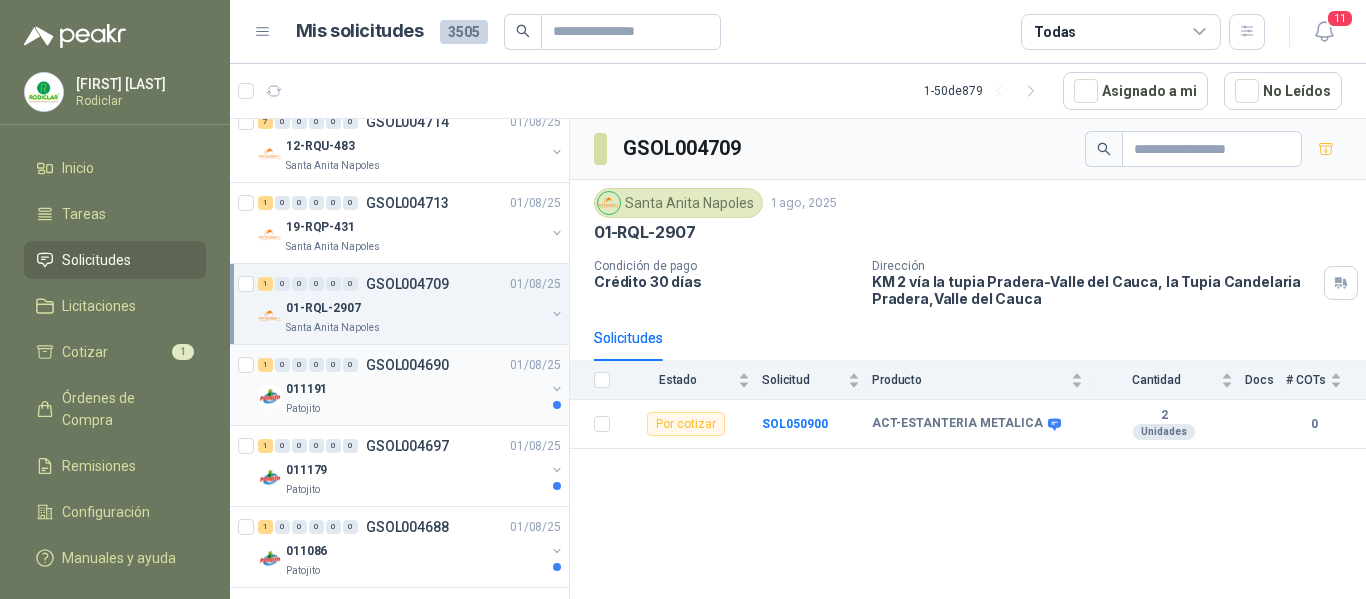 click on "Patojito" at bounding box center [415, 409] 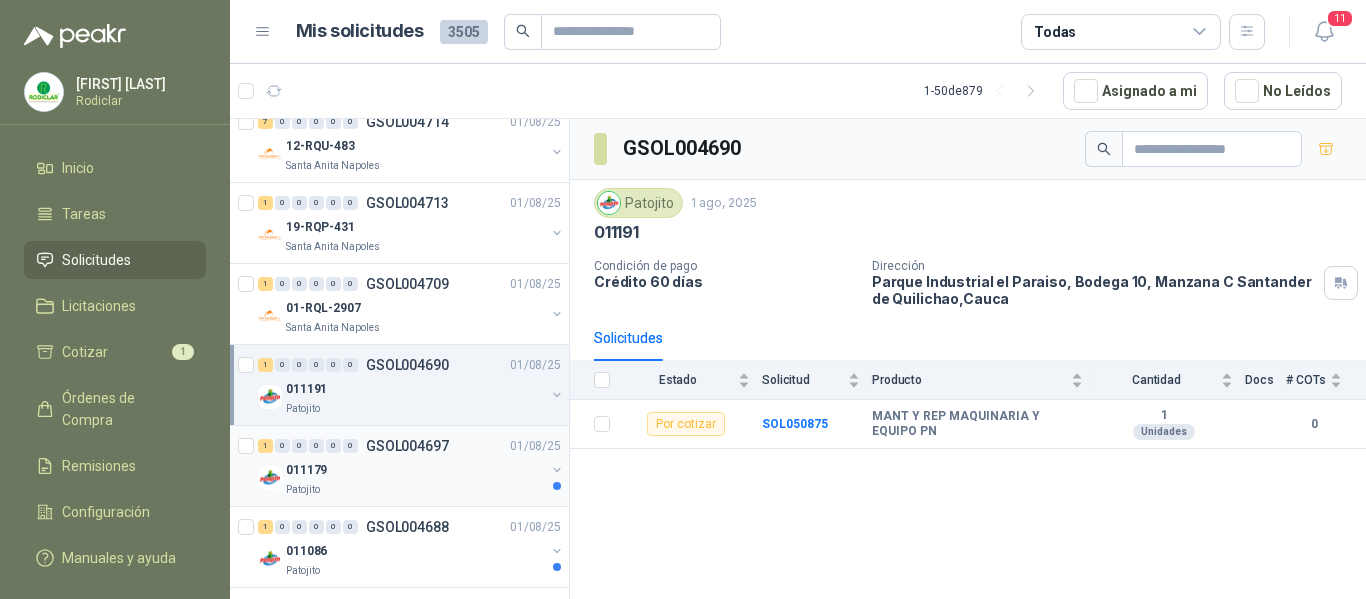 click on "011179" at bounding box center [415, 470] 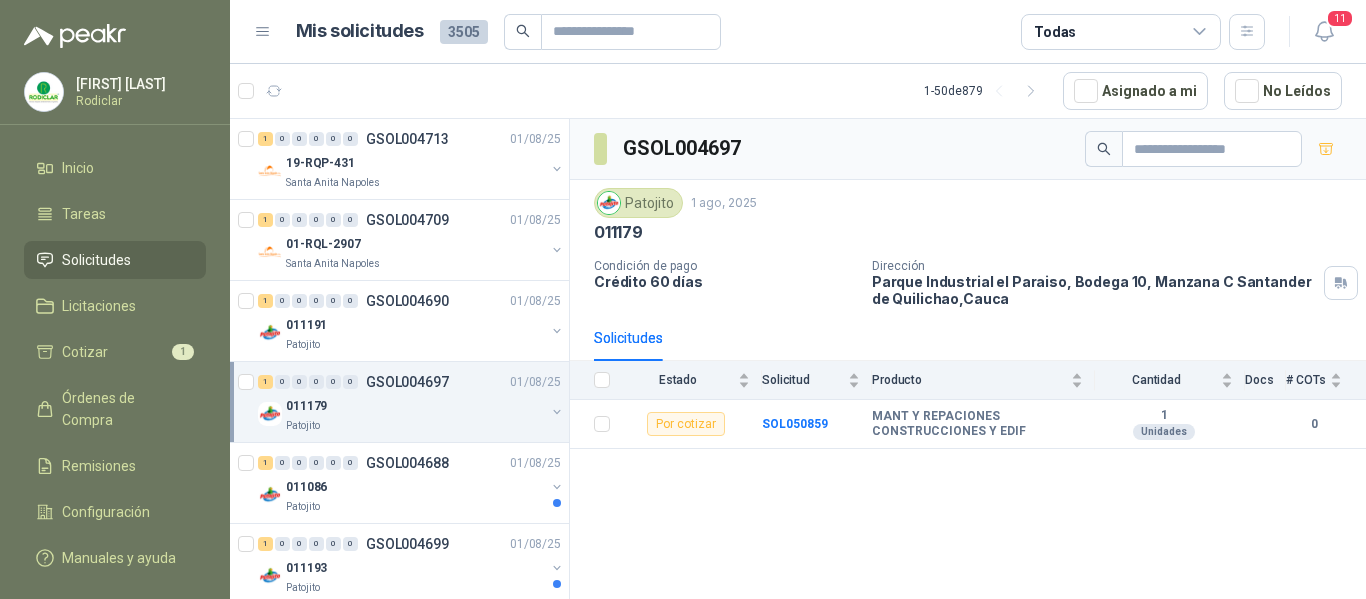 scroll, scrollTop: 300, scrollLeft: 0, axis: vertical 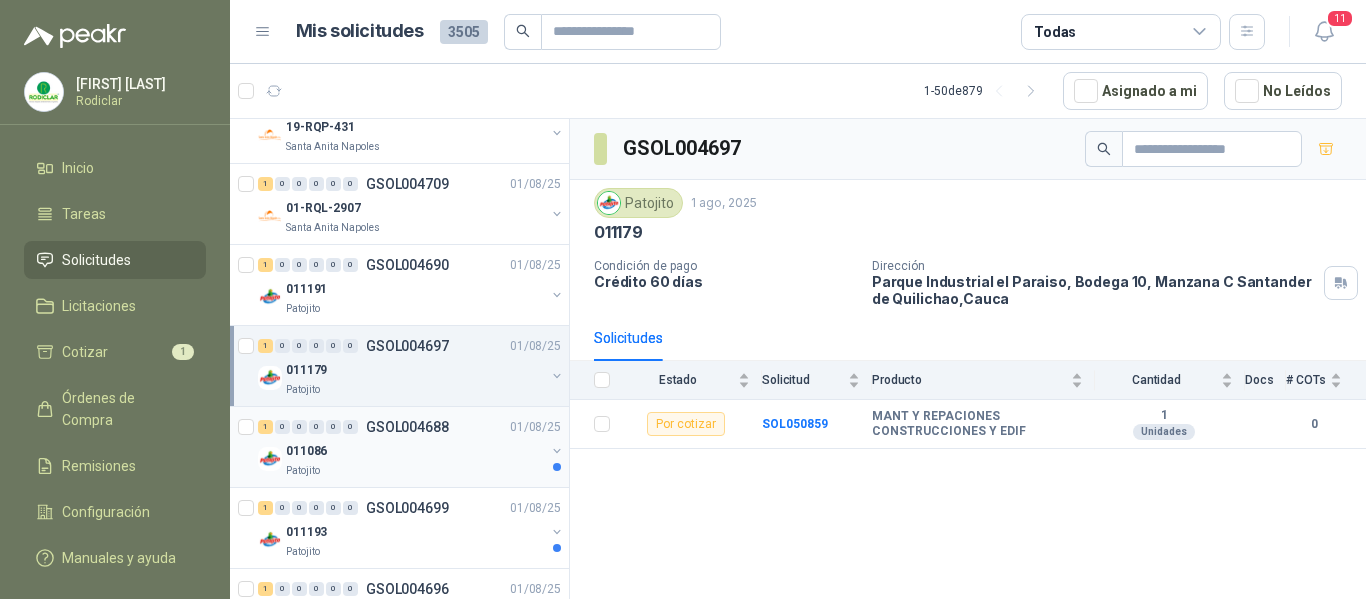 click on "011086" at bounding box center (415, 451) 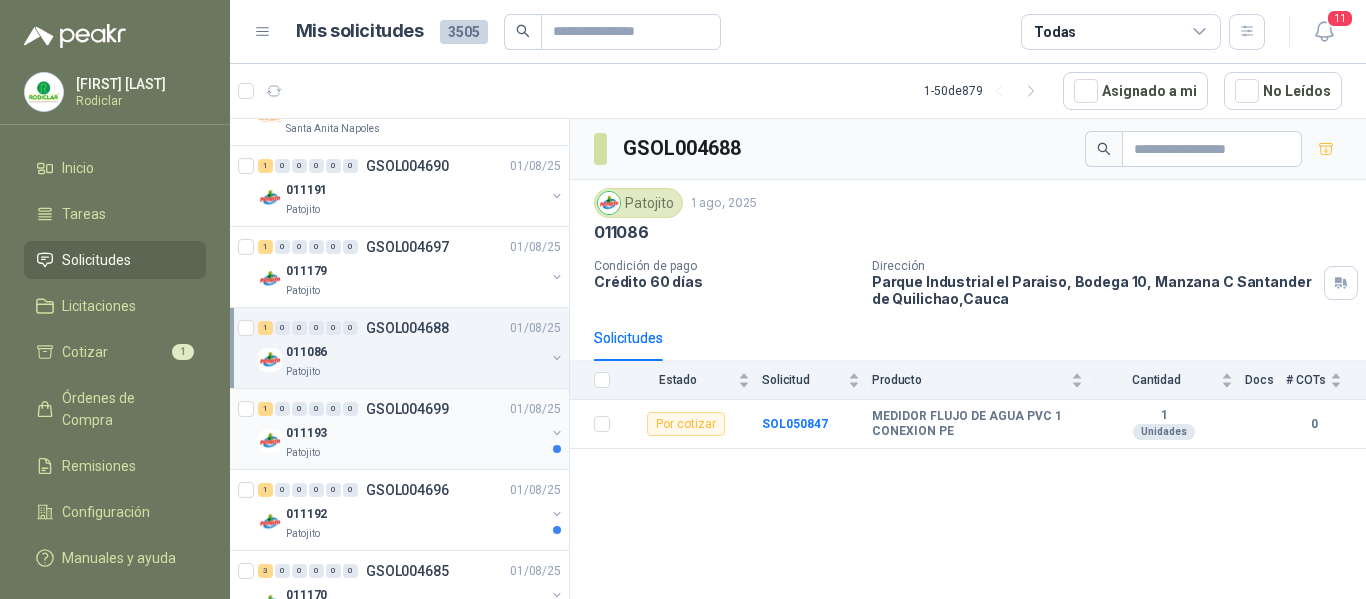scroll, scrollTop: 400, scrollLeft: 0, axis: vertical 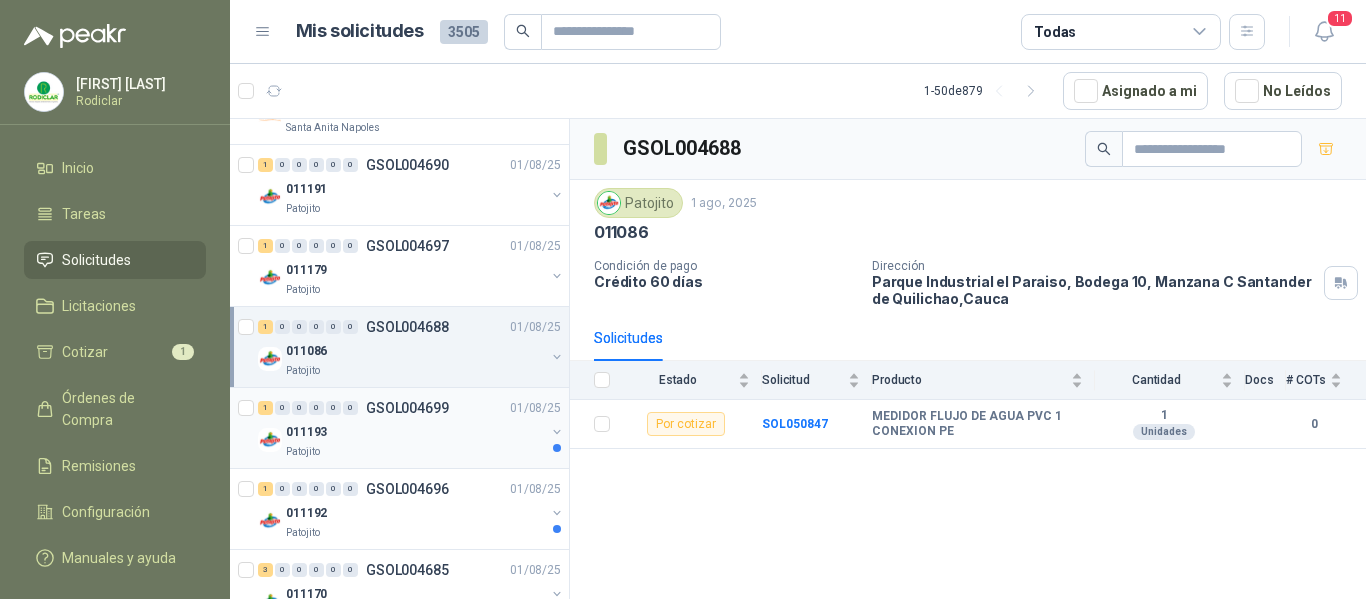 click on "Patojito" at bounding box center [415, 452] 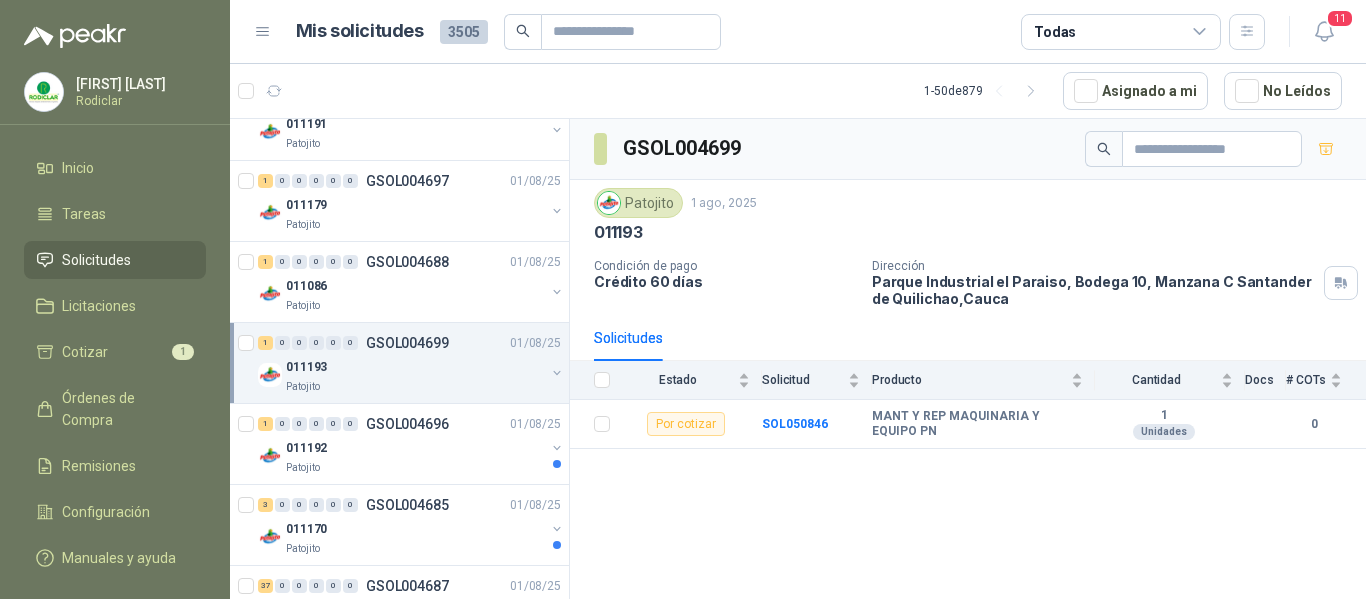 scroll, scrollTop: 500, scrollLeft: 0, axis: vertical 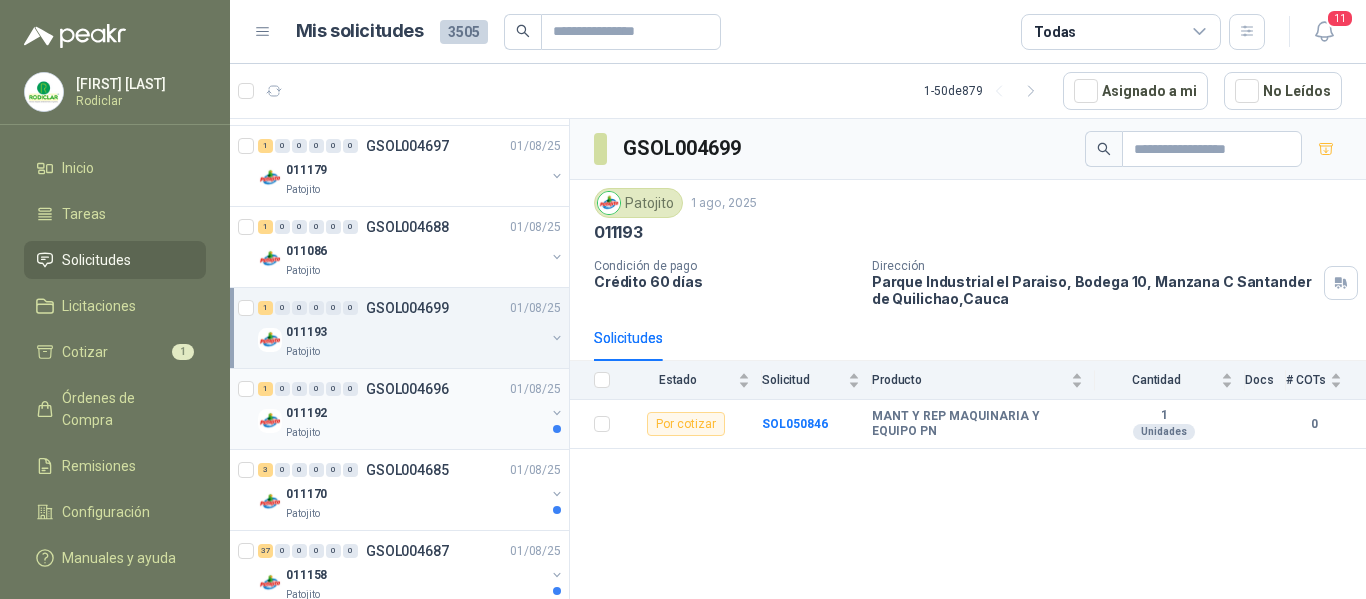 click on "011192 Patojito" at bounding box center (415, 421) 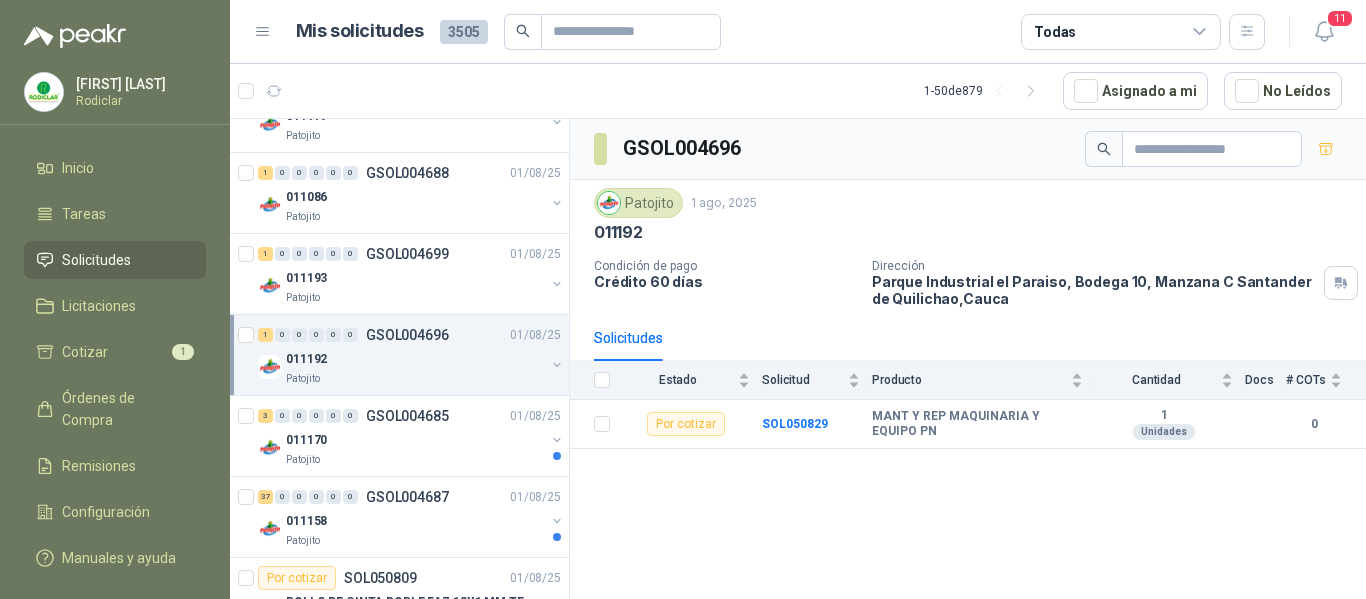 scroll, scrollTop: 600, scrollLeft: 0, axis: vertical 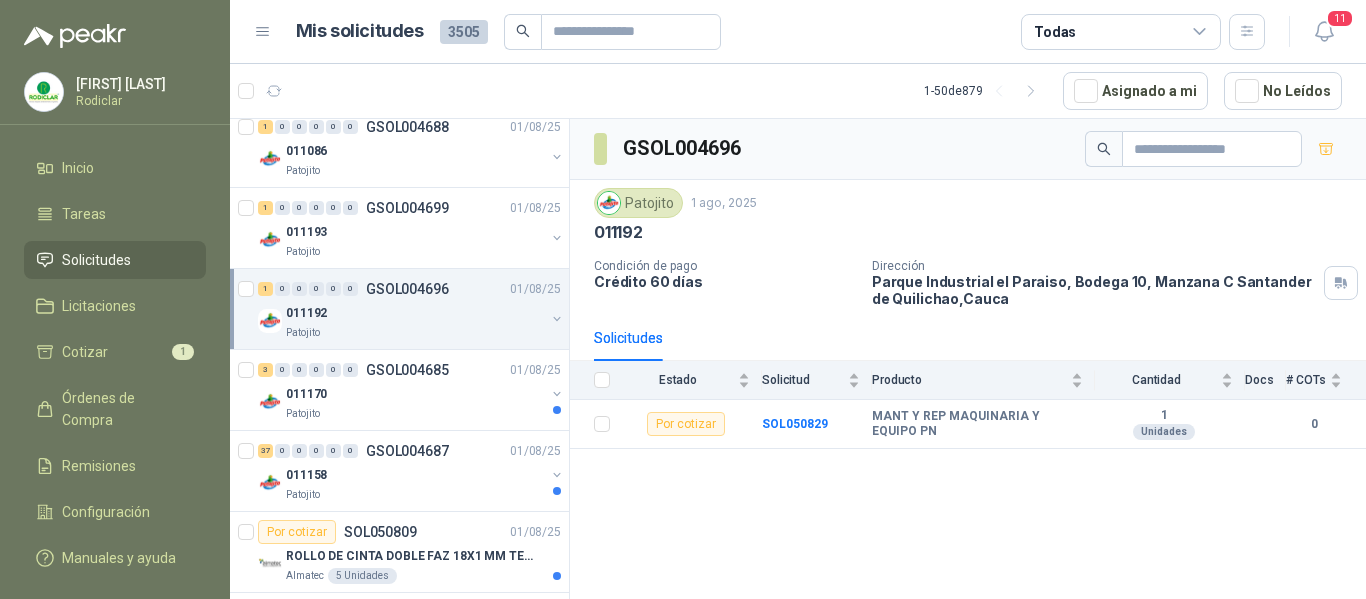 click on "3   0   0   0   0   0   GSOL004685 01/08/25   011170 Patojito" at bounding box center [399, 390] 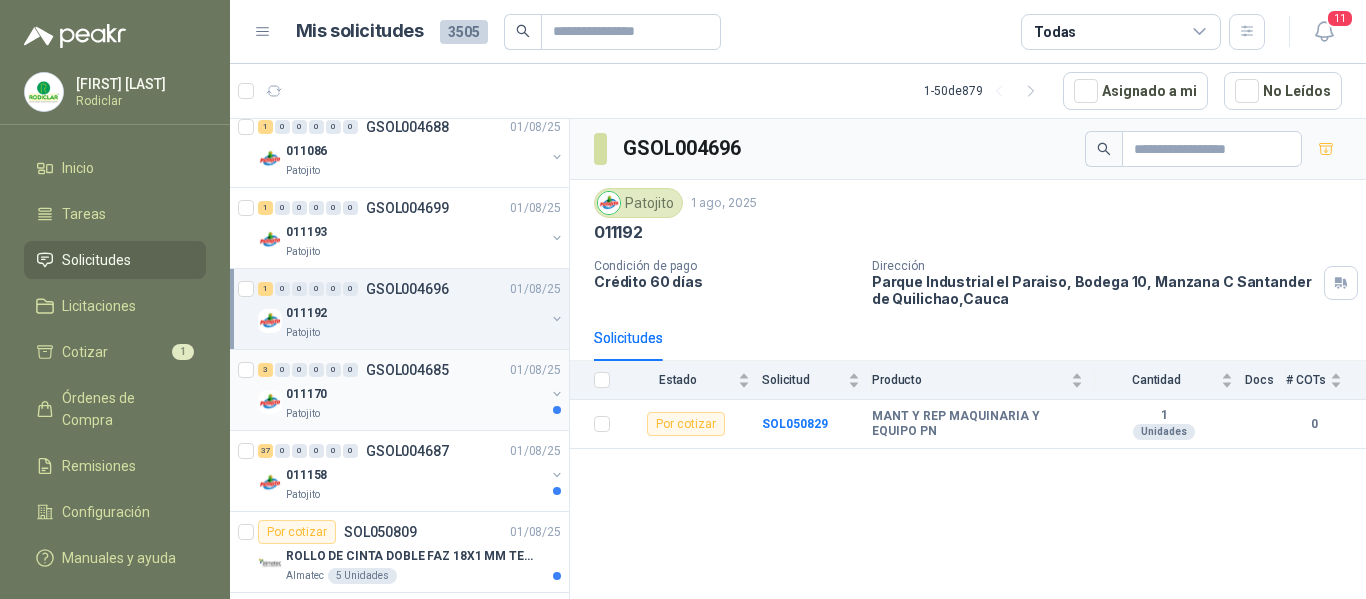 click on "Patojito" at bounding box center [415, 414] 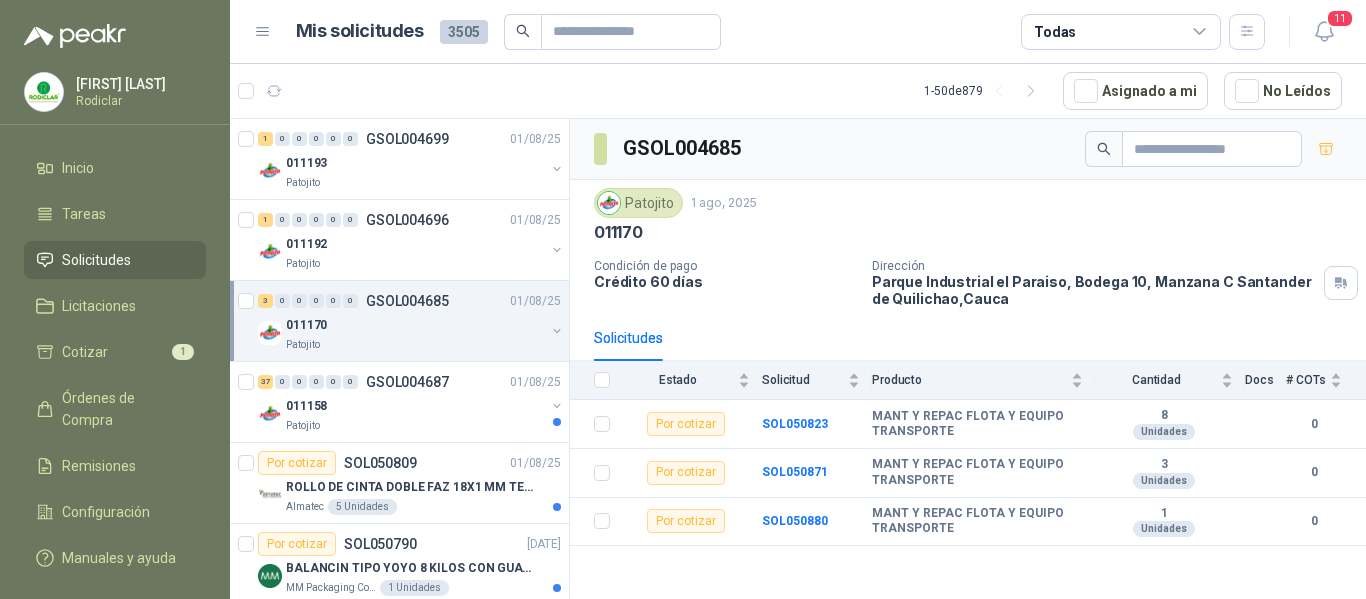 scroll, scrollTop: 700, scrollLeft: 0, axis: vertical 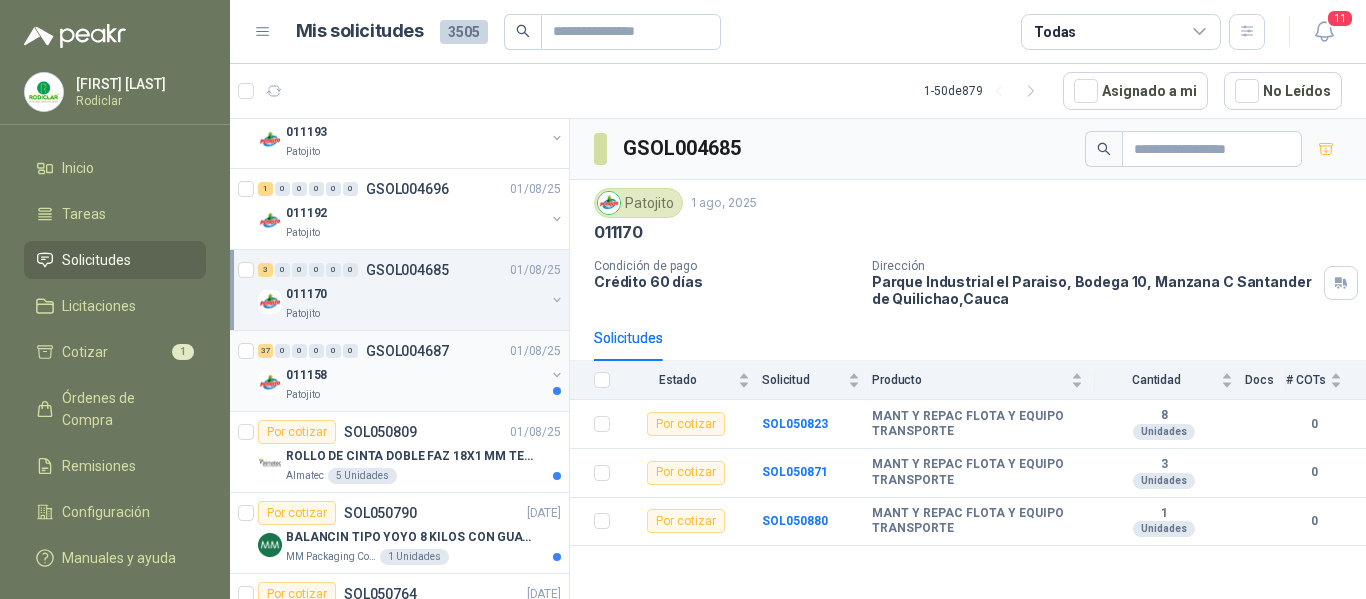 click on "Patojito" at bounding box center (415, 395) 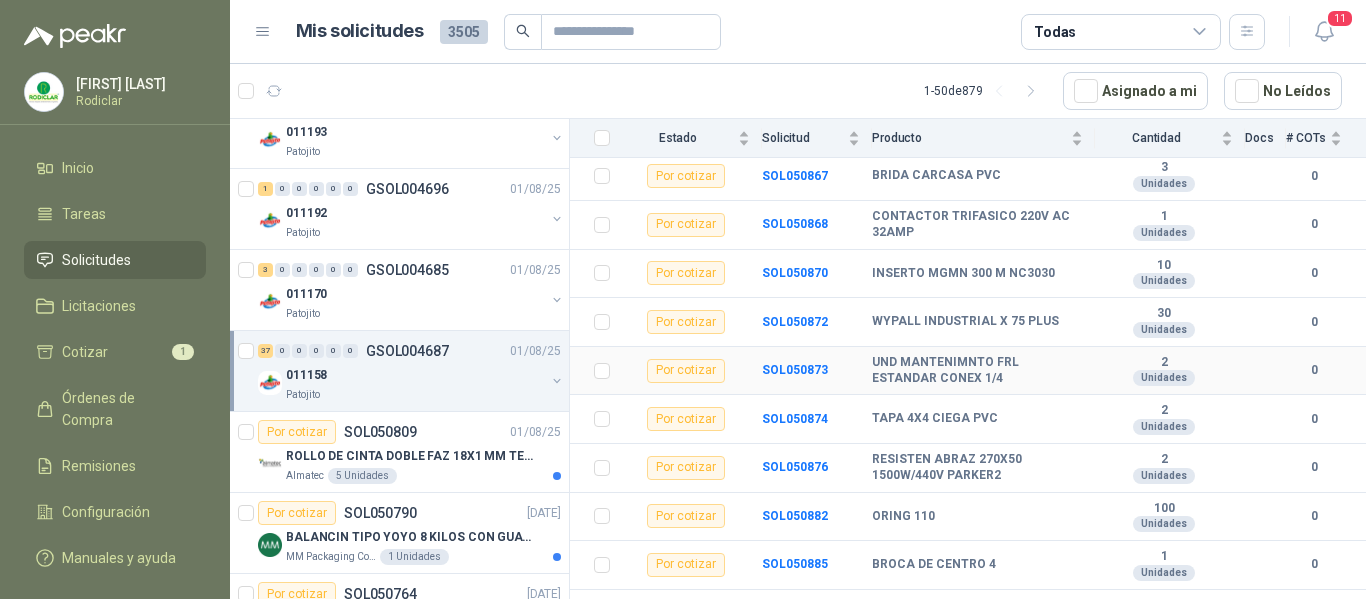 scroll, scrollTop: 1592, scrollLeft: 0, axis: vertical 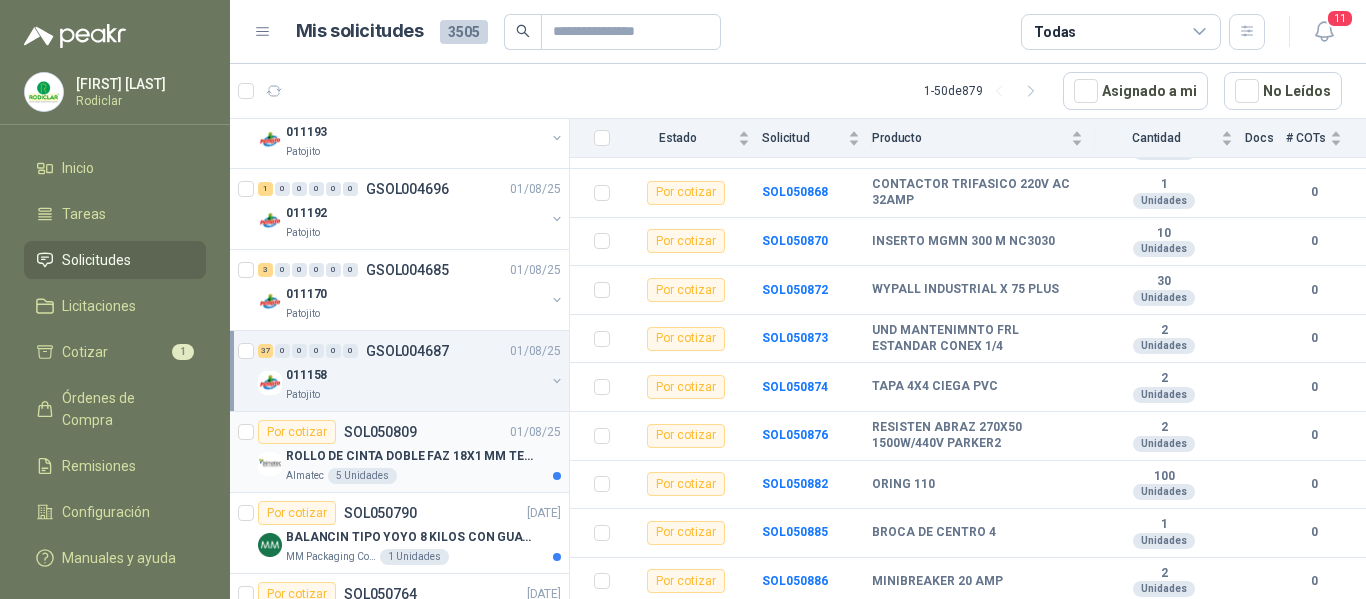 click on "Almatec 5   Unidades" at bounding box center (423, 476) 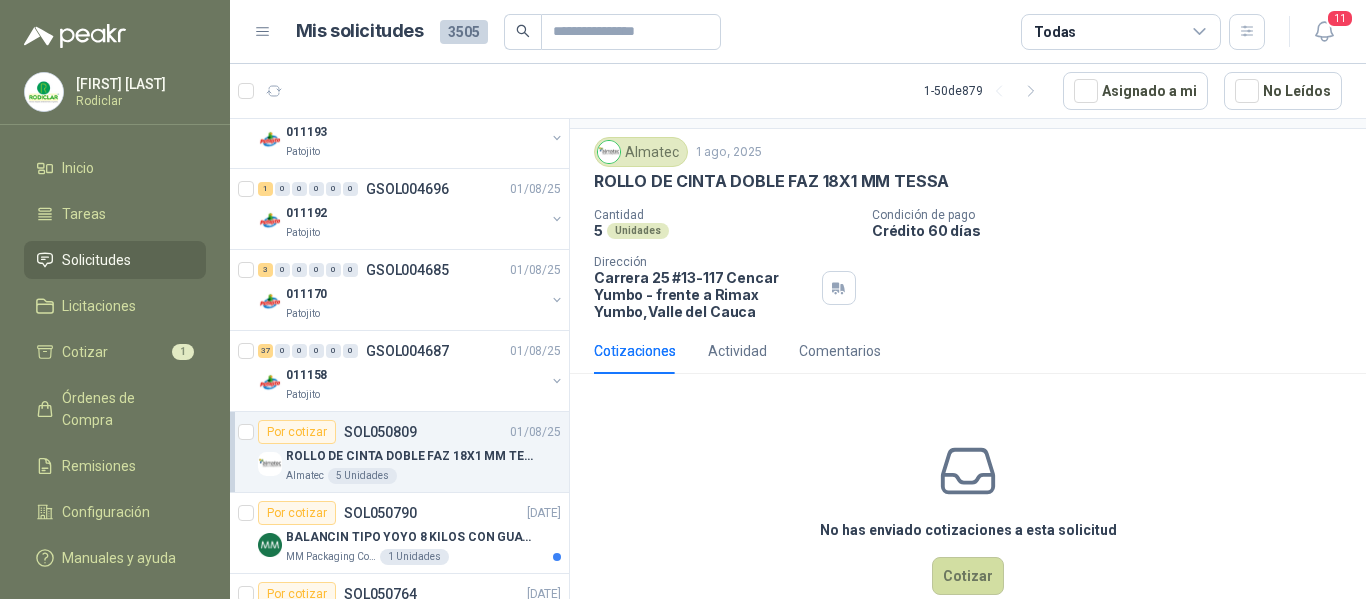 scroll, scrollTop: 87, scrollLeft: 0, axis: vertical 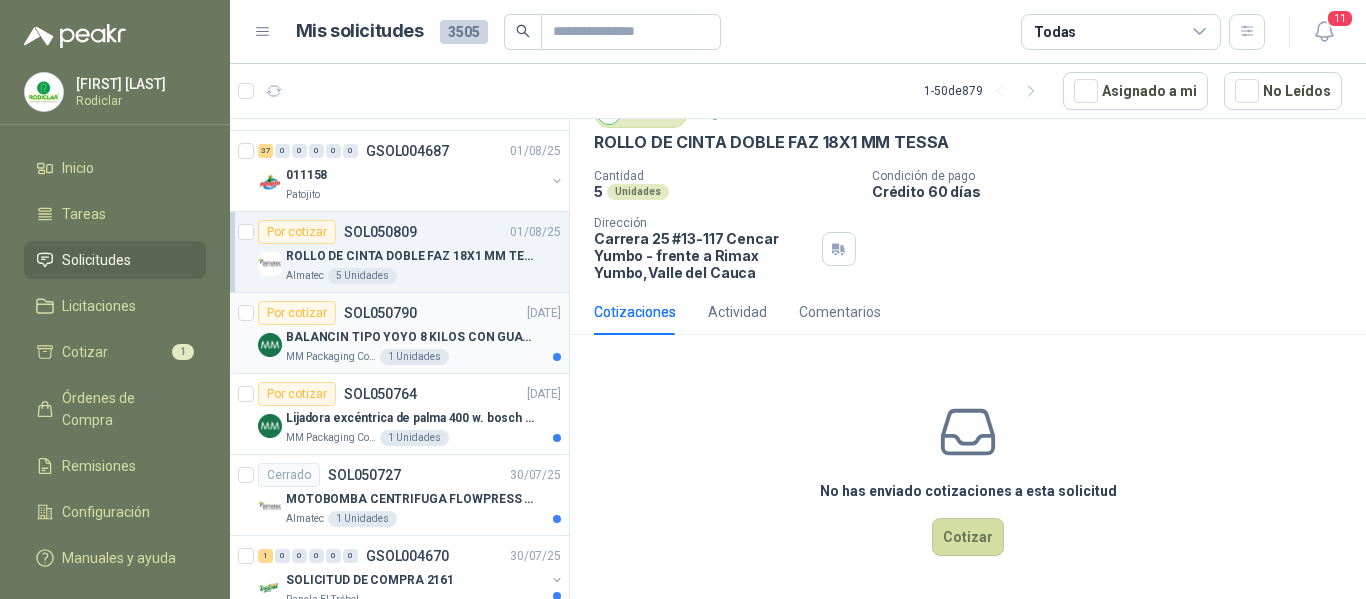 click on "MM Packaging Colombia 1   Unidades" at bounding box center (423, 357) 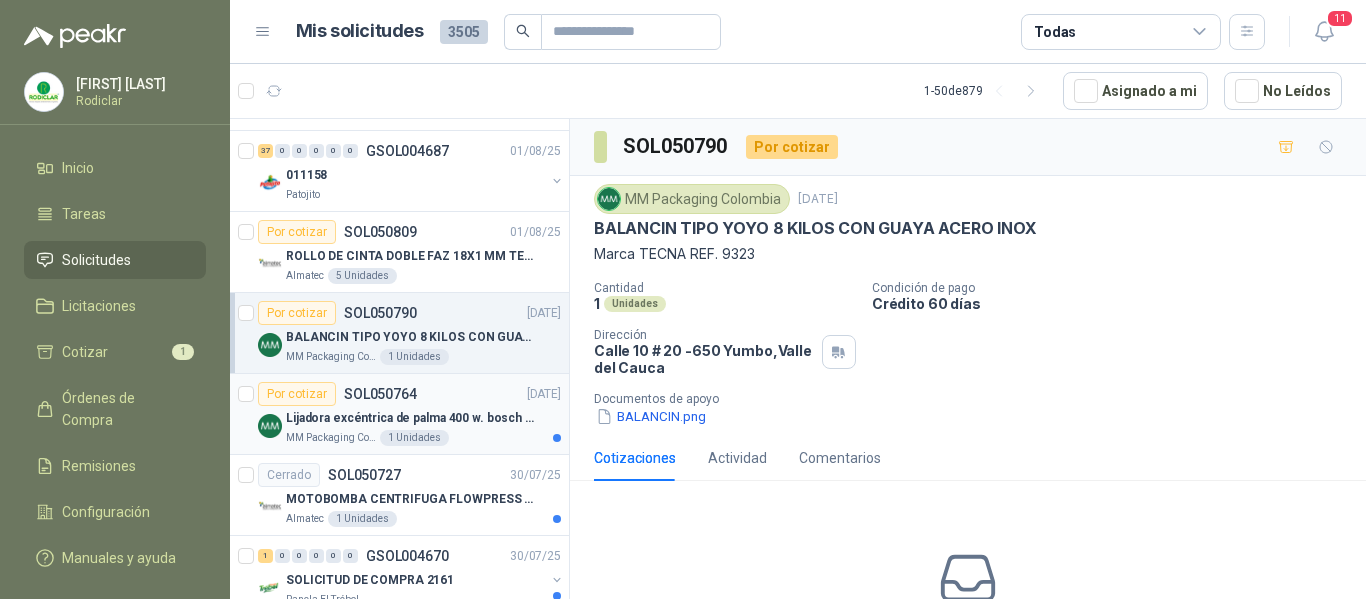 scroll, scrollTop: 1000, scrollLeft: 0, axis: vertical 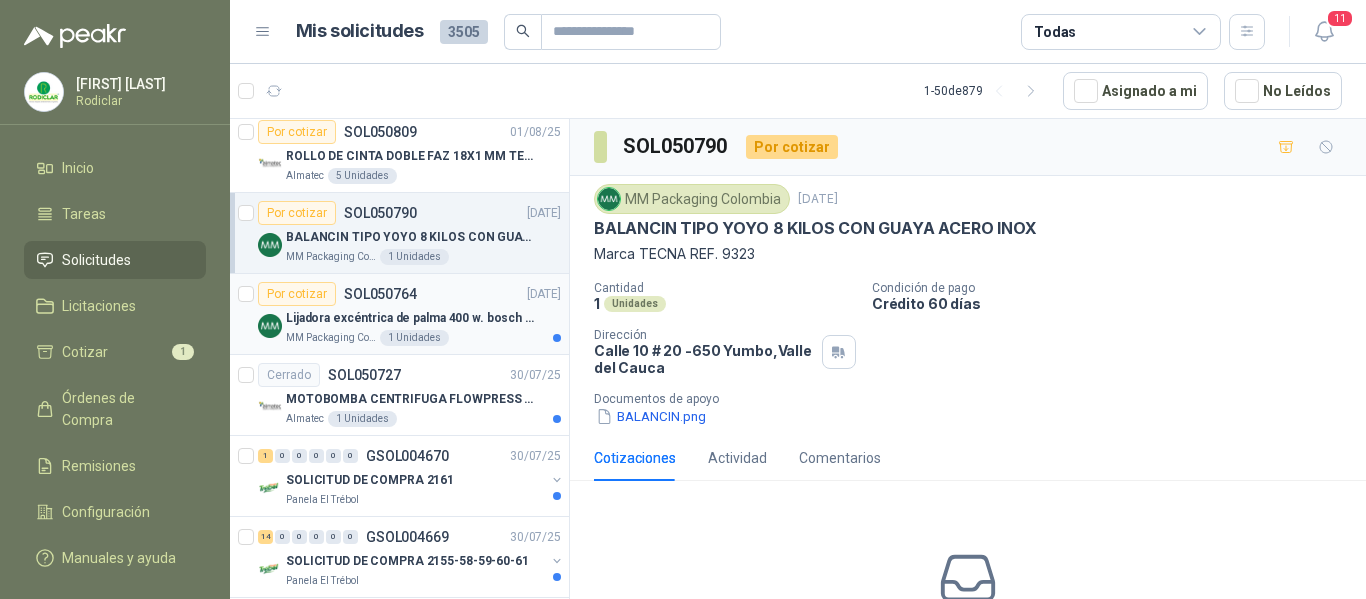 click on "MM Packaging Colombia 1   Unidades" at bounding box center (423, 338) 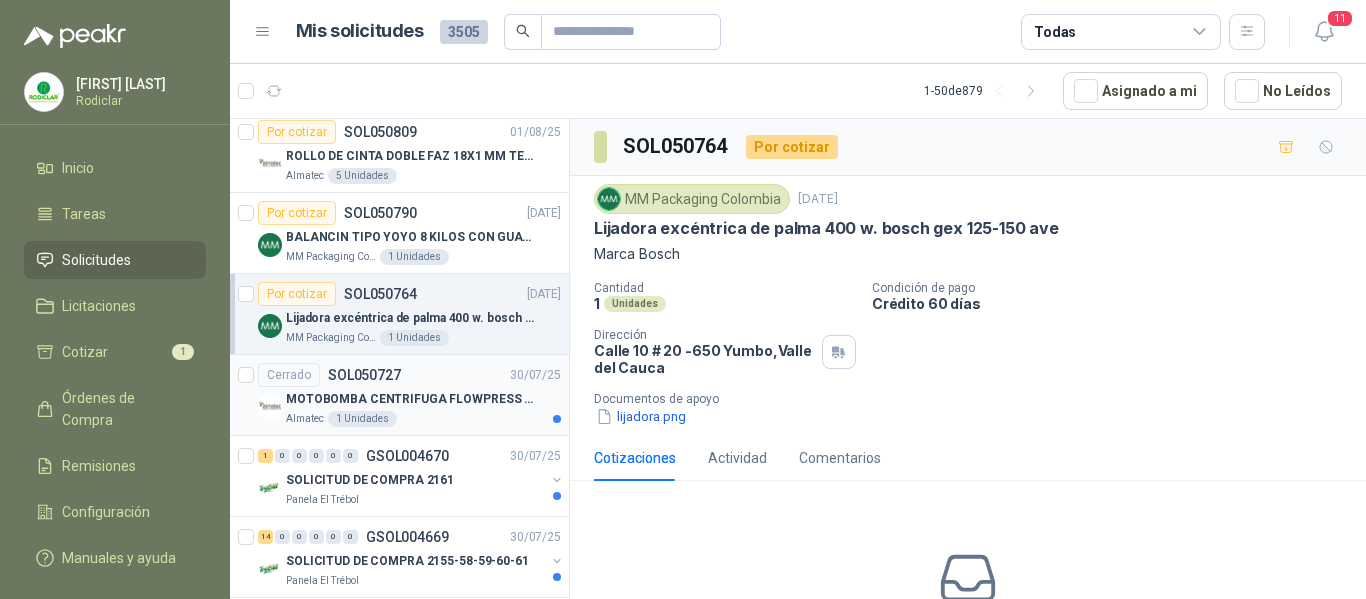 click on "Almatec 1   Unidades" at bounding box center [423, 419] 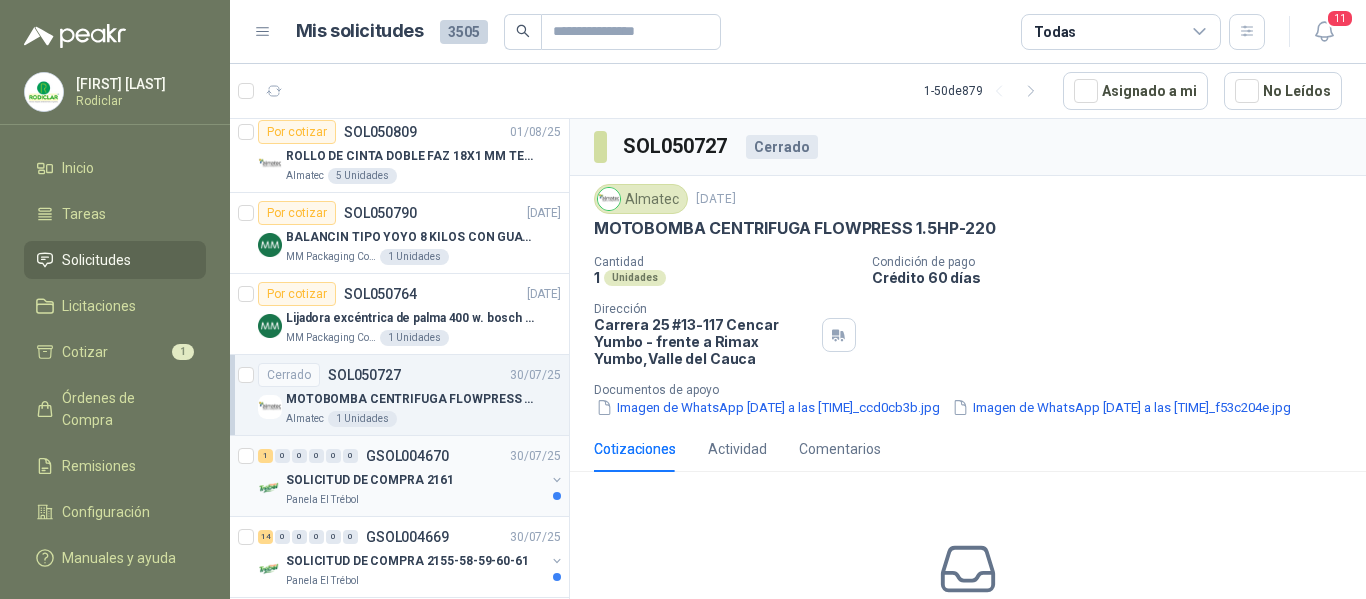 click on "SOLICITUD DE COMPRA 2161" at bounding box center (415, 480) 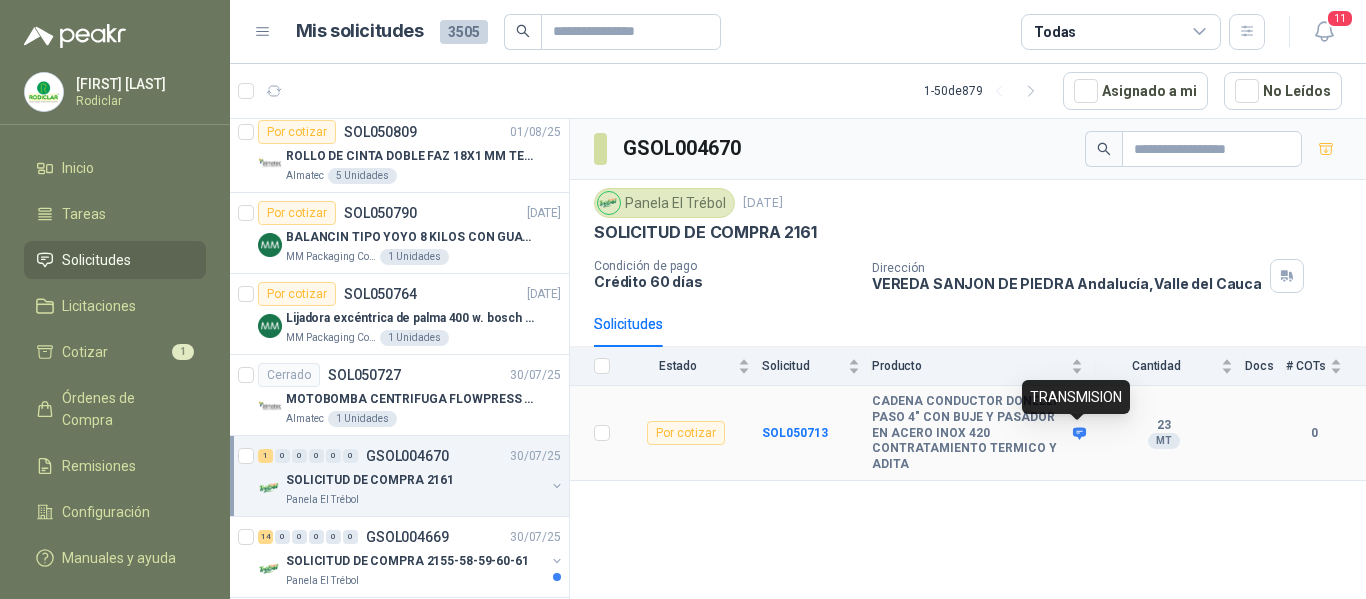 click 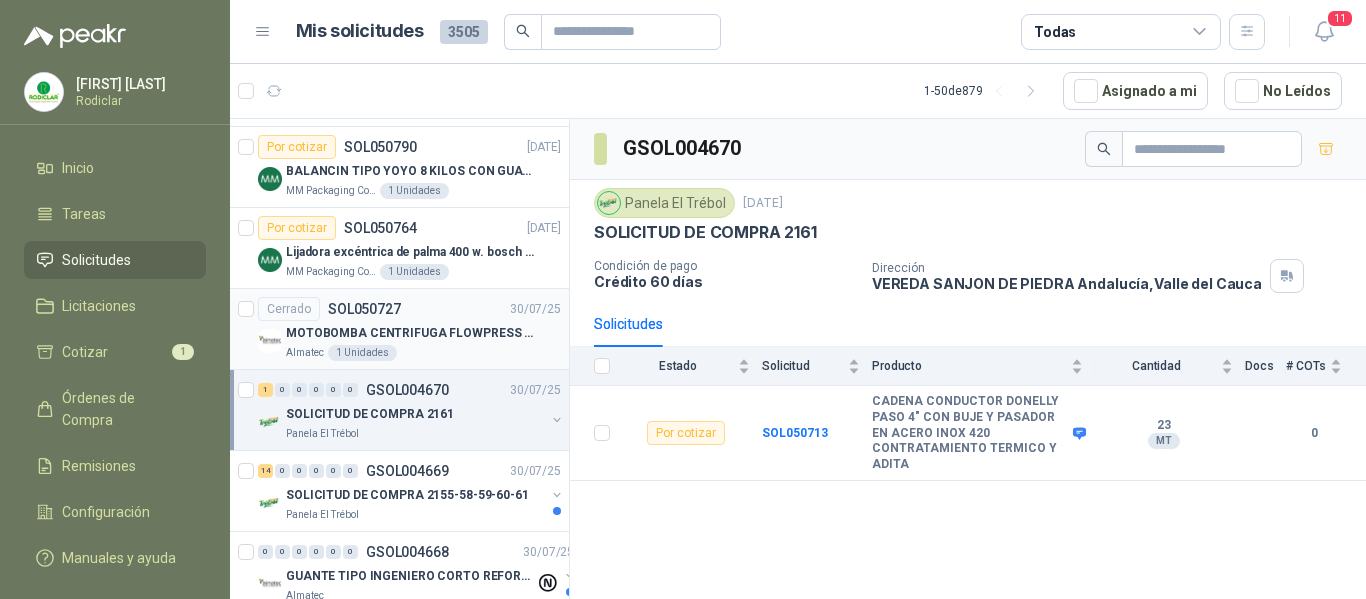 scroll, scrollTop: 1100, scrollLeft: 0, axis: vertical 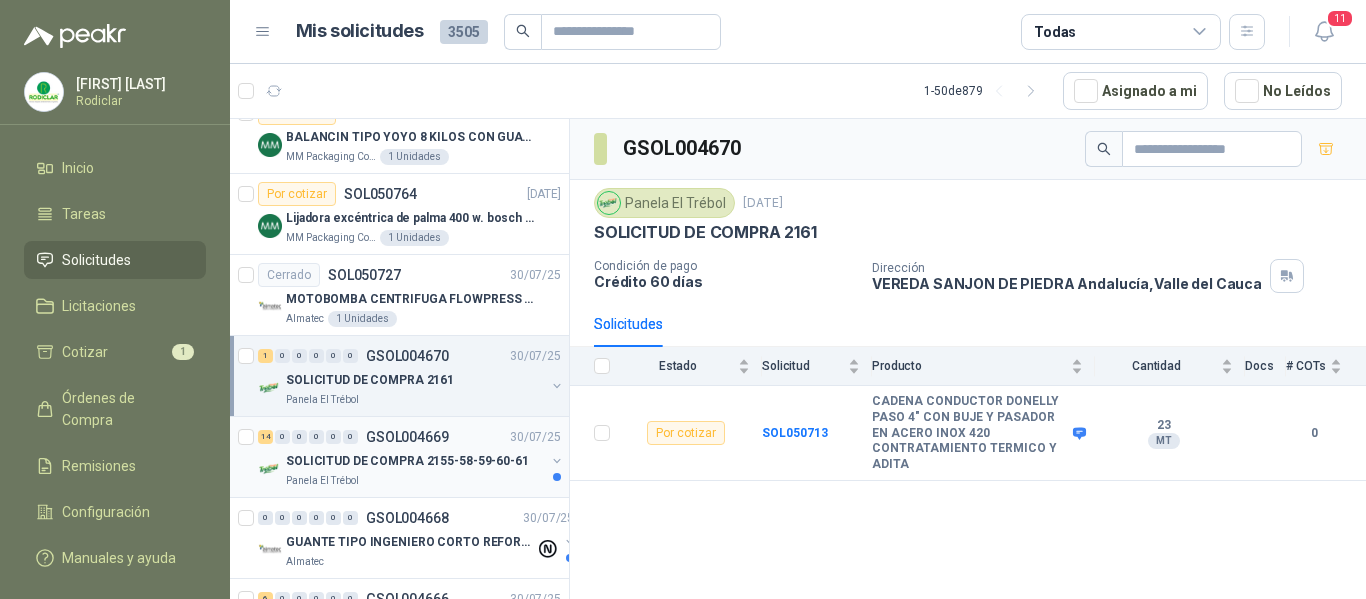 click on "SOLICITUD DE COMPRA 2155-58-59-60-61" at bounding box center (407, 461) 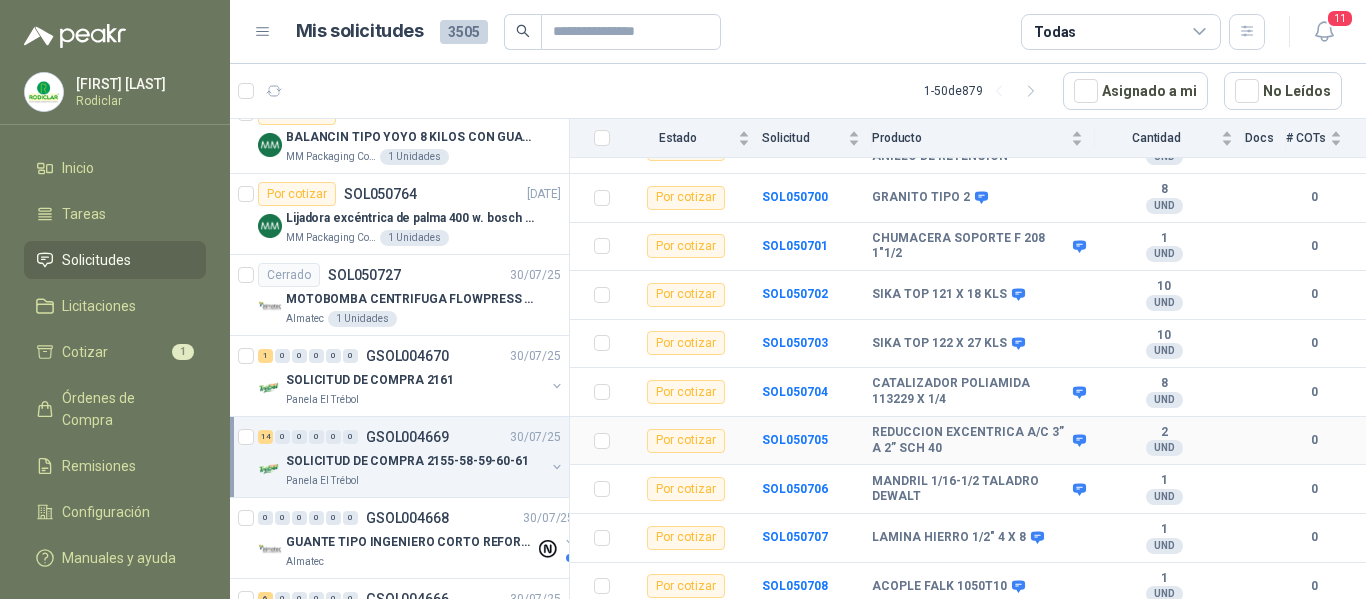 scroll, scrollTop: 161, scrollLeft: 0, axis: vertical 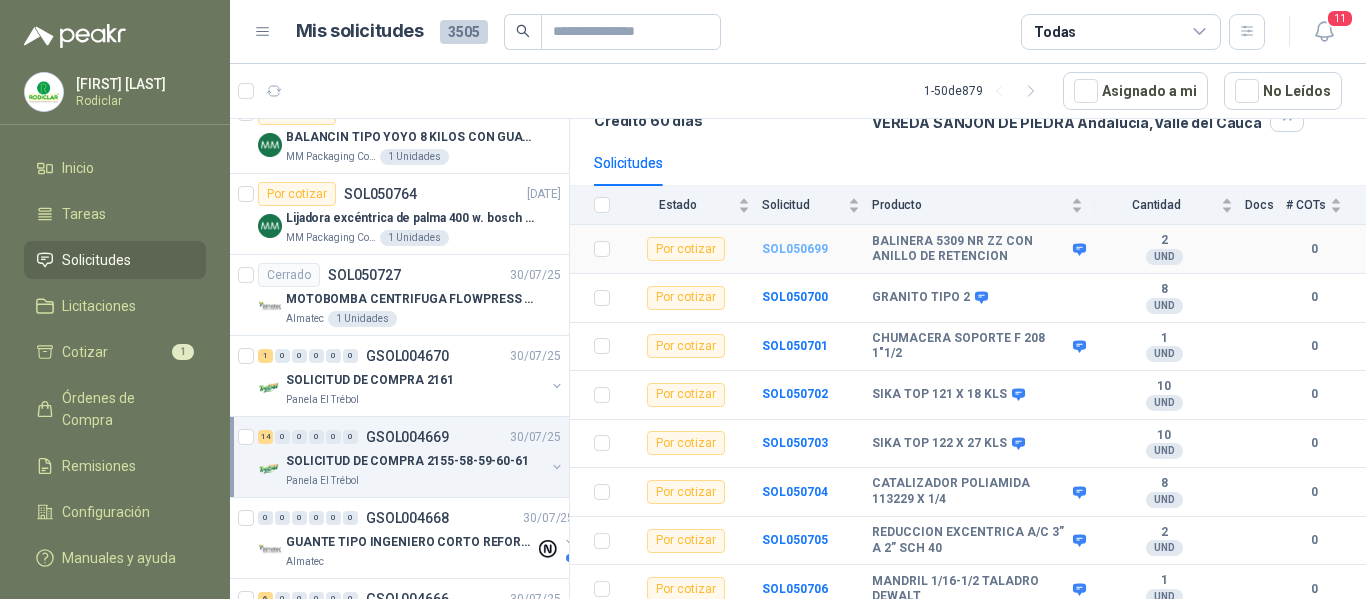 click on "SOL050699" at bounding box center [795, 249] 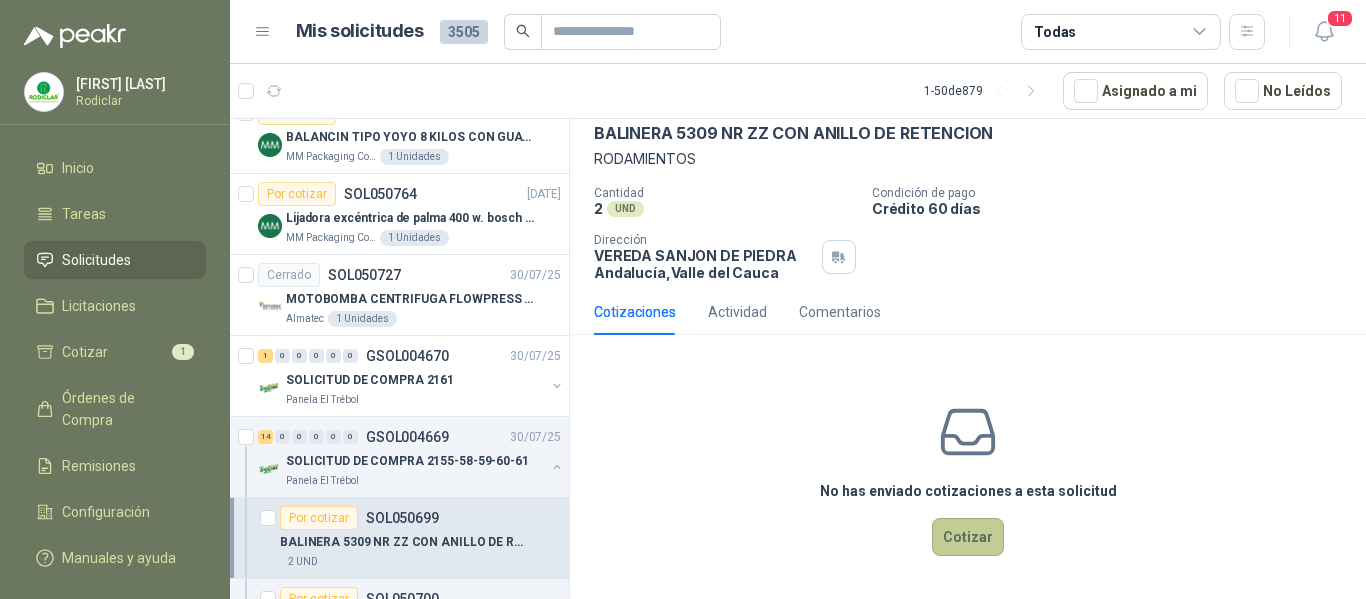 click on "Cotizar" at bounding box center [968, 537] 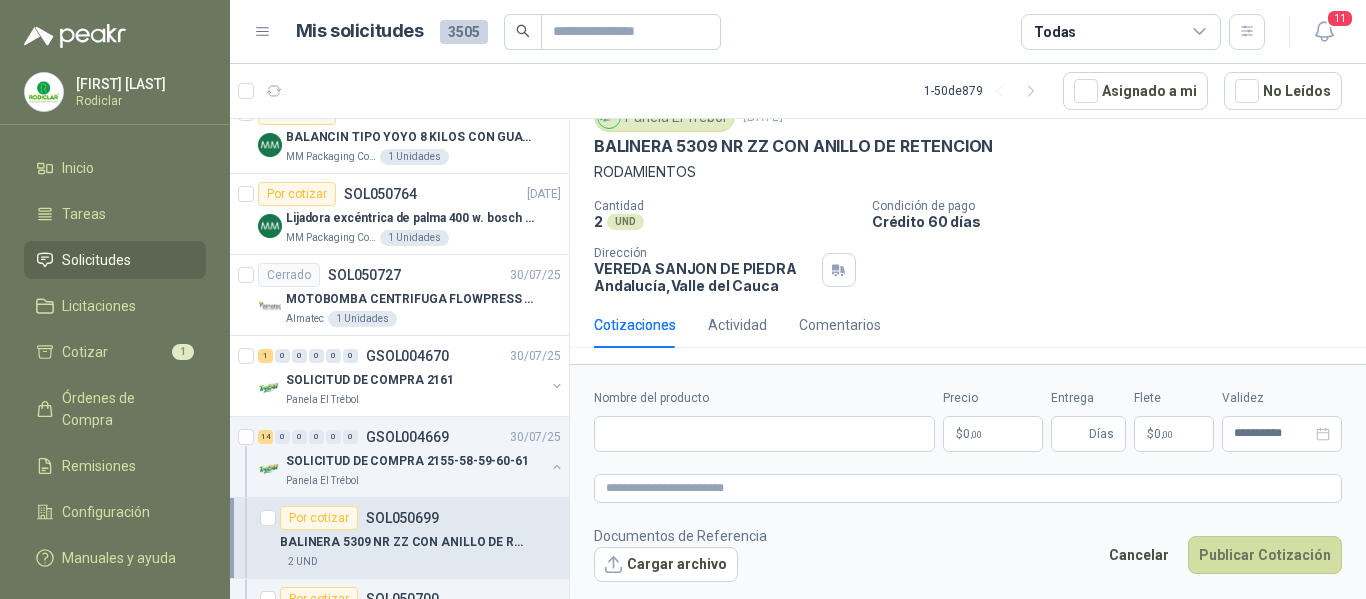 type 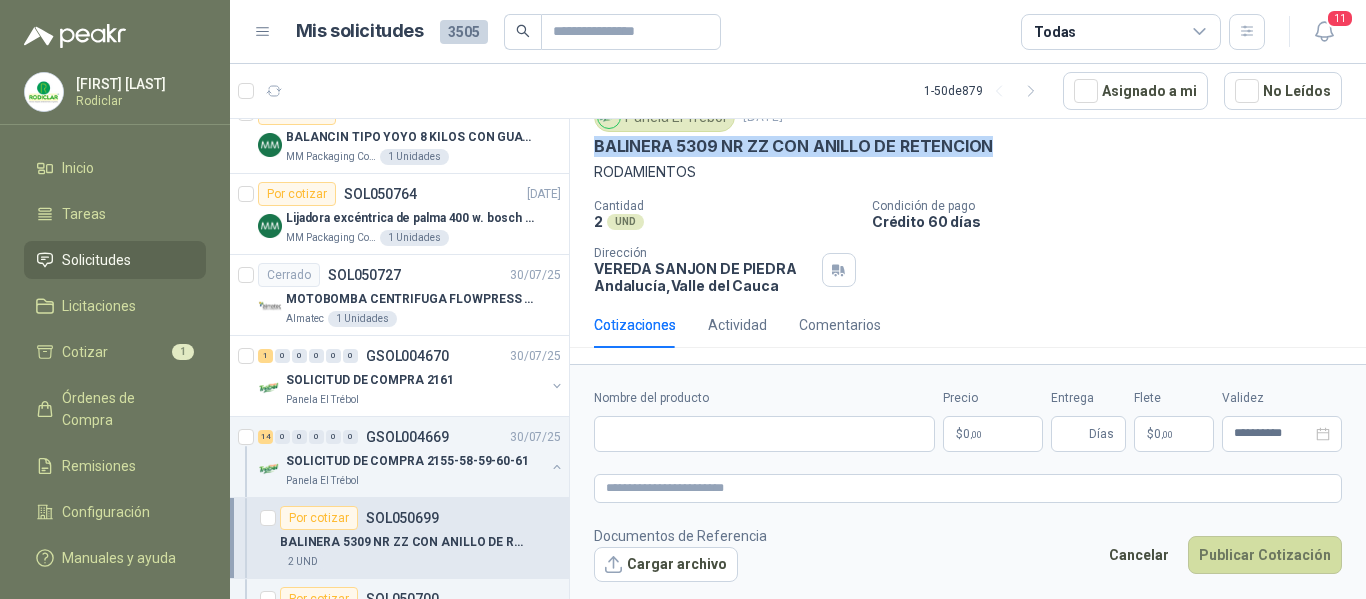 drag, startPoint x: 595, startPoint y: 147, endPoint x: 984, endPoint y: 151, distance: 389.02057 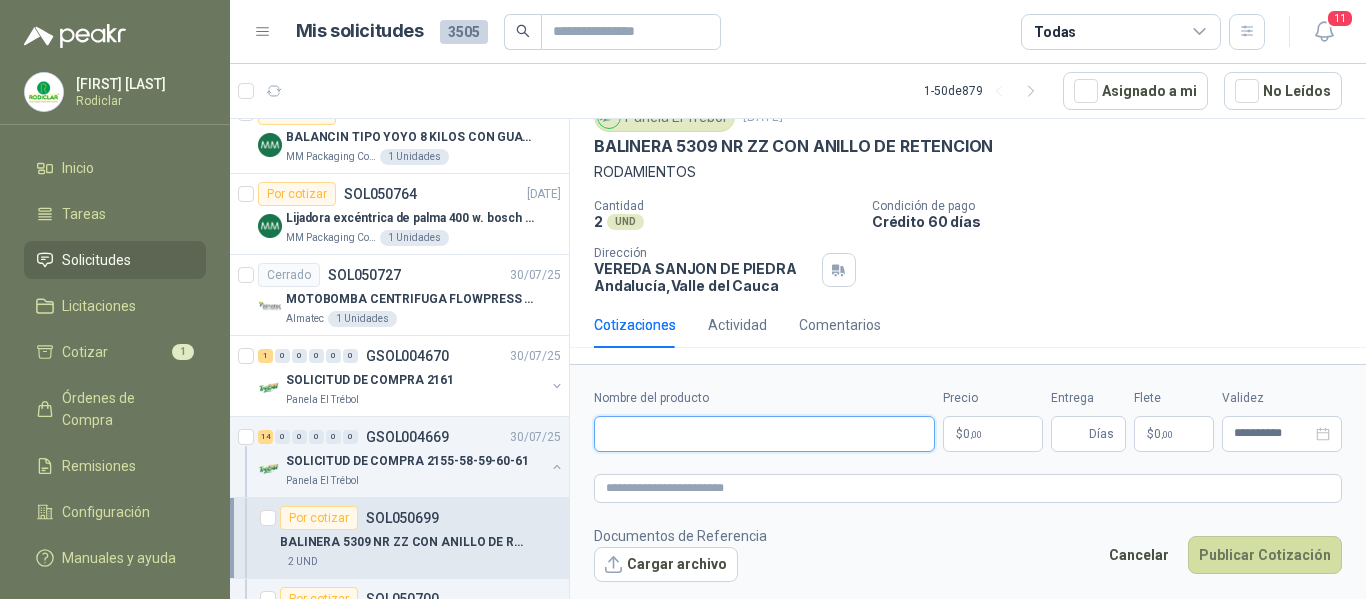 click on "Nombre del producto" at bounding box center [764, 434] 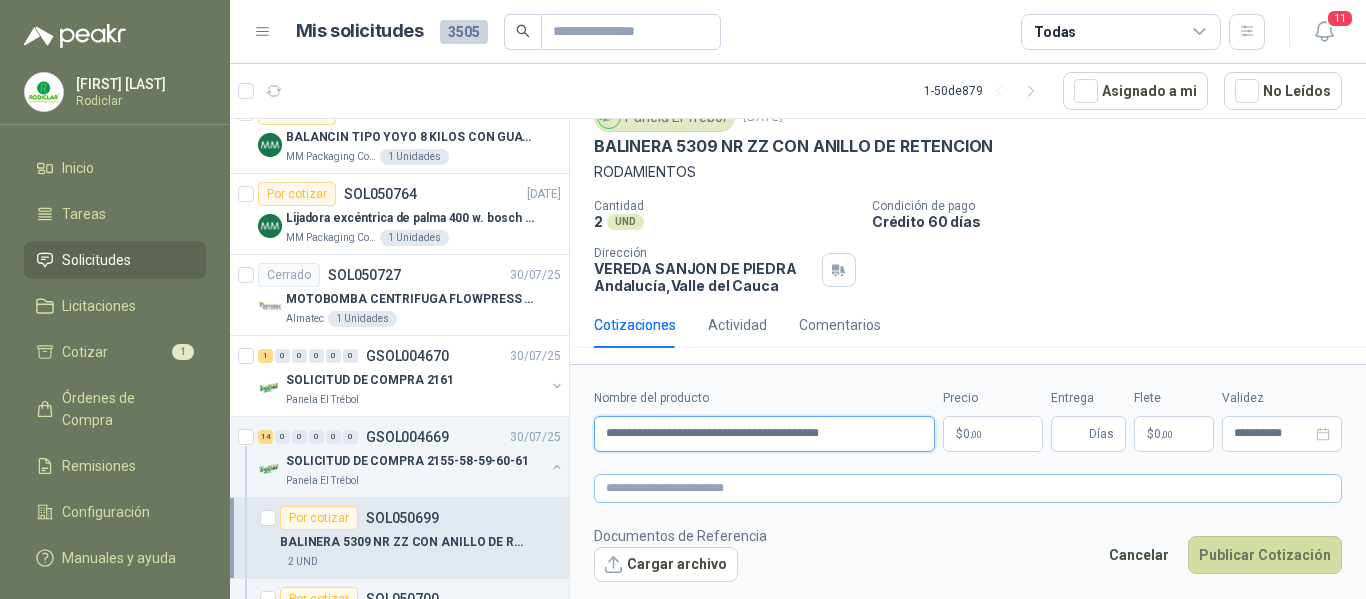 type on "**********" 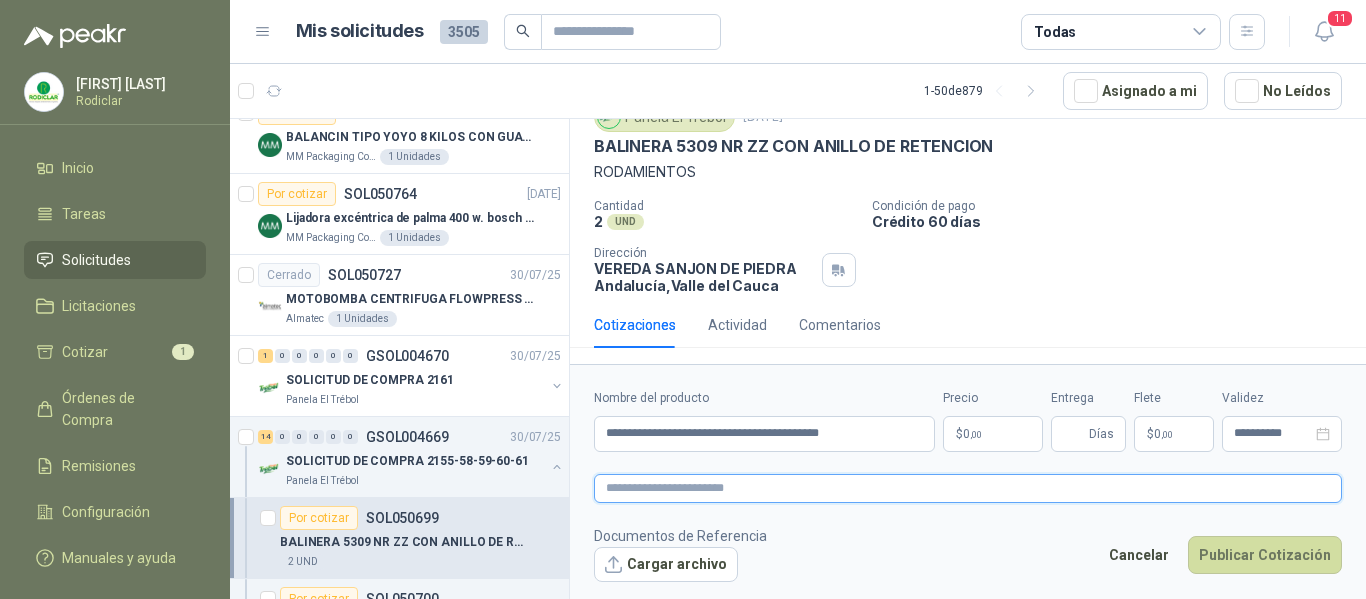 click at bounding box center (968, 488) 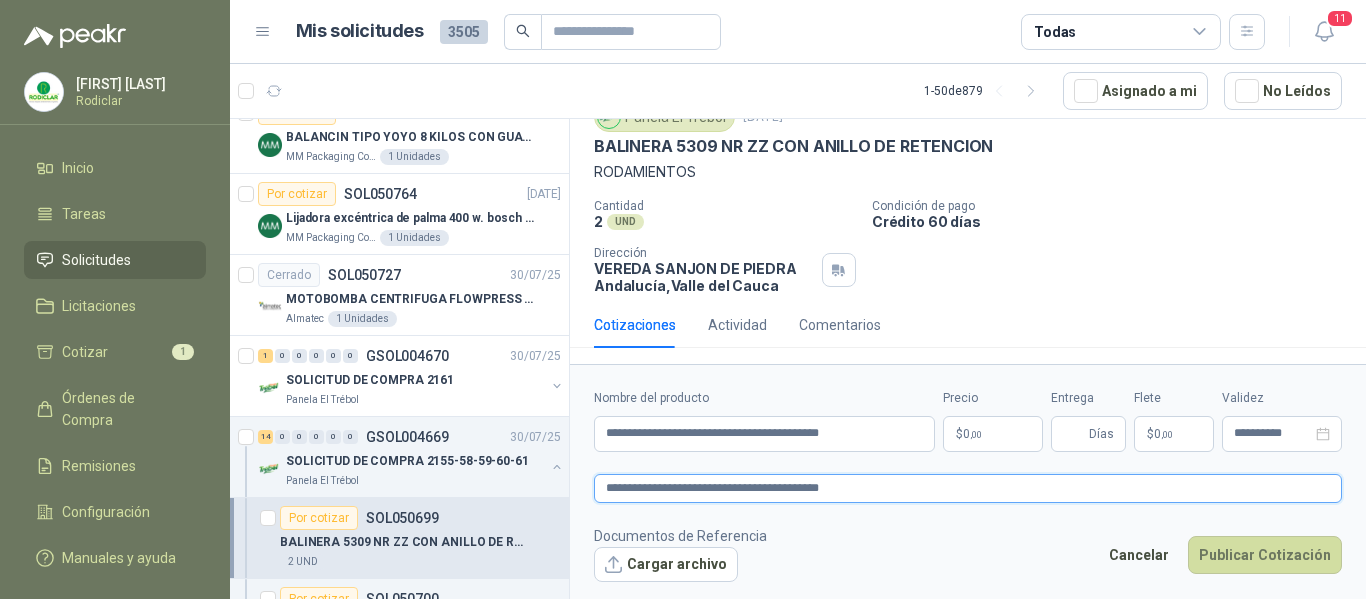 type 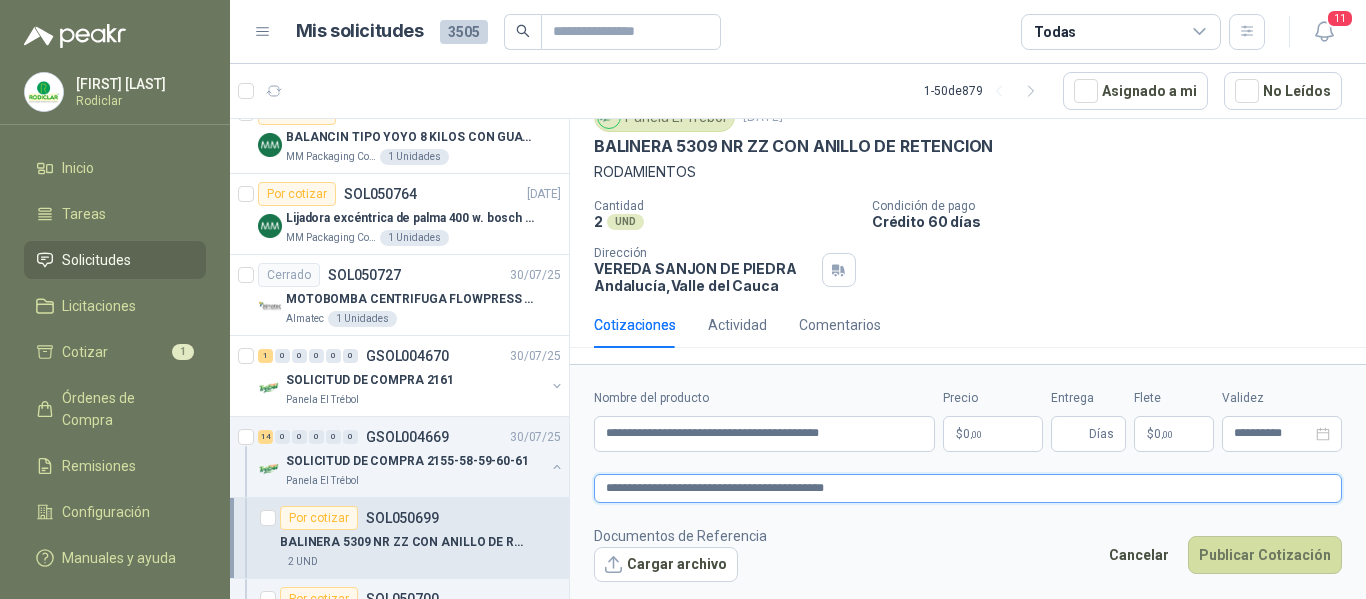 type 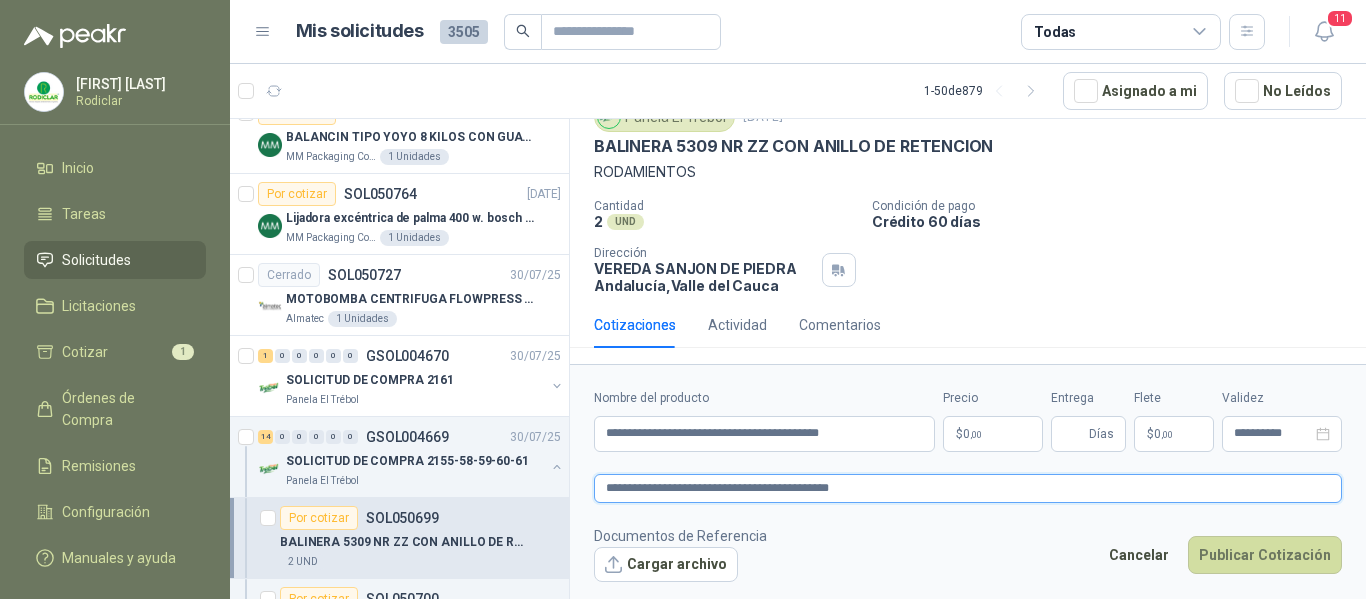 type 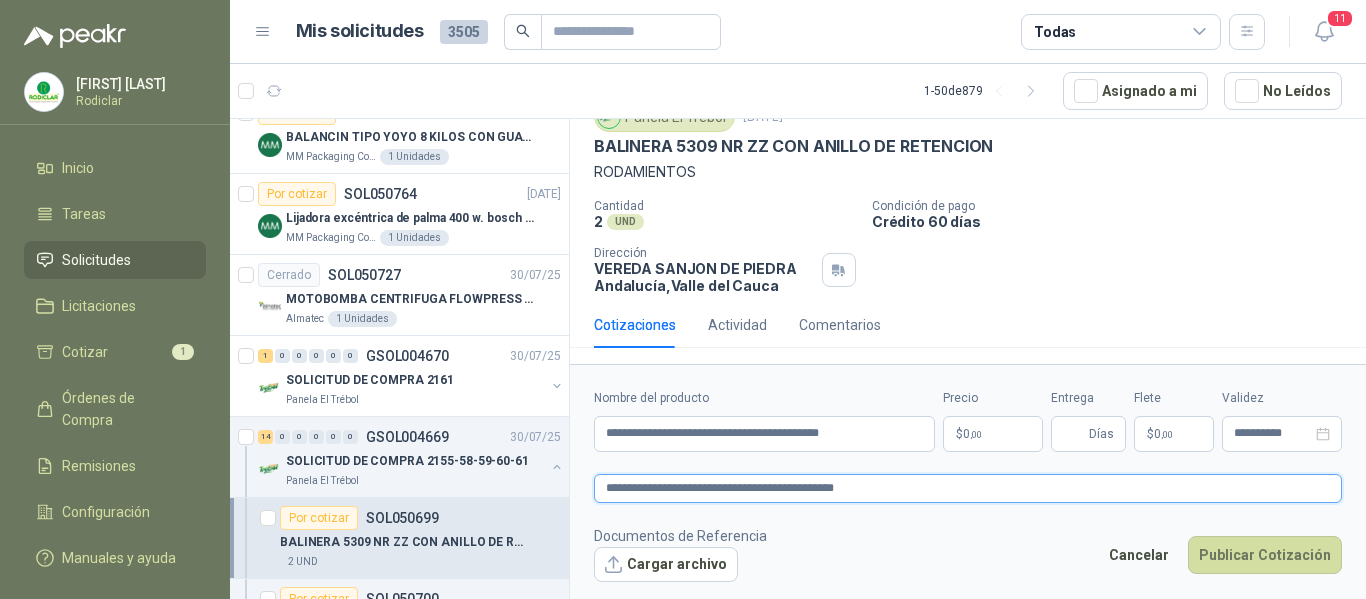 type 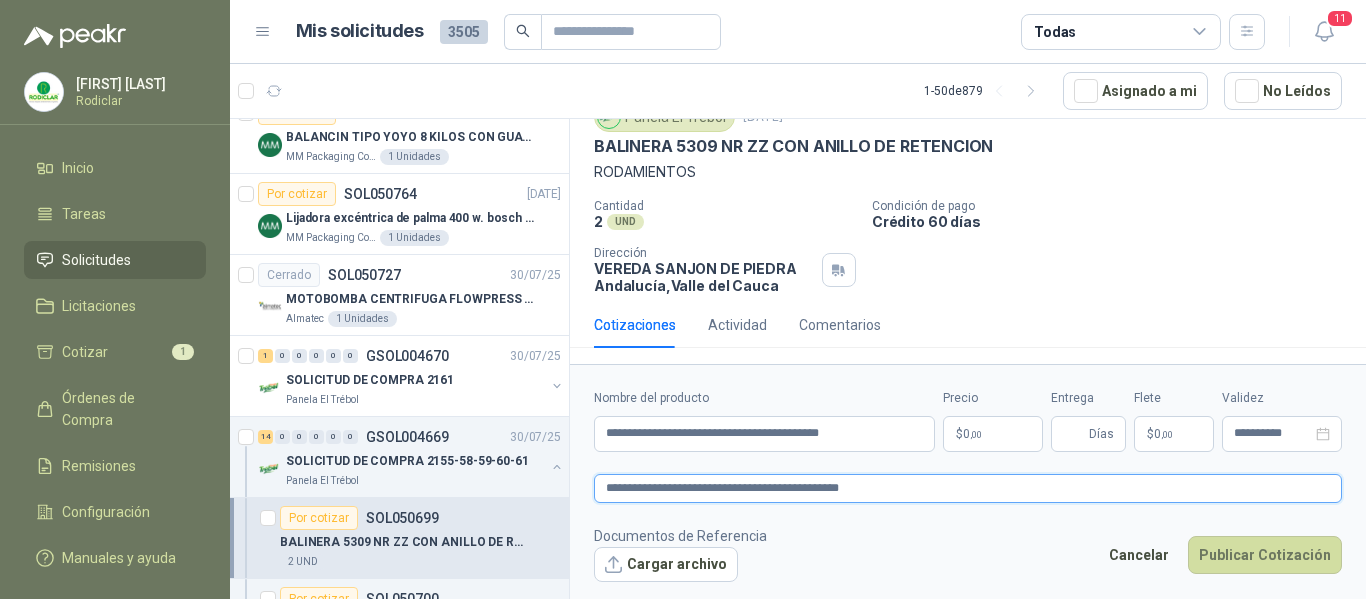 type 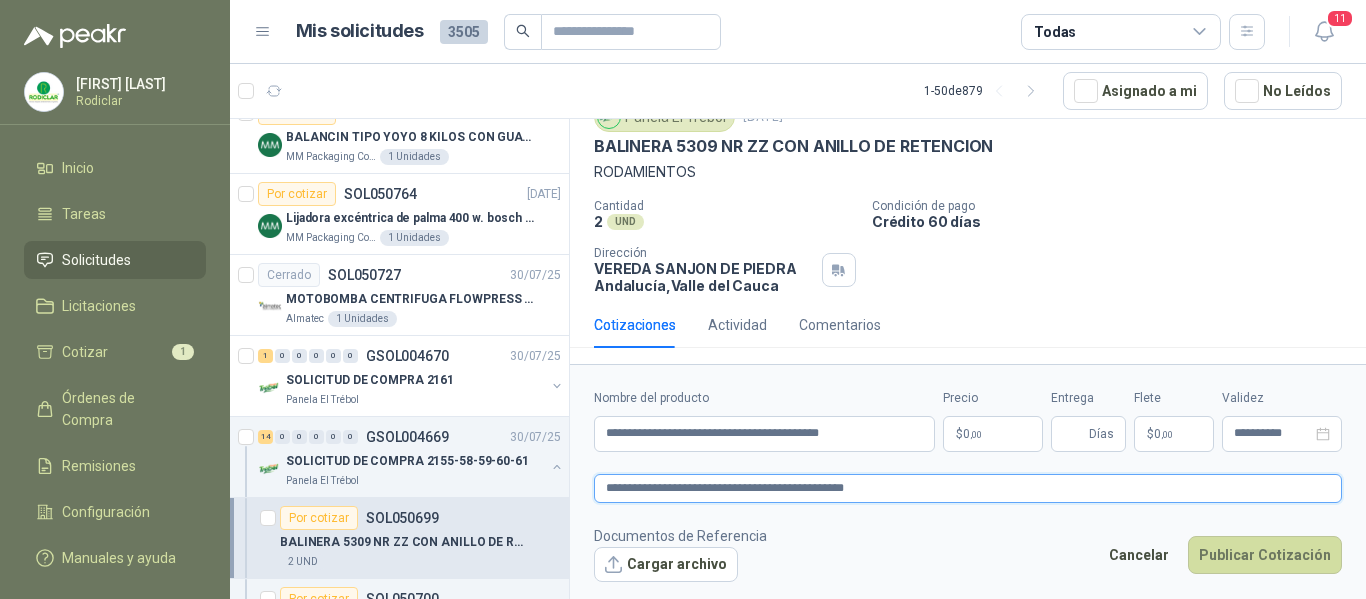 type 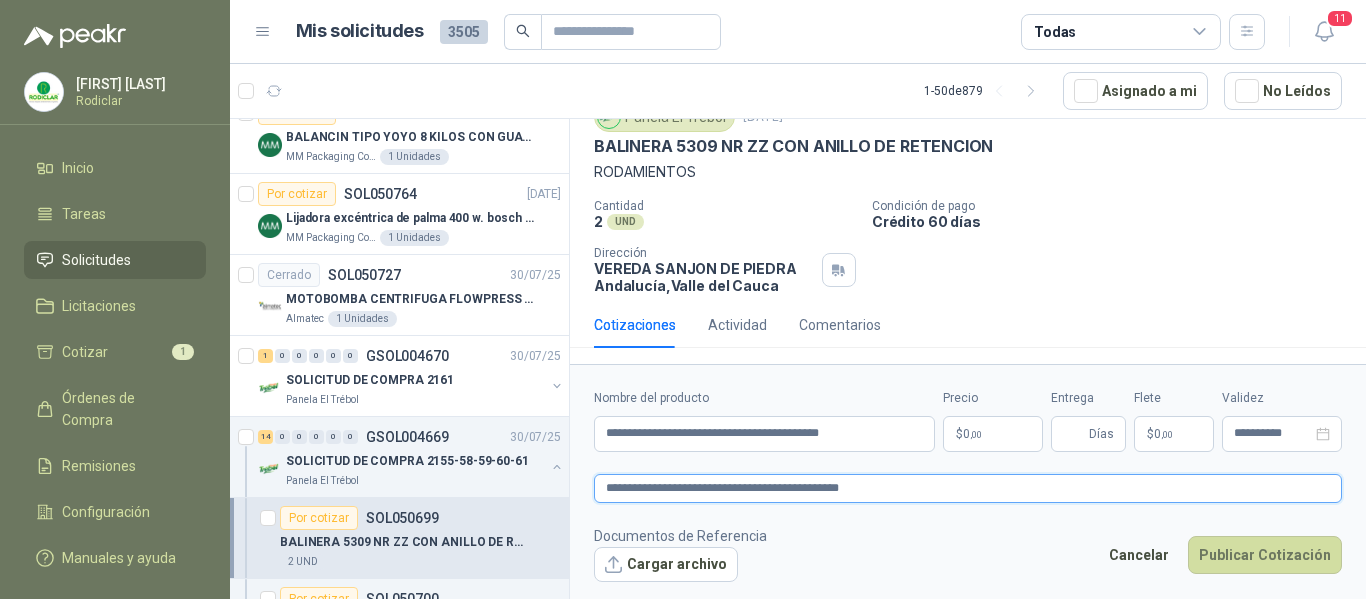 type 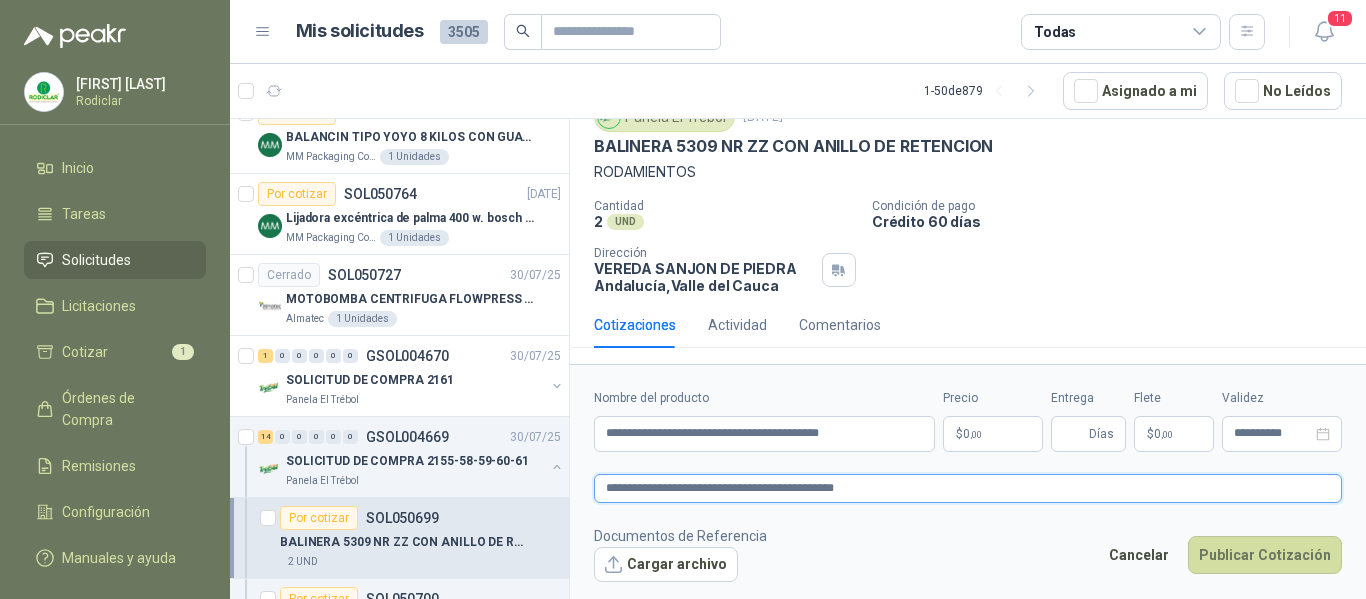 type 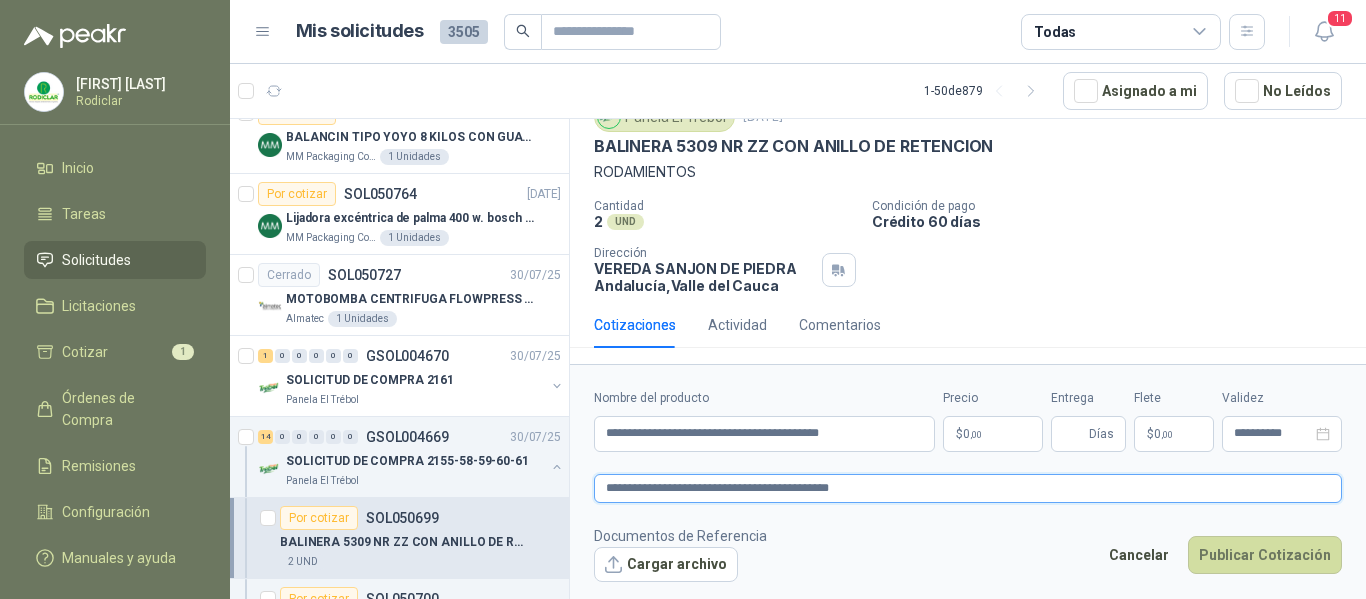 type 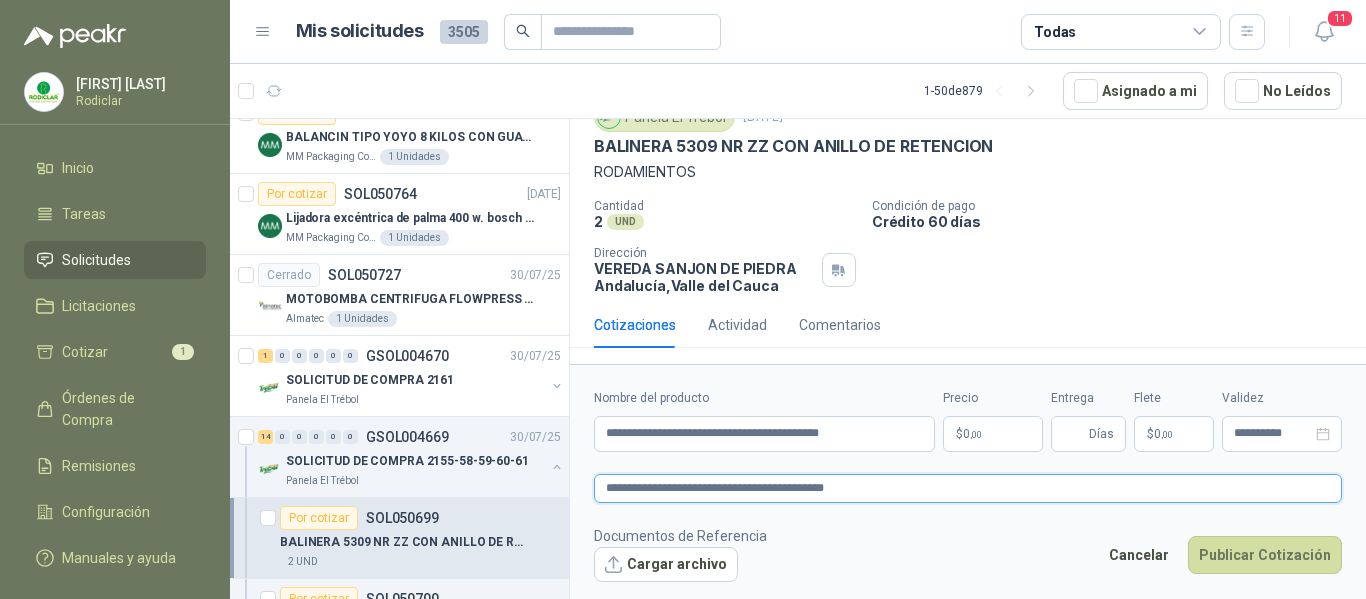 type 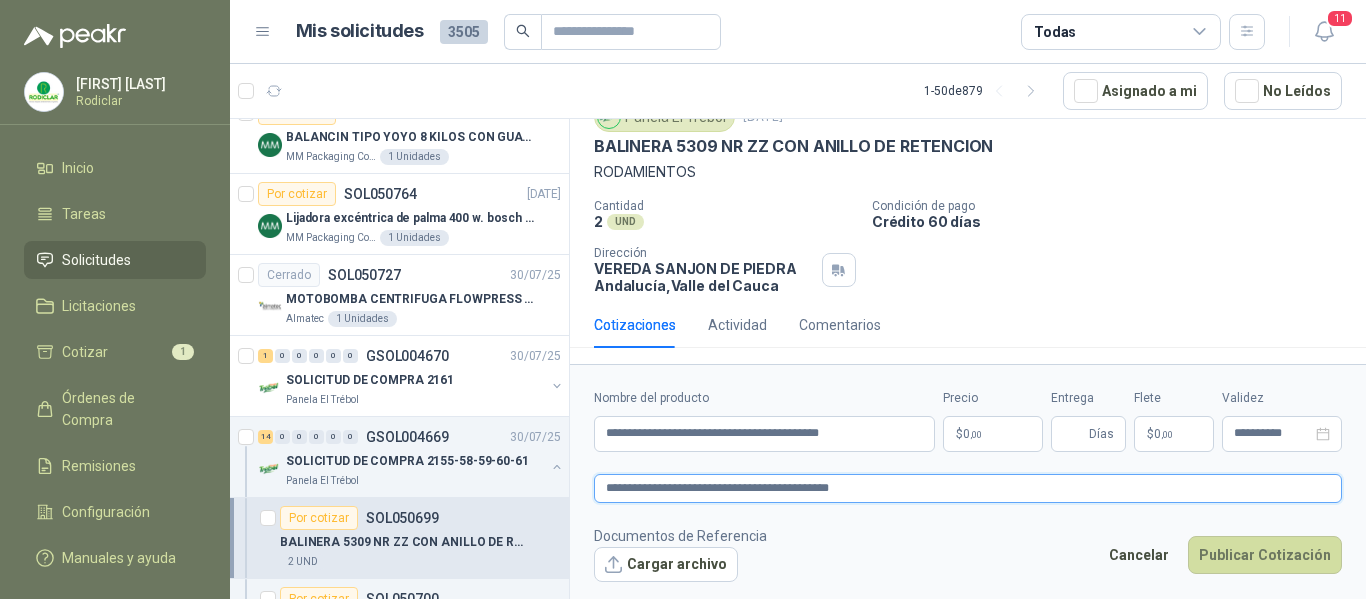 type 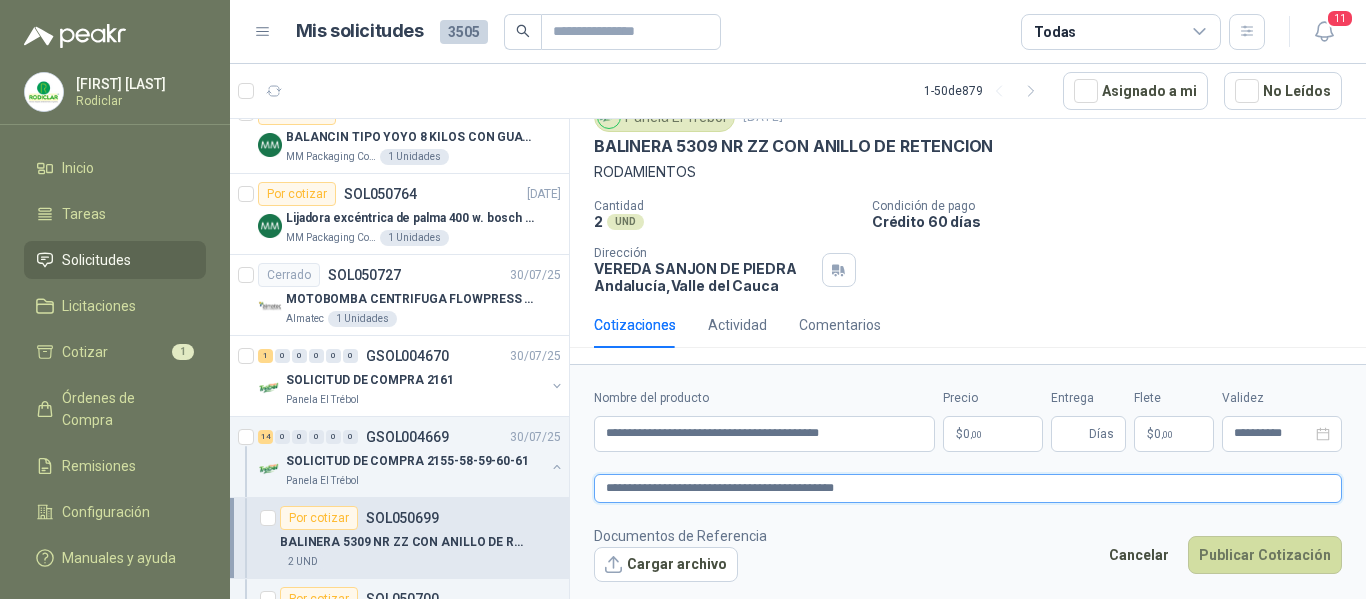 type 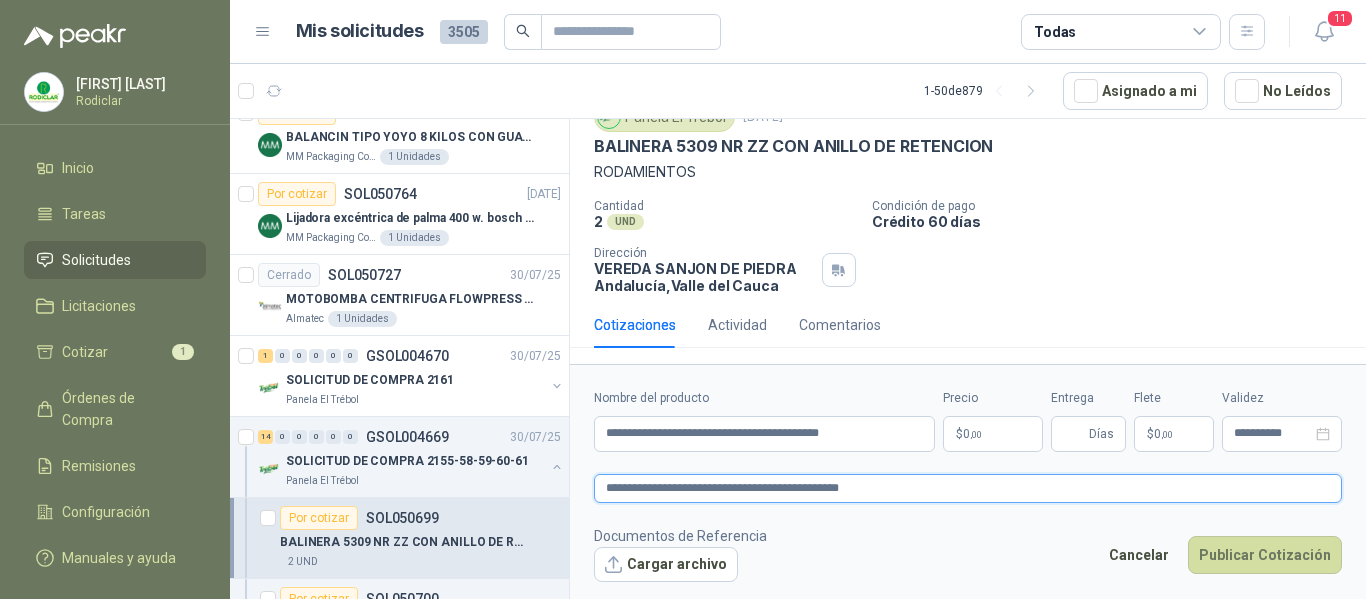 type 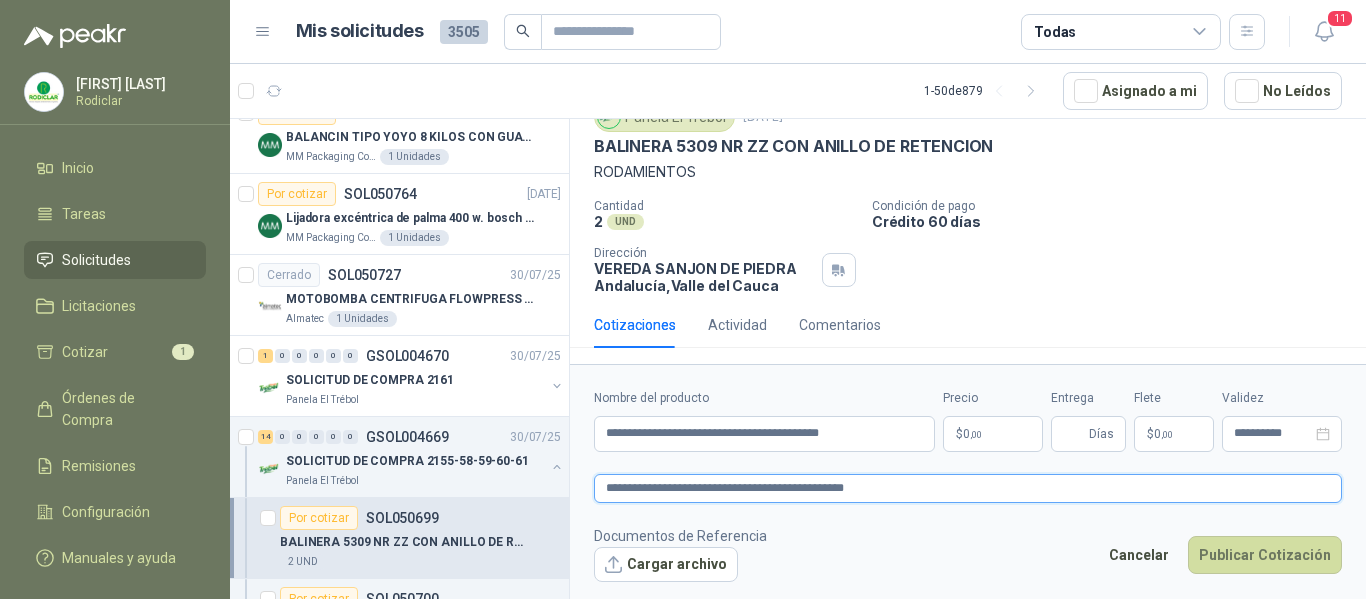 type 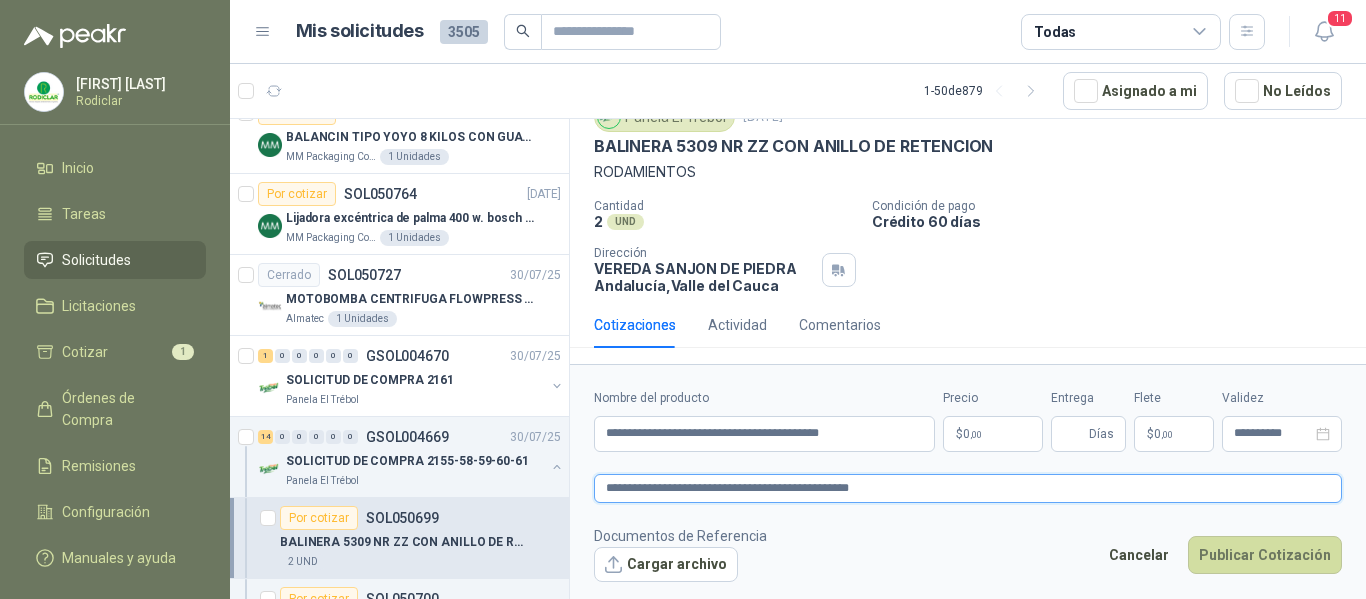 type 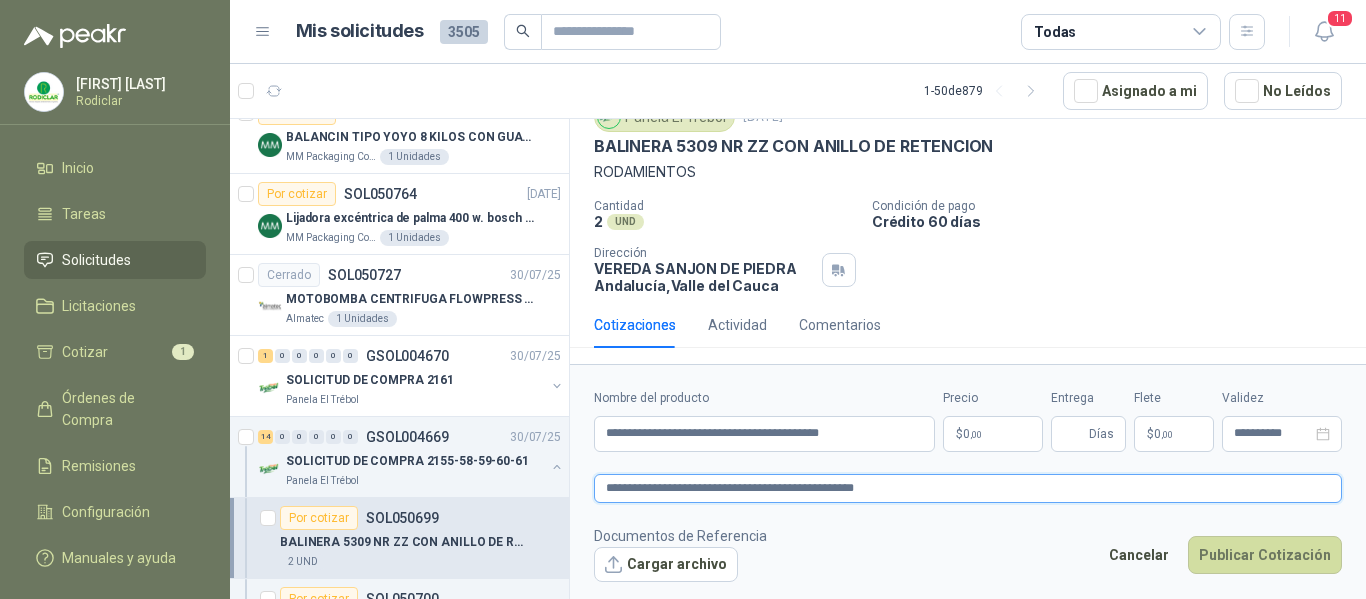 type 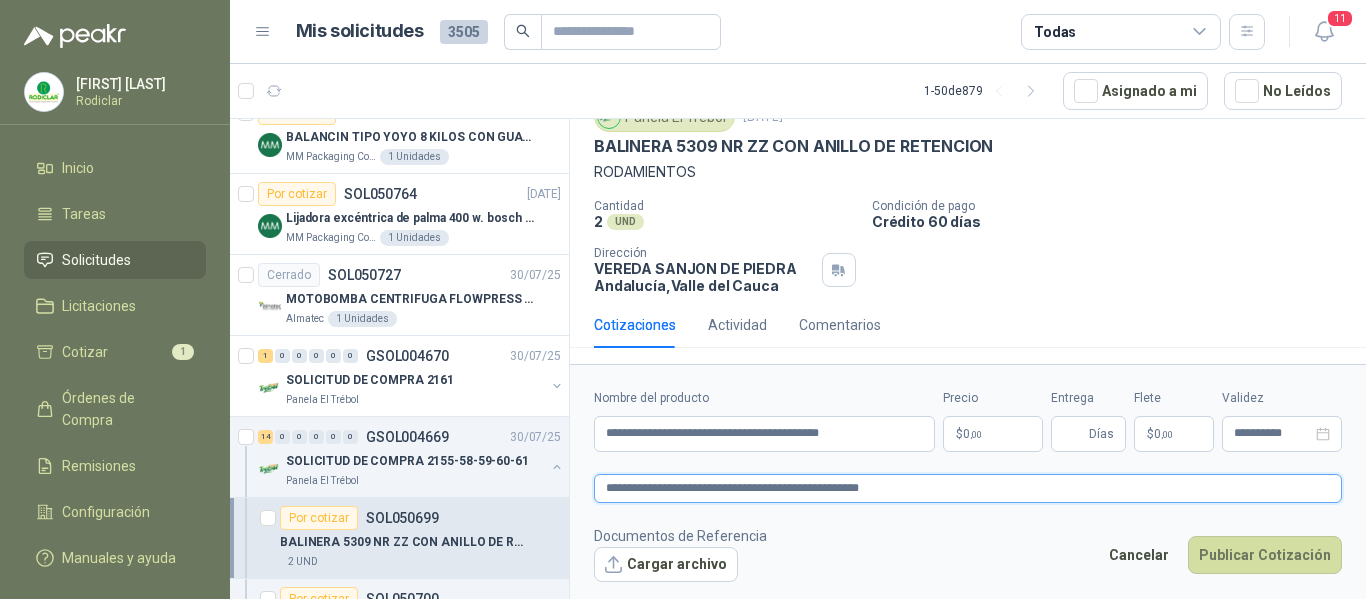 type 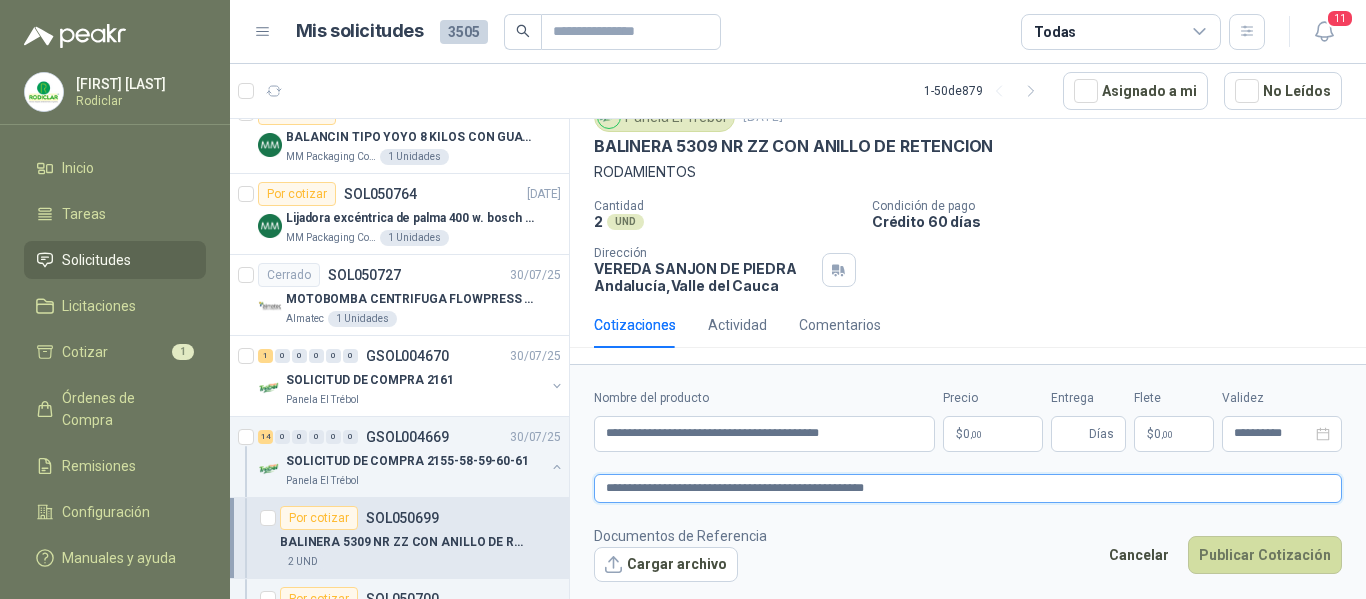 type 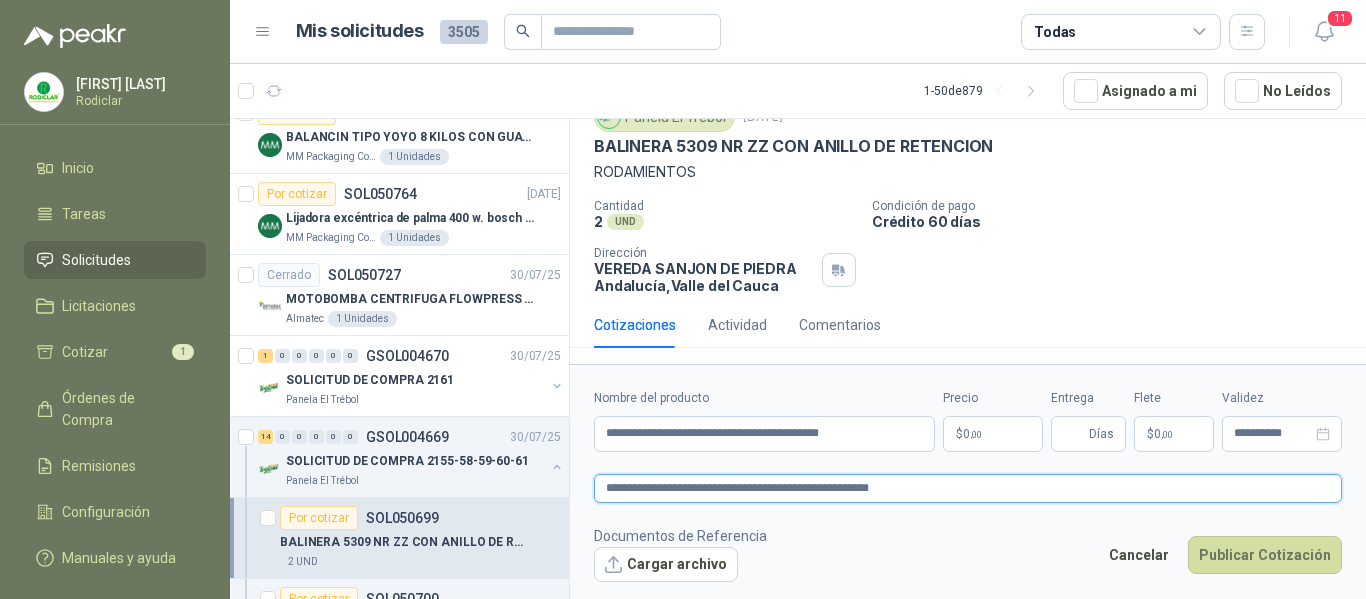 type 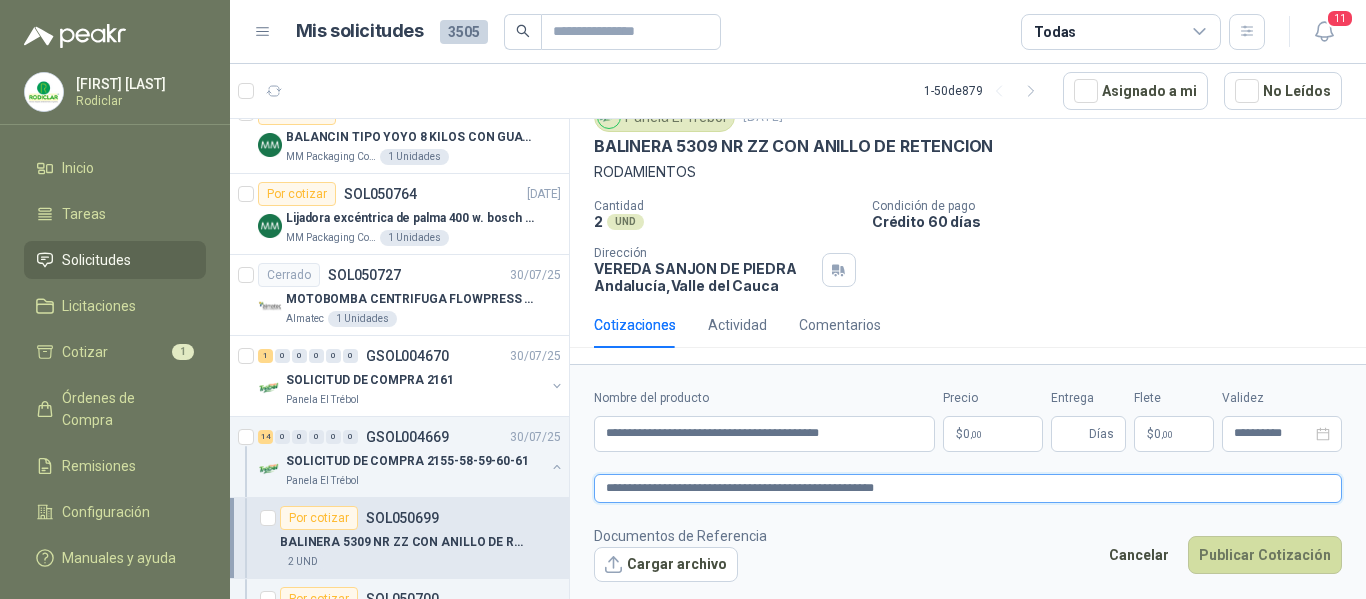 type 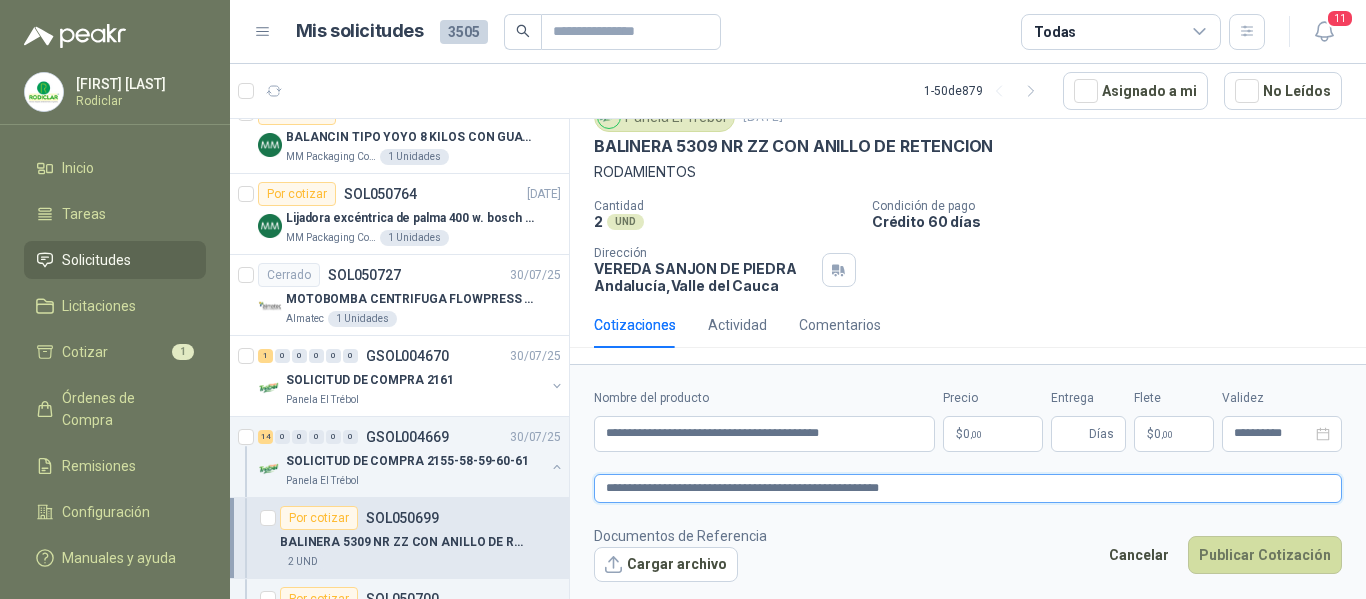 type 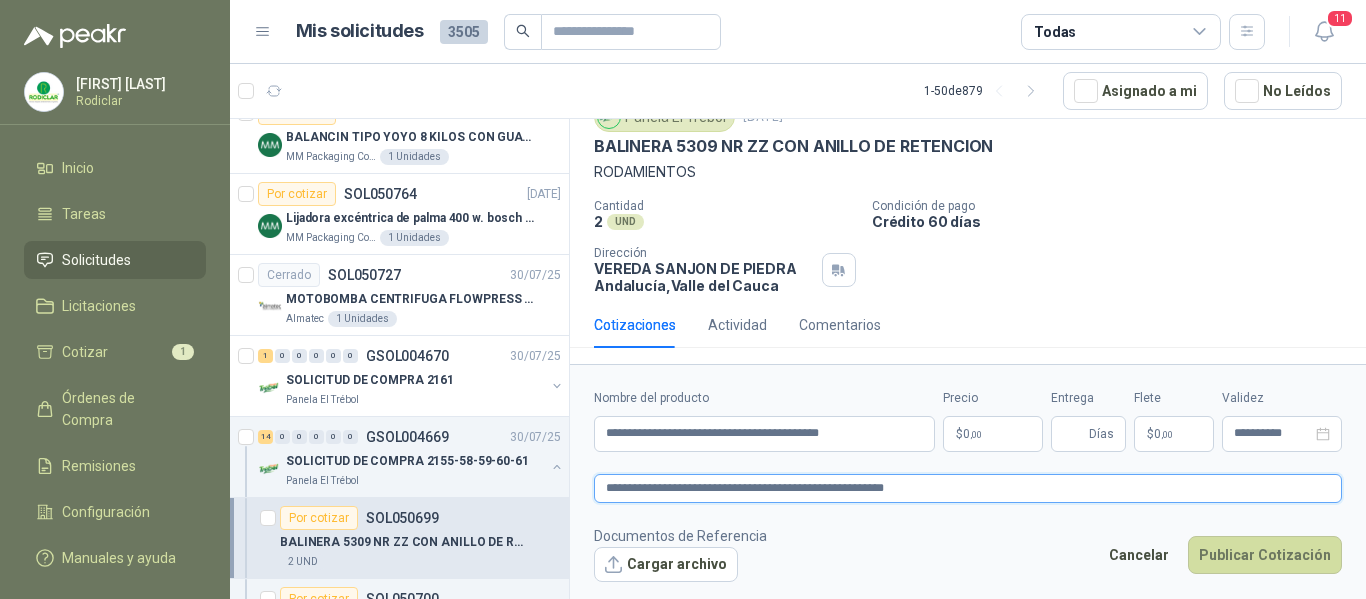 type 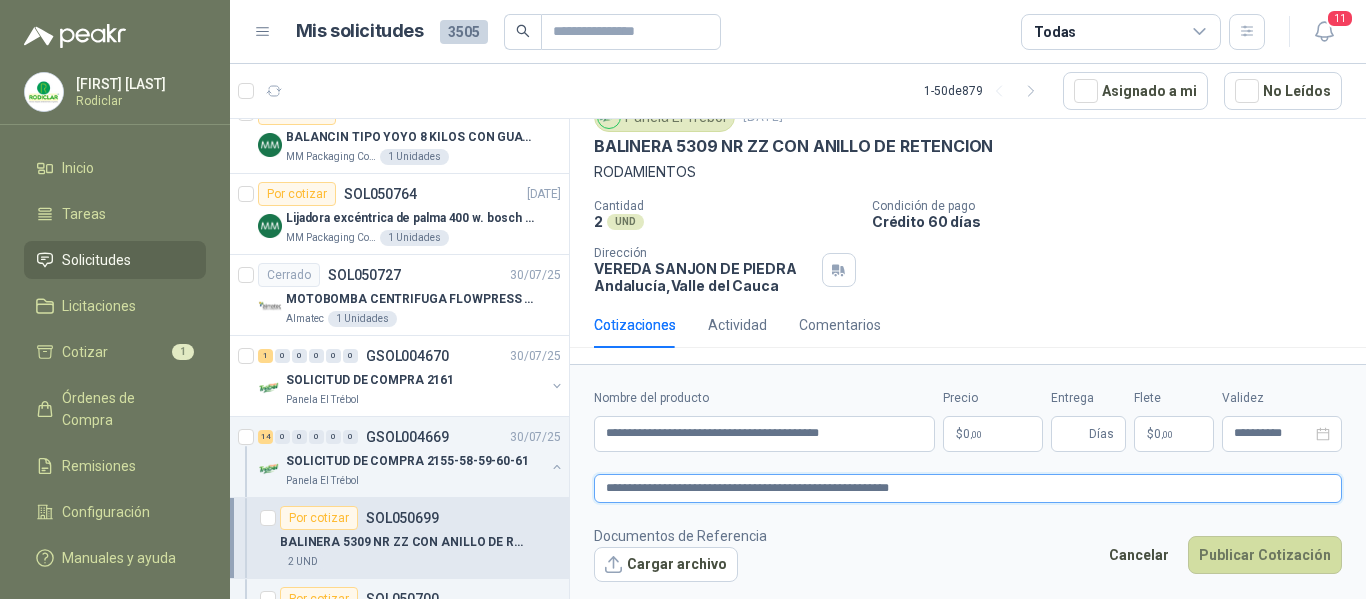 type 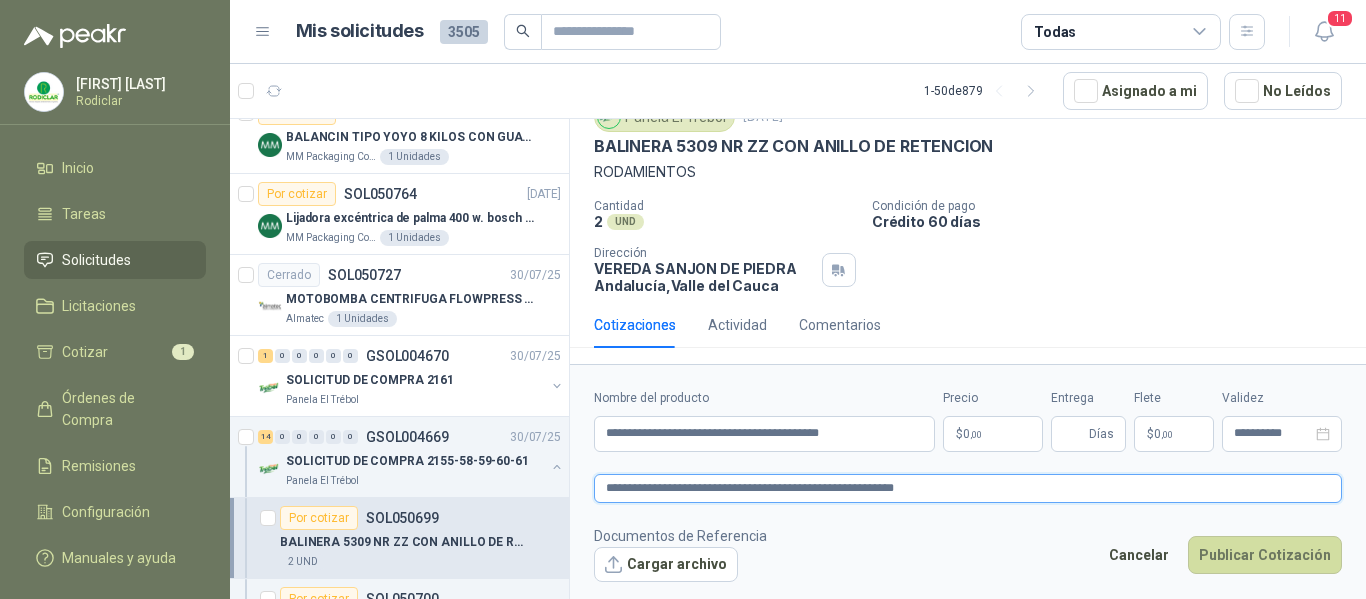 type 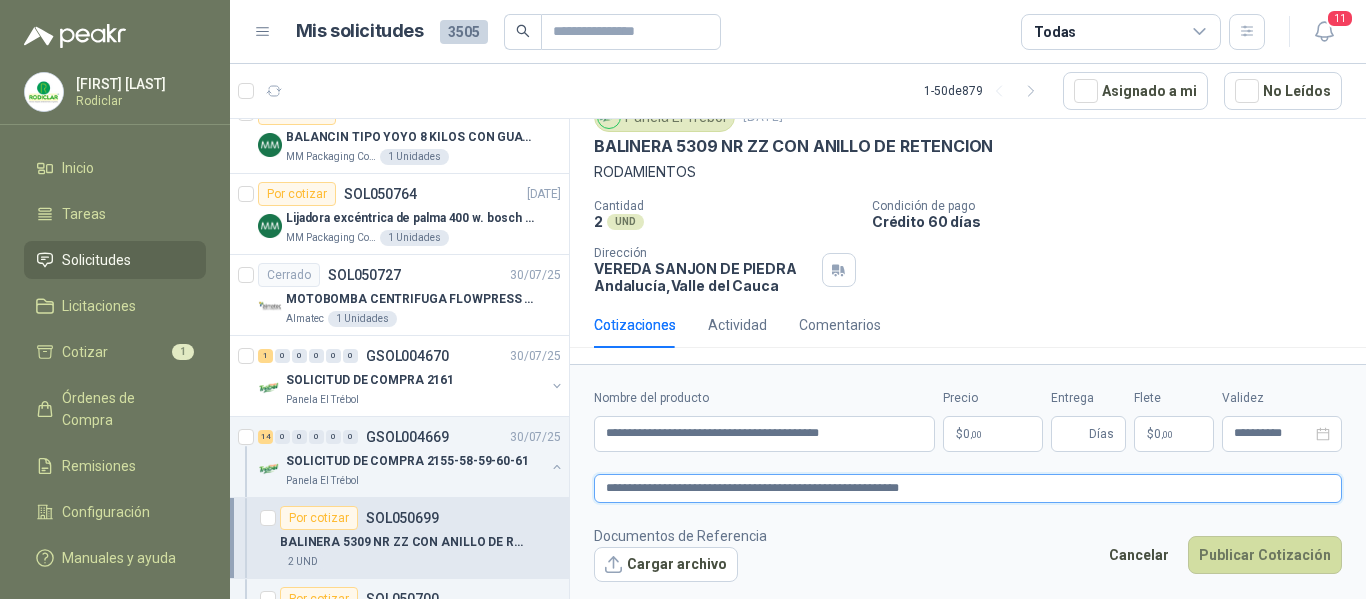 type 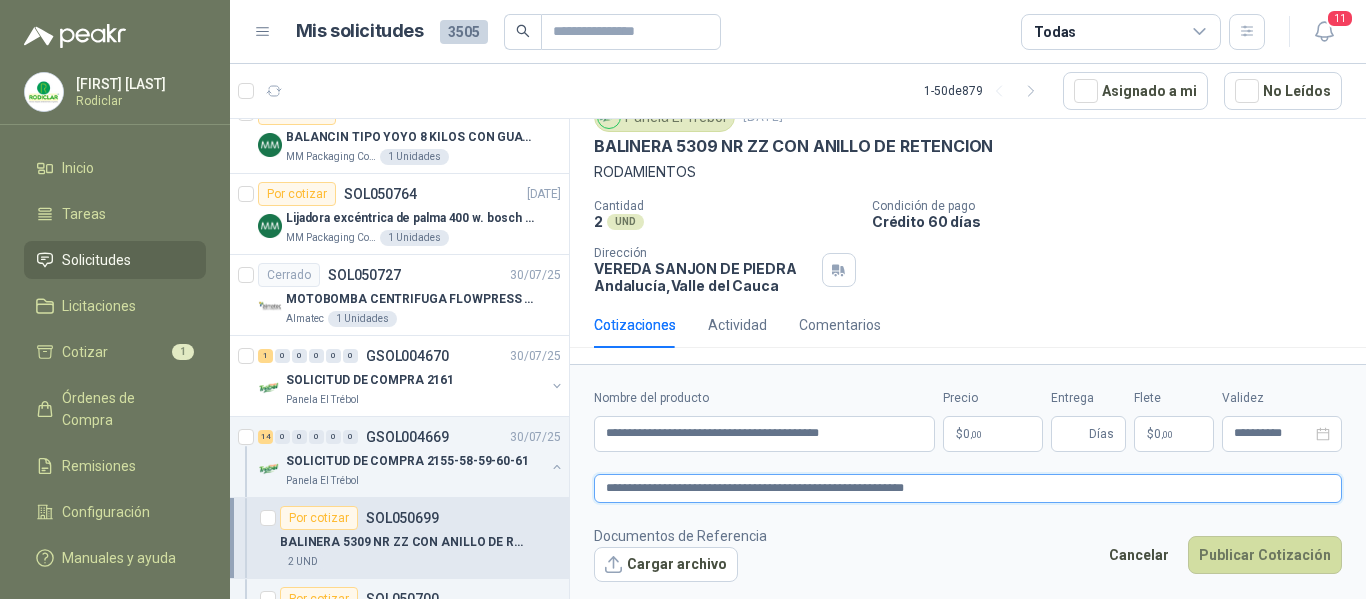 type on "**********" 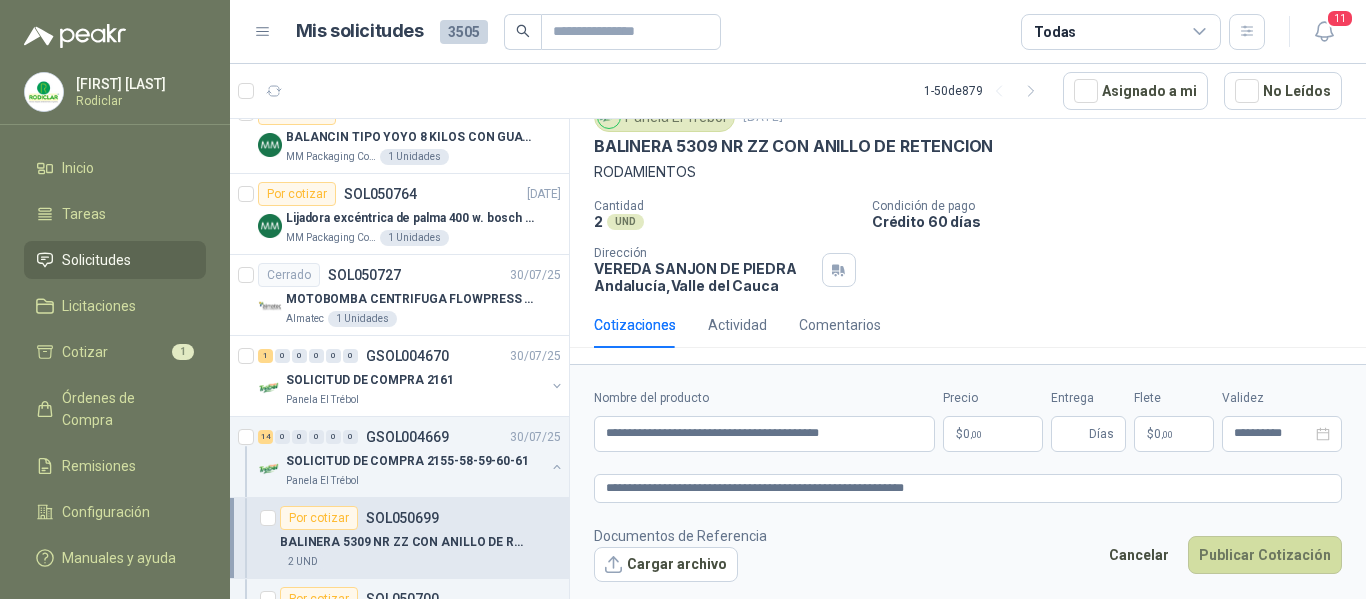 click on "$  0 ,00" at bounding box center (993, 434) 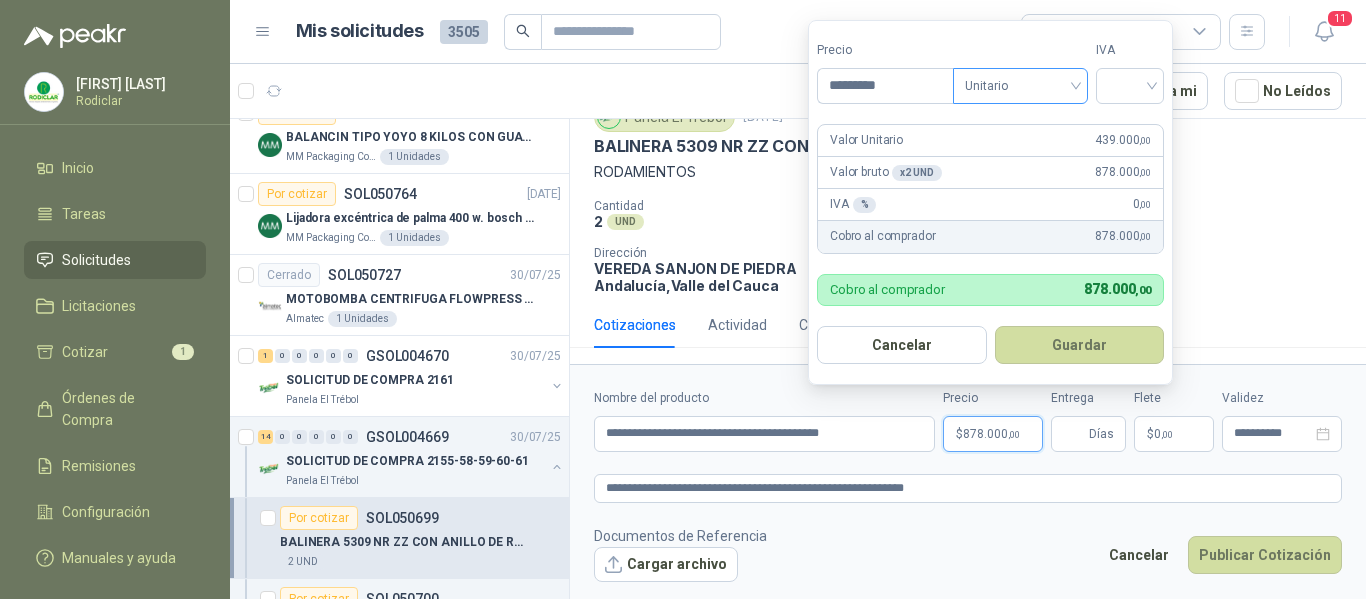 click on "Unitario" at bounding box center [1020, 86] 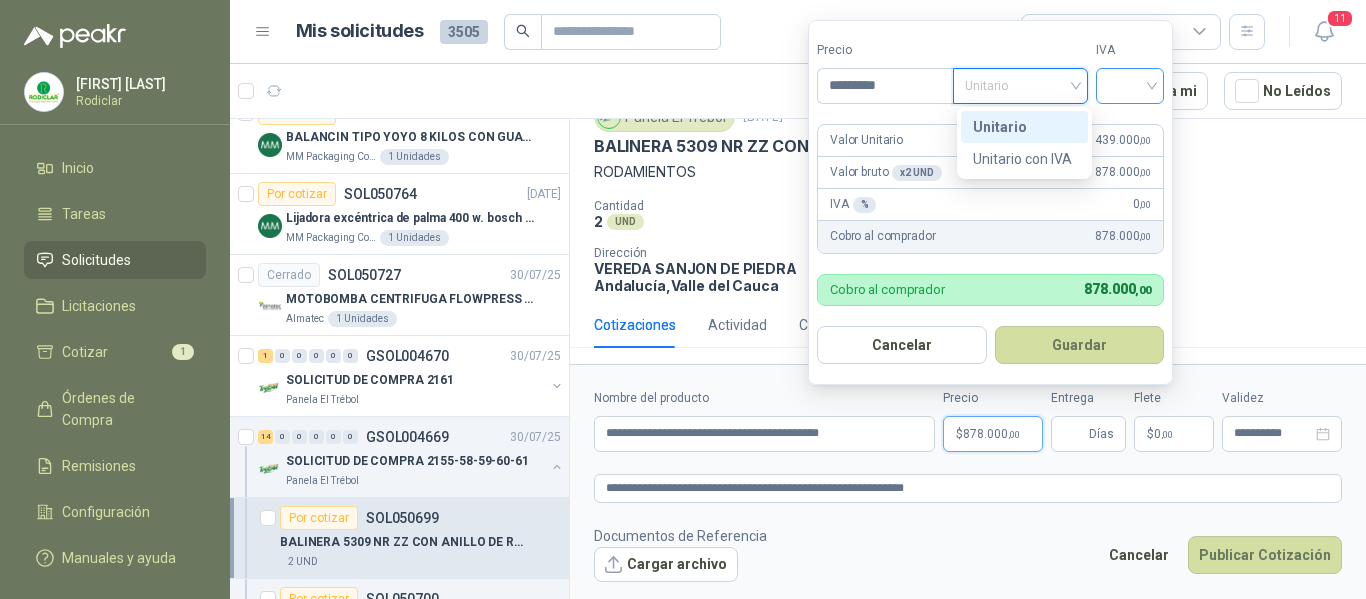 drag, startPoint x: 1016, startPoint y: 127, endPoint x: 1111, endPoint y: 99, distance: 99.0404 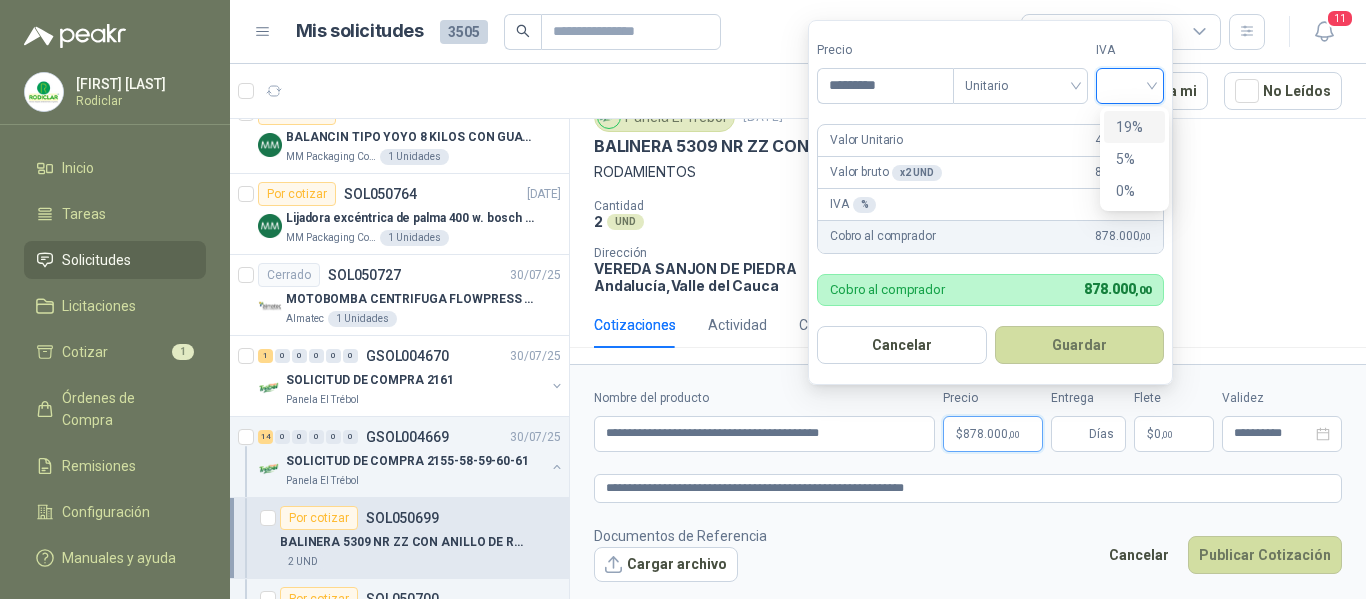 click at bounding box center [1130, 84] 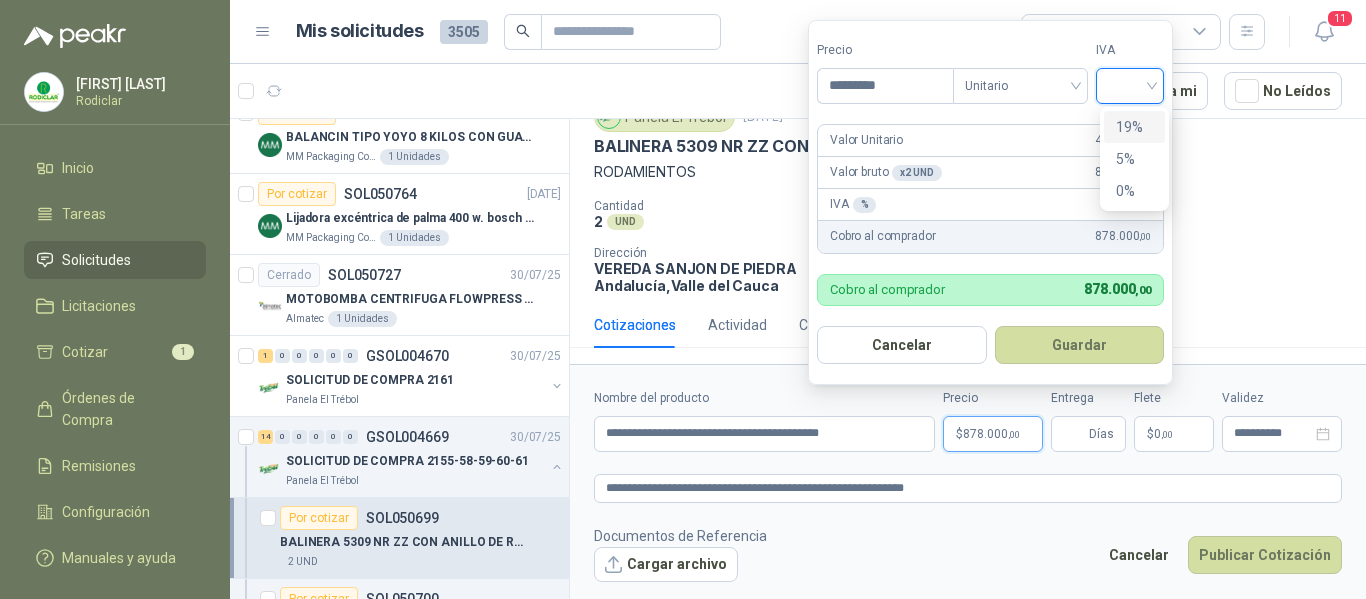click on "19%" at bounding box center [1134, 127] 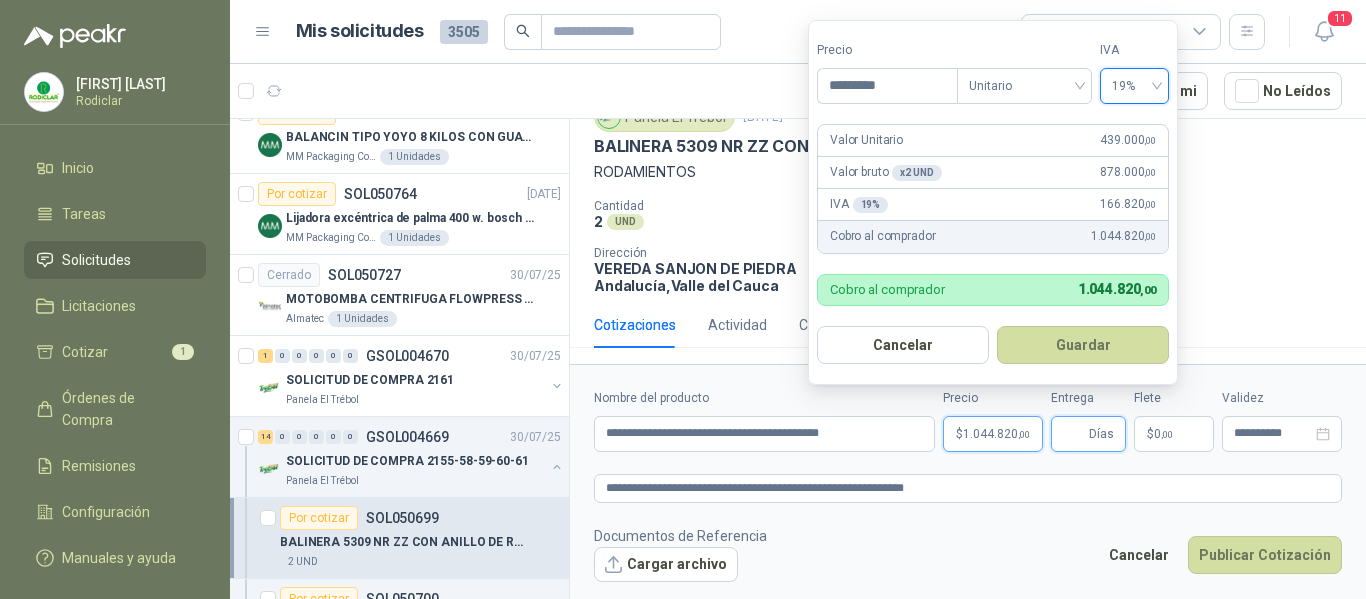 click on "Entrega" at bounding box center [1074, 434] 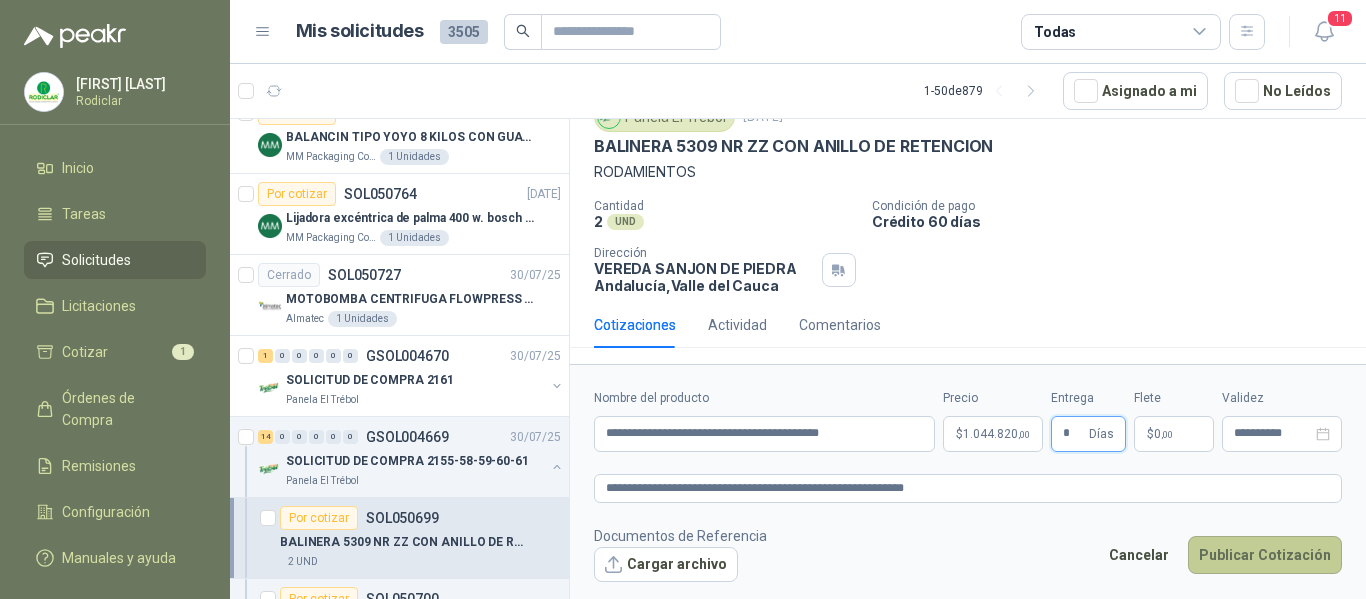 type on "*" 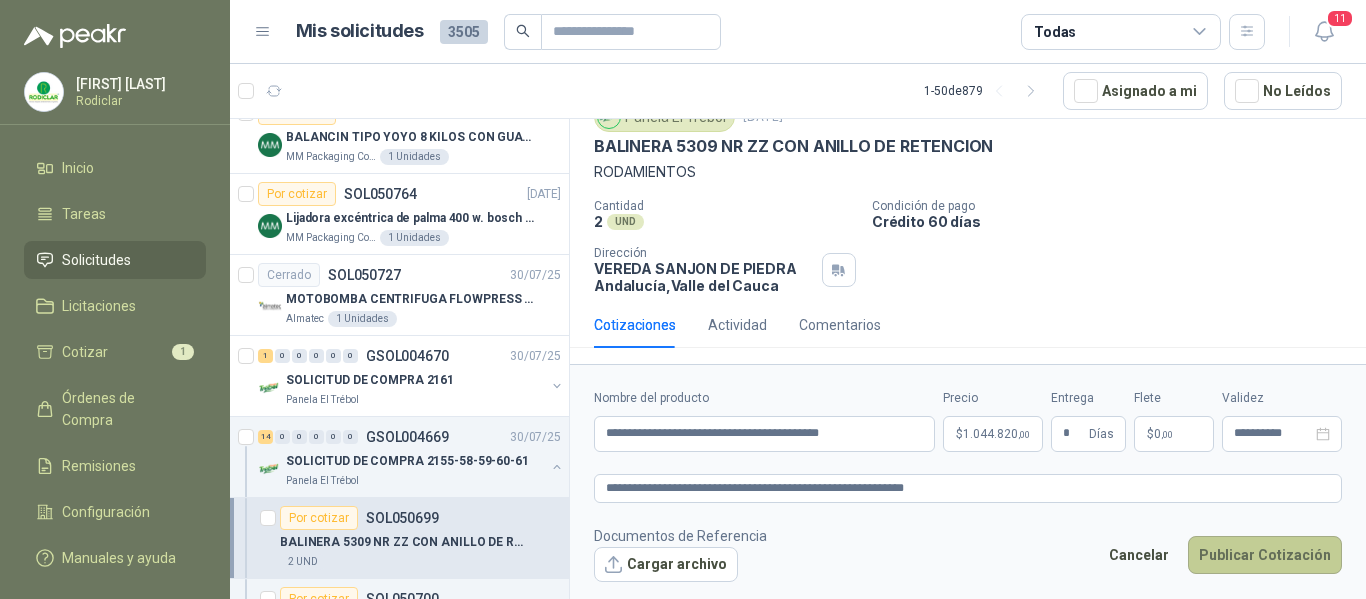 click on "Publicar Cotización" at bounding box center (1265, 555) 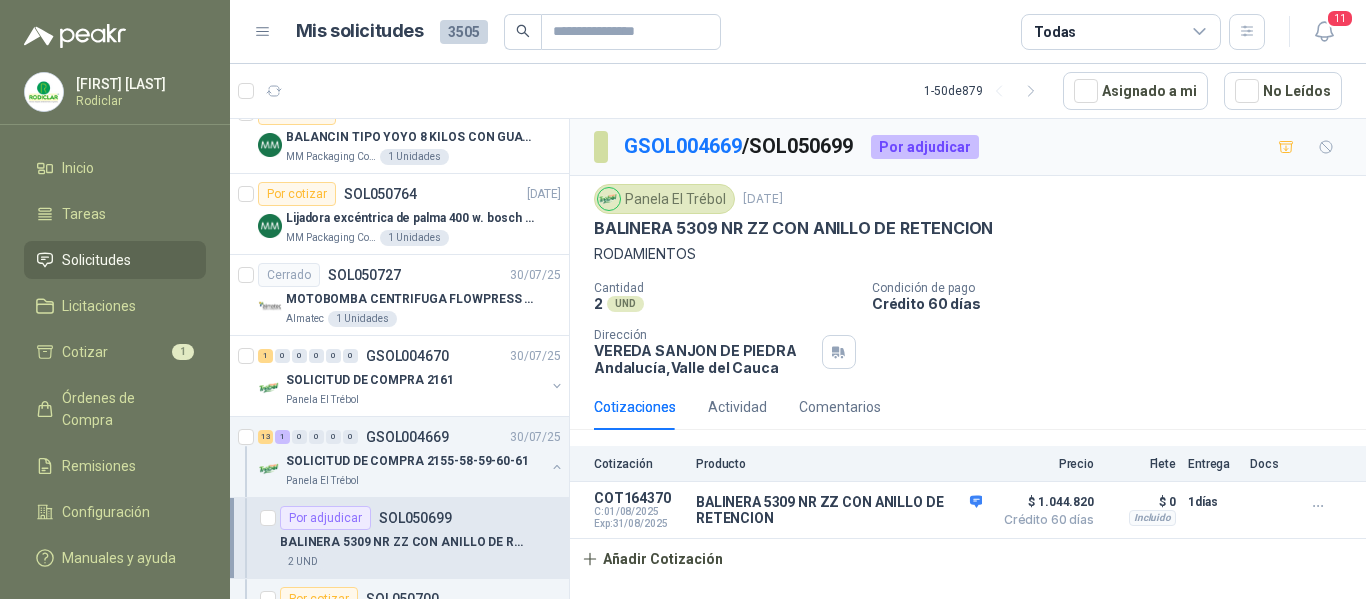 scroll, scrollTop: 0, scrollLeft: 0, axis: both 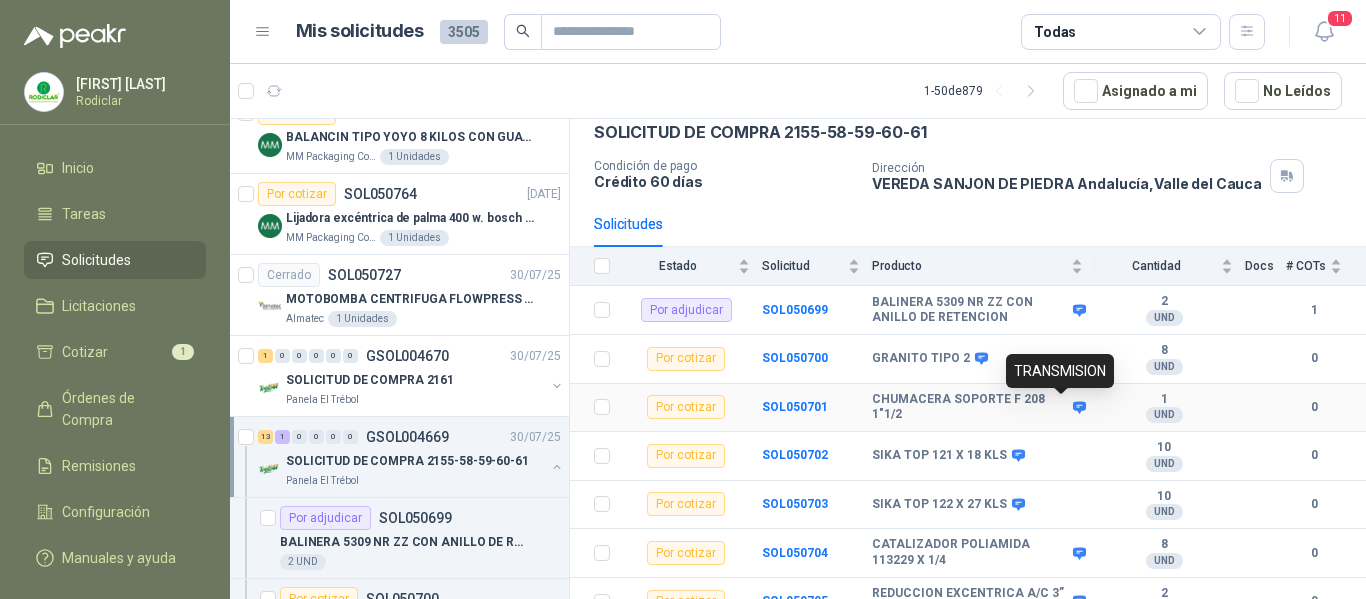 click 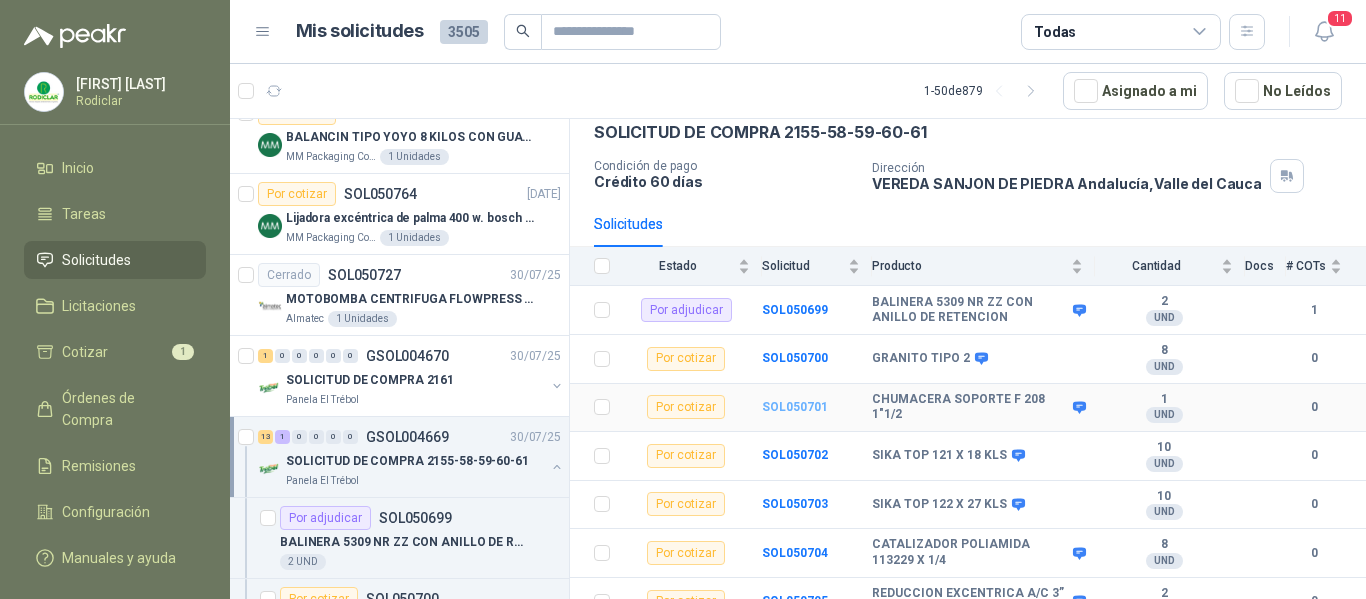click on "SOL050701" at bounding box center [795, 407] 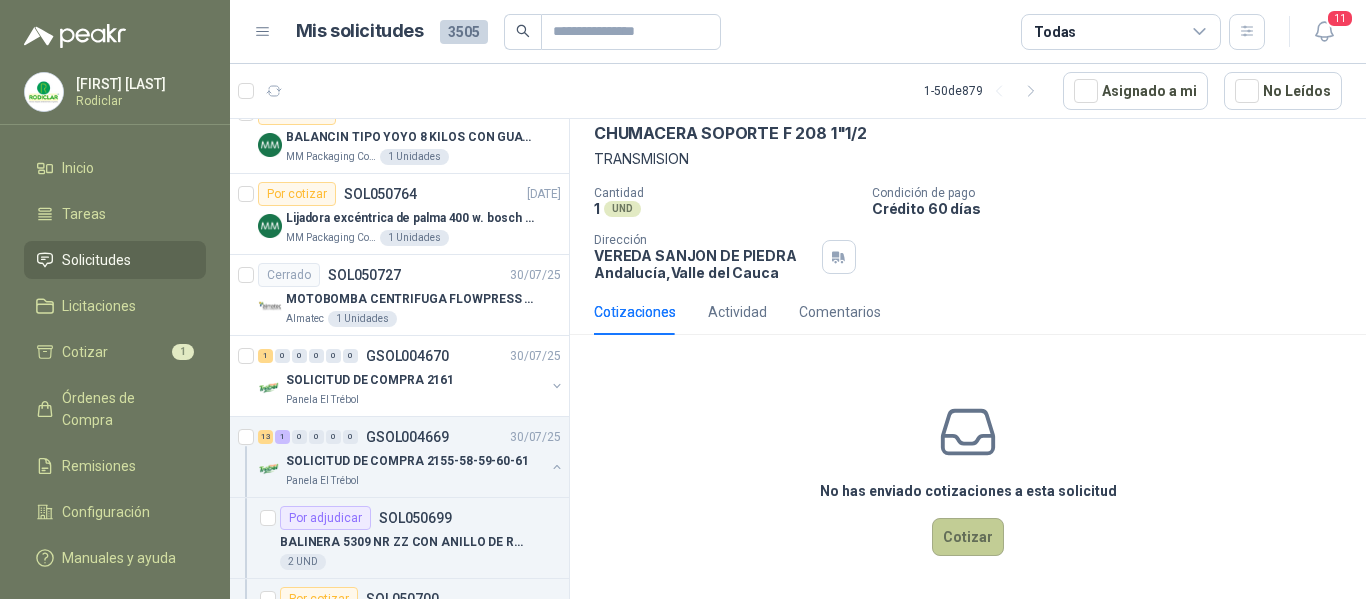 click on "Cotizar" at bounding box center [968, 537] 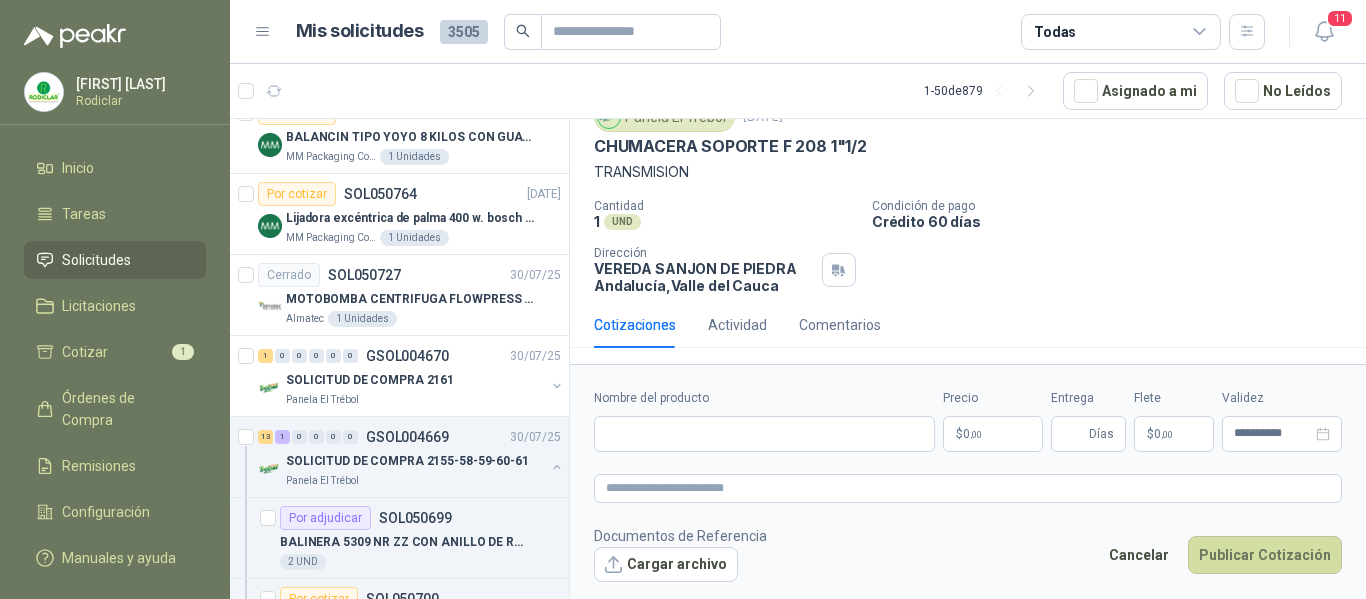 type 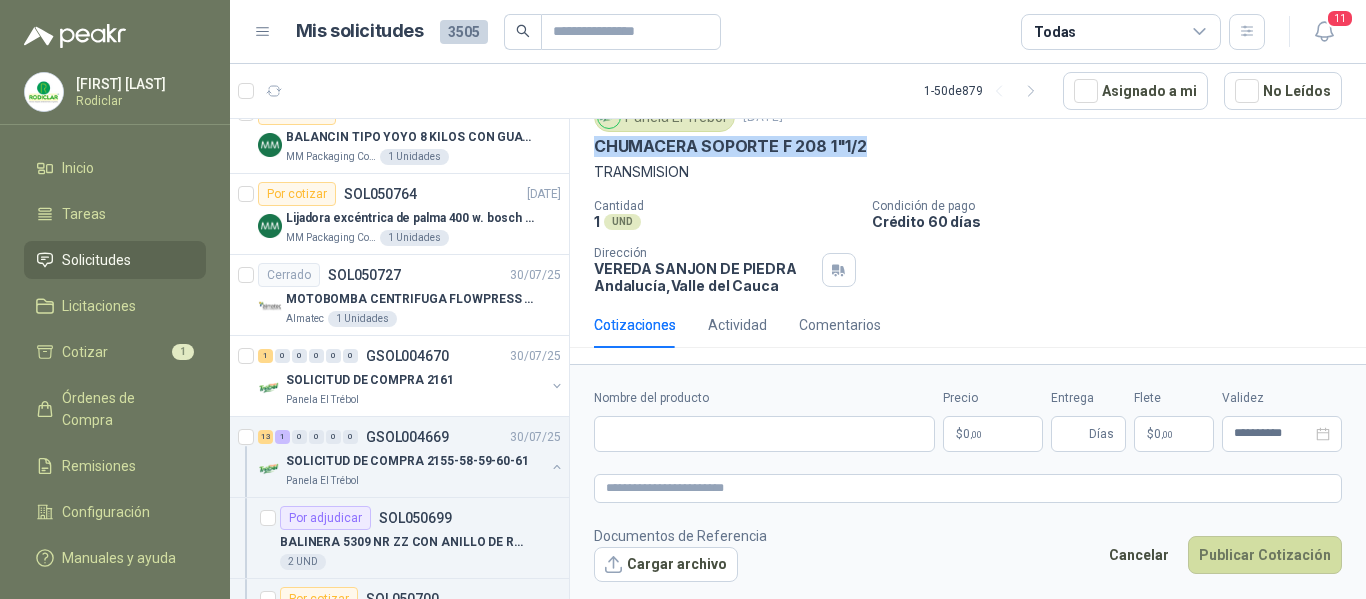 drag, startPoint x: 597, startPoint y: 152, endPoint x: 865, endPoint y: 153, distance: 268.00186 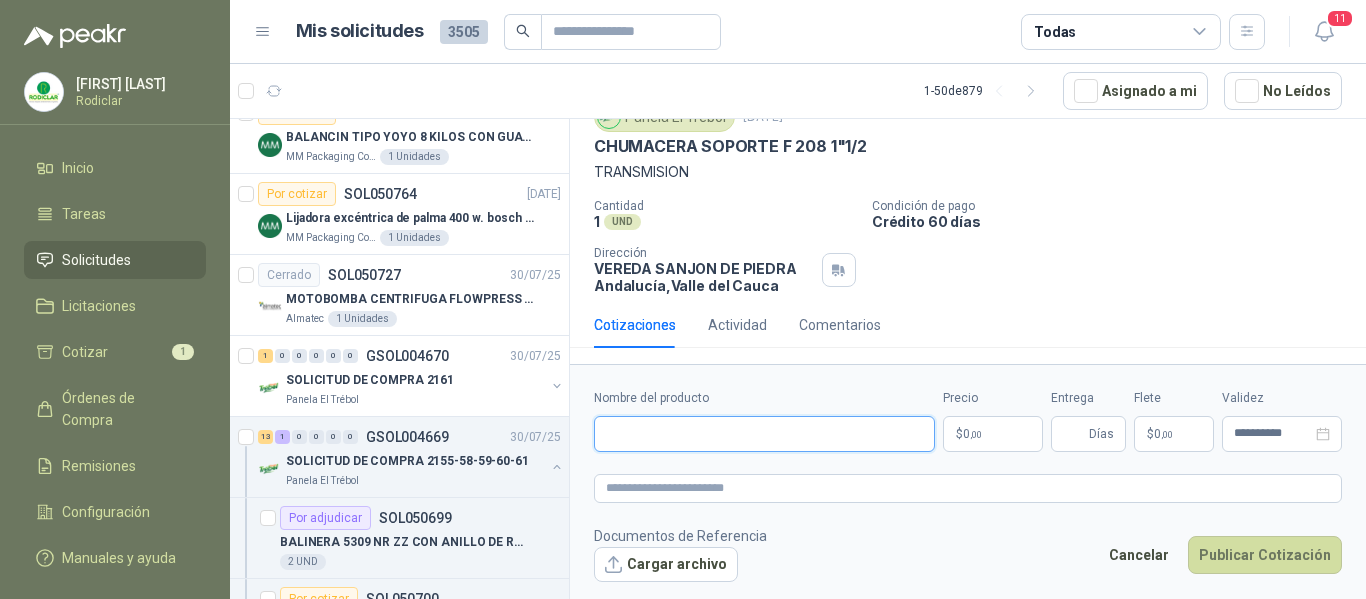 click on "Nombre del producto" at bounding box center [764, 434] 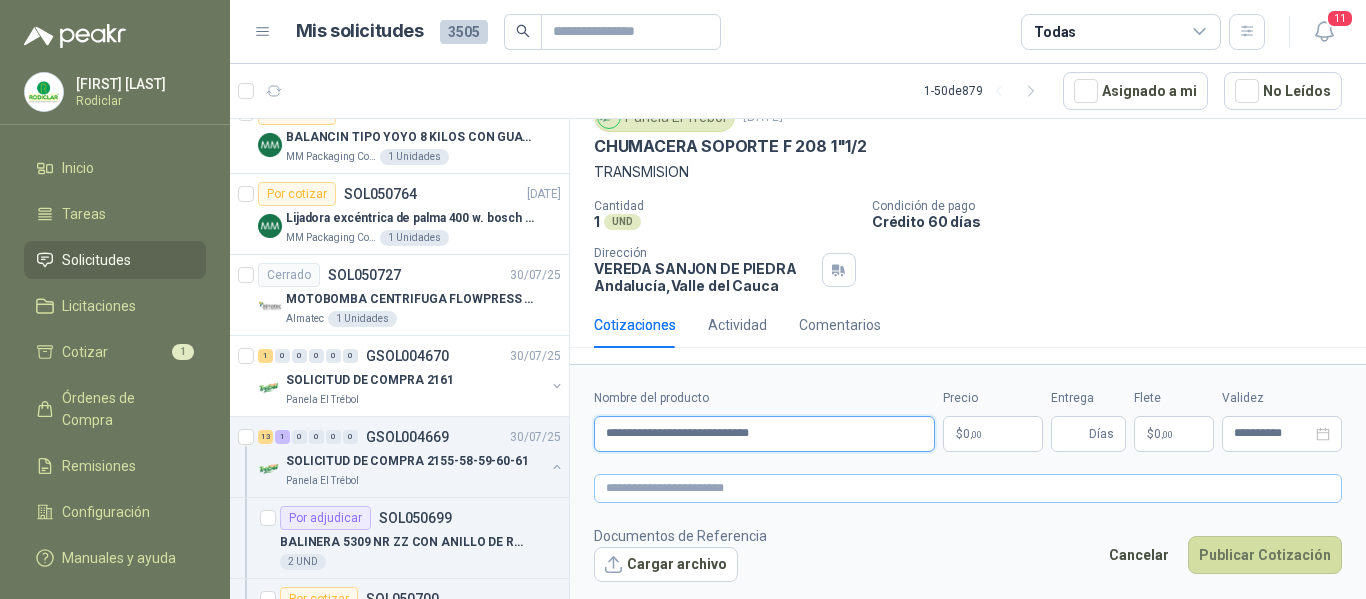 type on "**********" 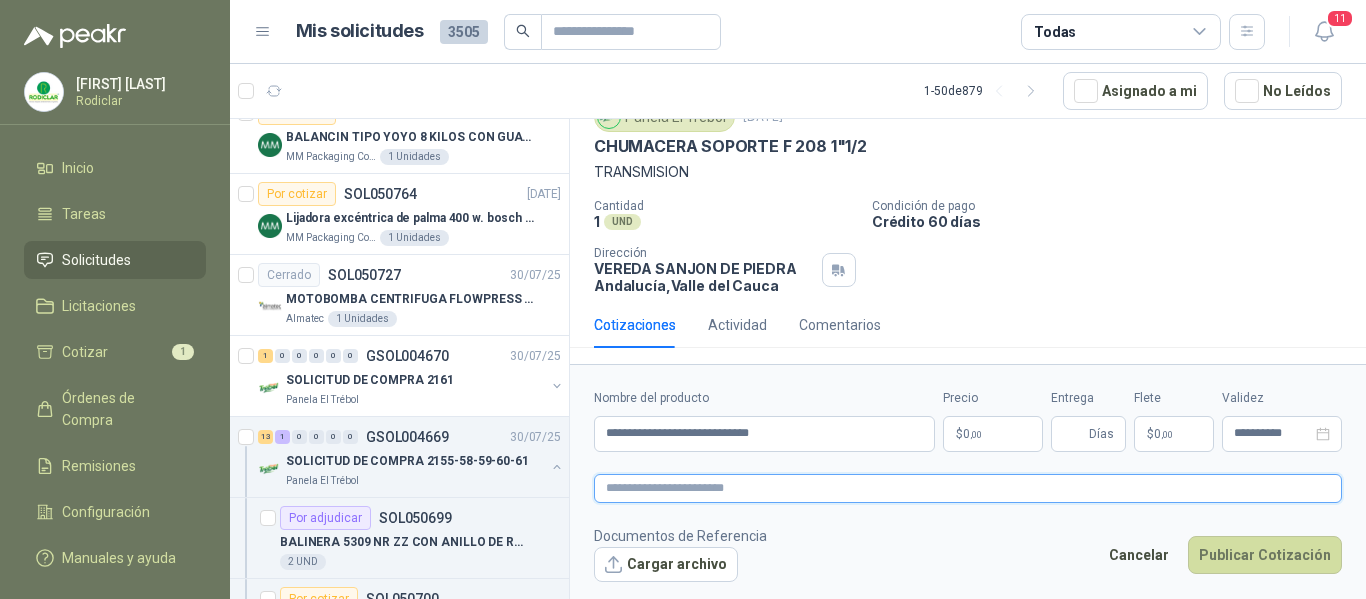 click at bounding box center [968, 488] 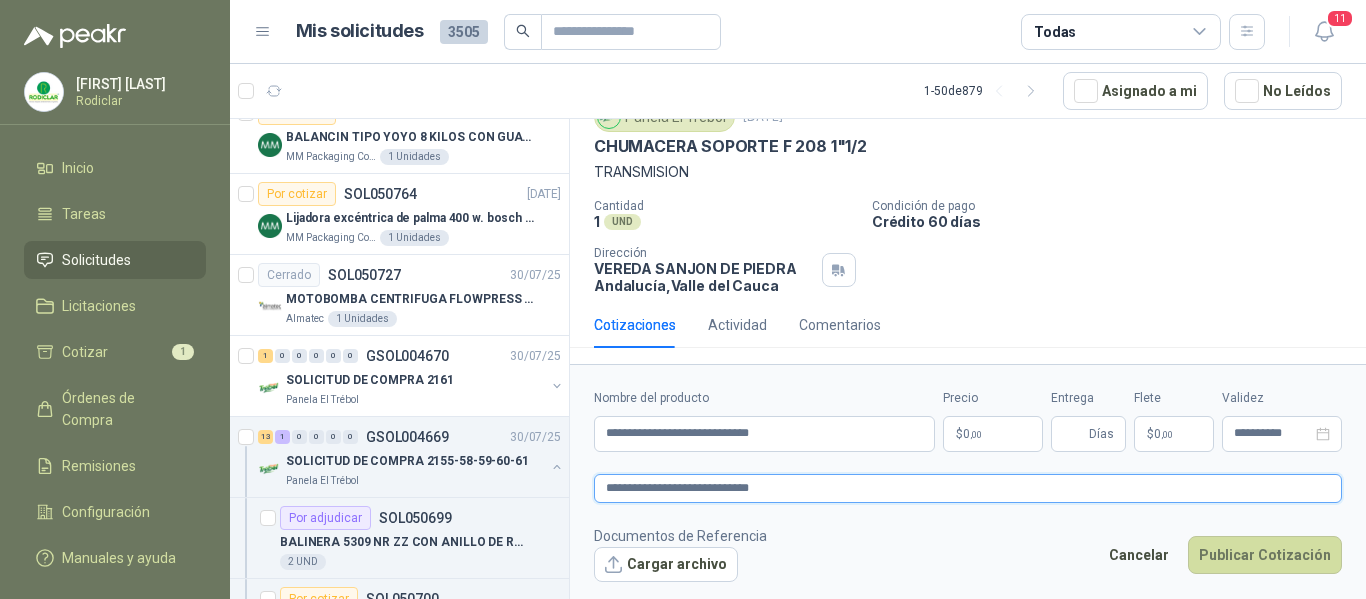 type 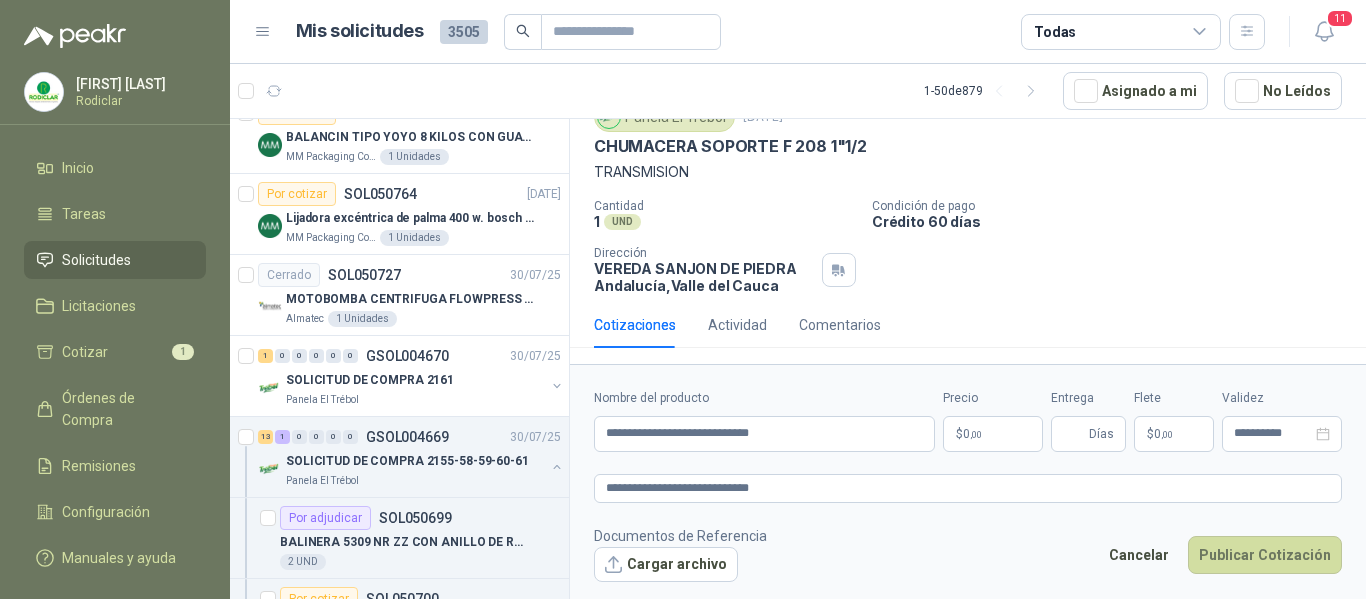 click on "$  0 ,00" at bounding box center [993, 434] 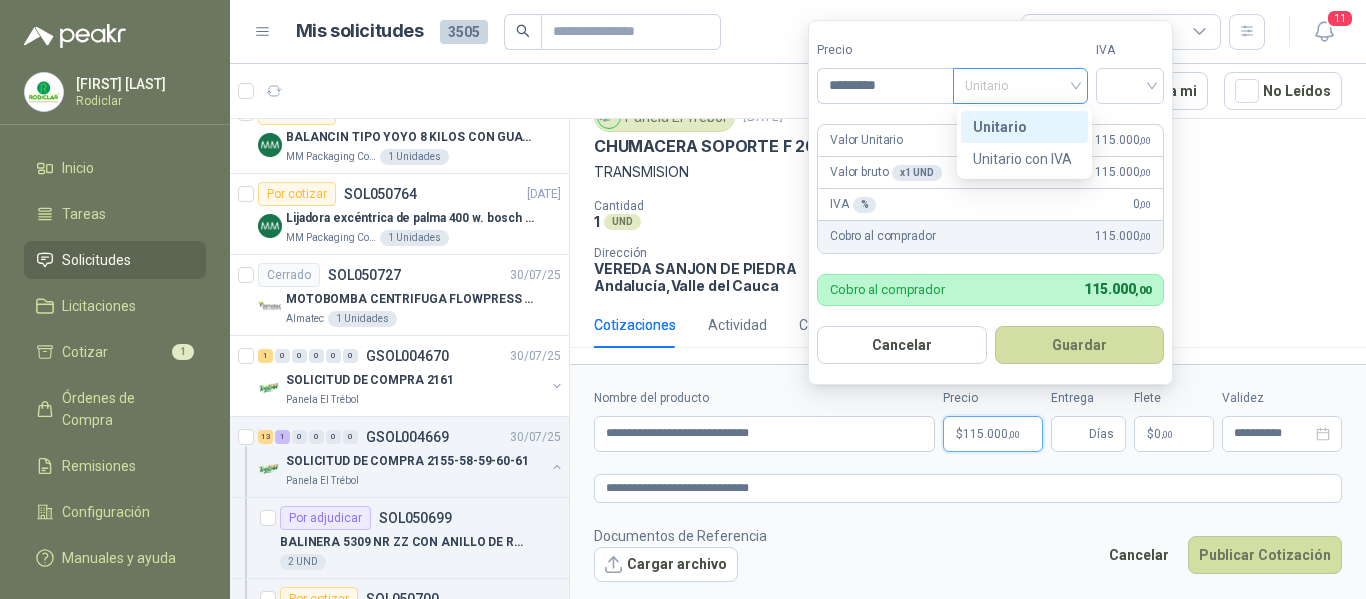 click on "Unitario" at bounding box center [1020, 86] 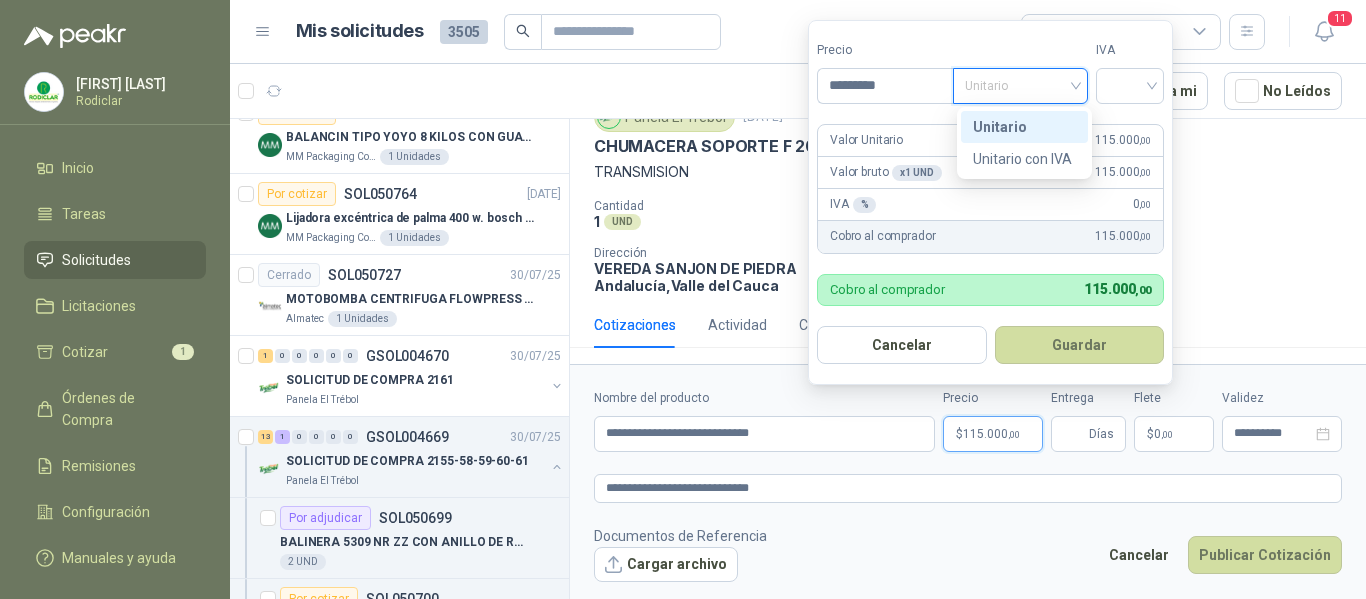 drag, startPoint x: 1038, startPoint y: 127, endPoint x: 1086, endPoint y: 112, distance: 50.289165 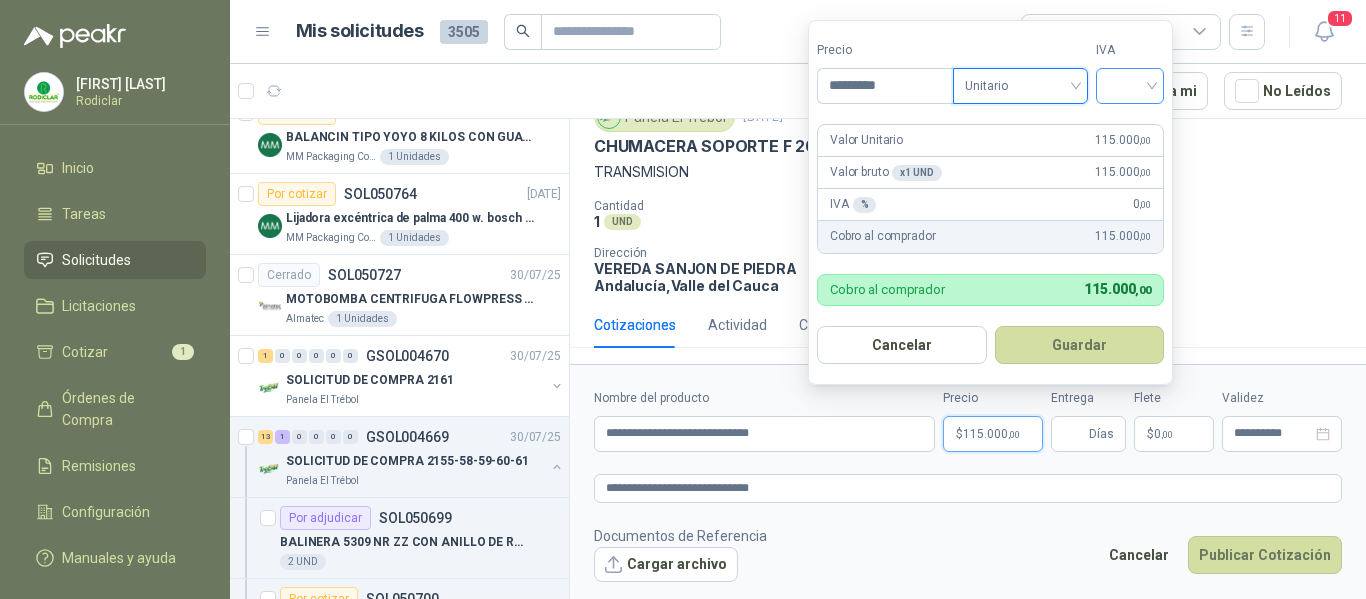 click at bounding box center (1130, 84) 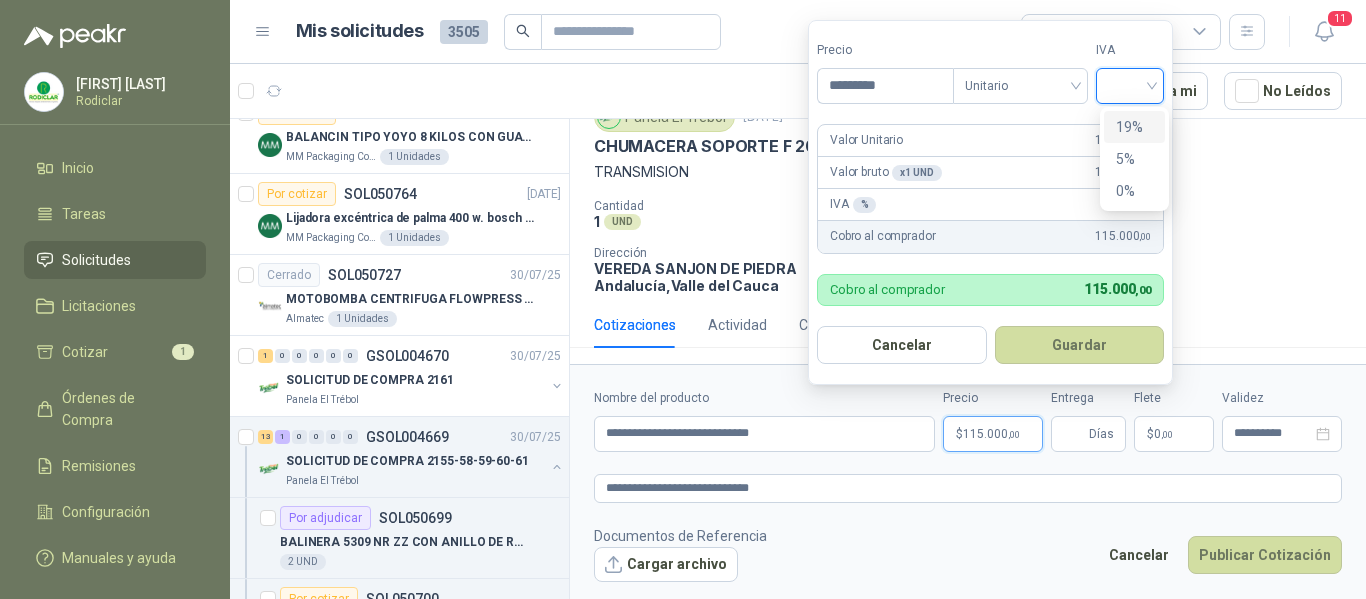 click on "19%" at bounding box center [1134, 127] 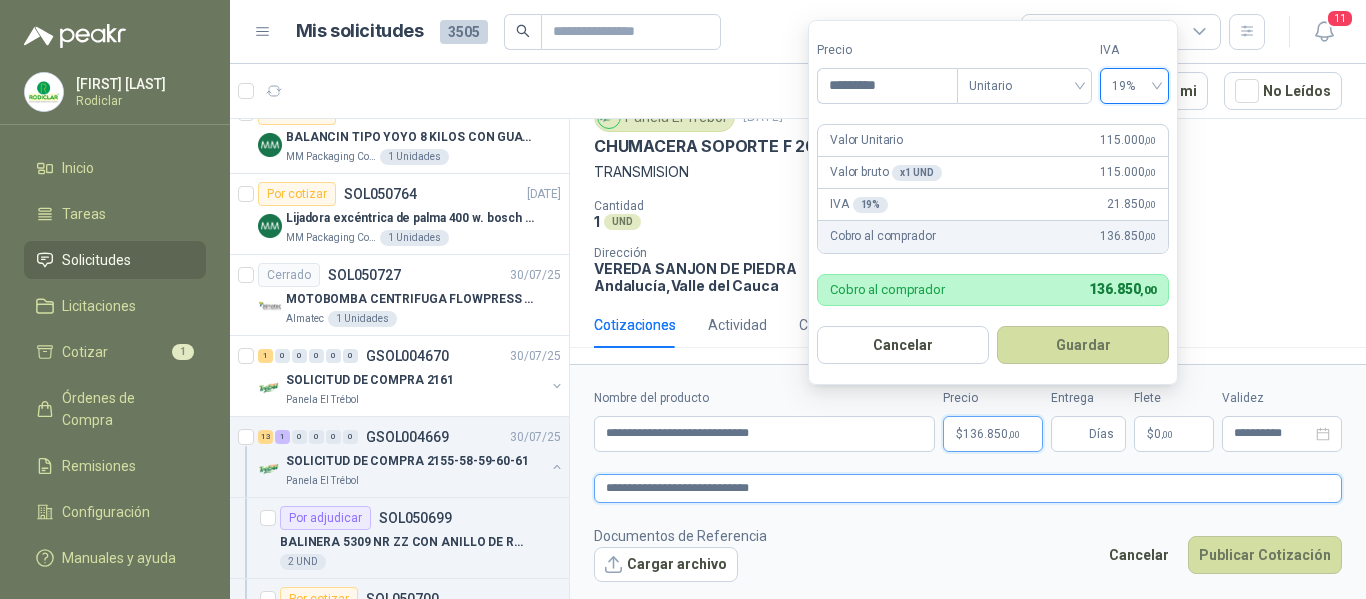 click on "**********" at bounding box center (968, 488) 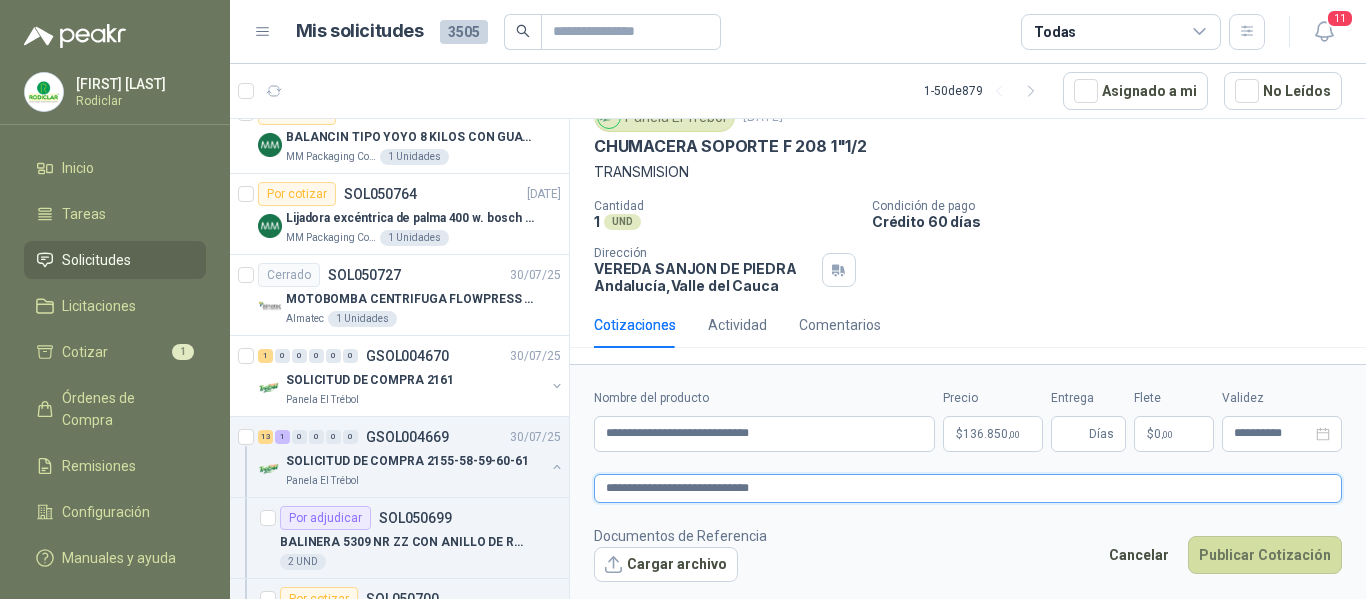 type 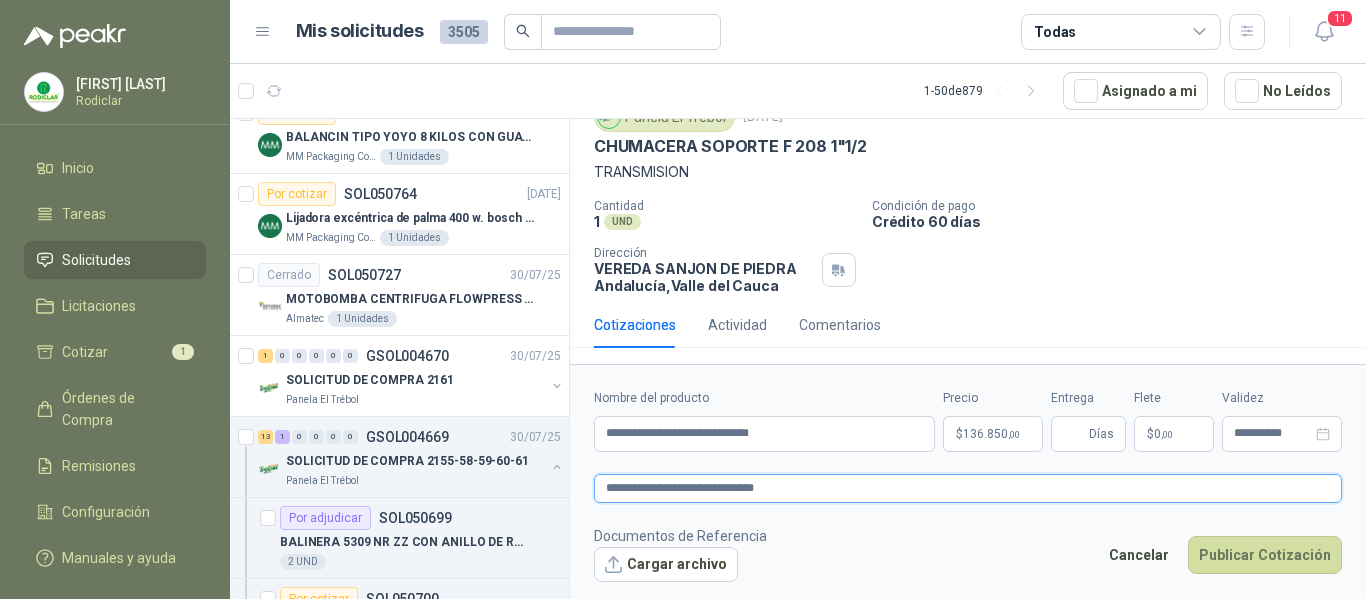 type 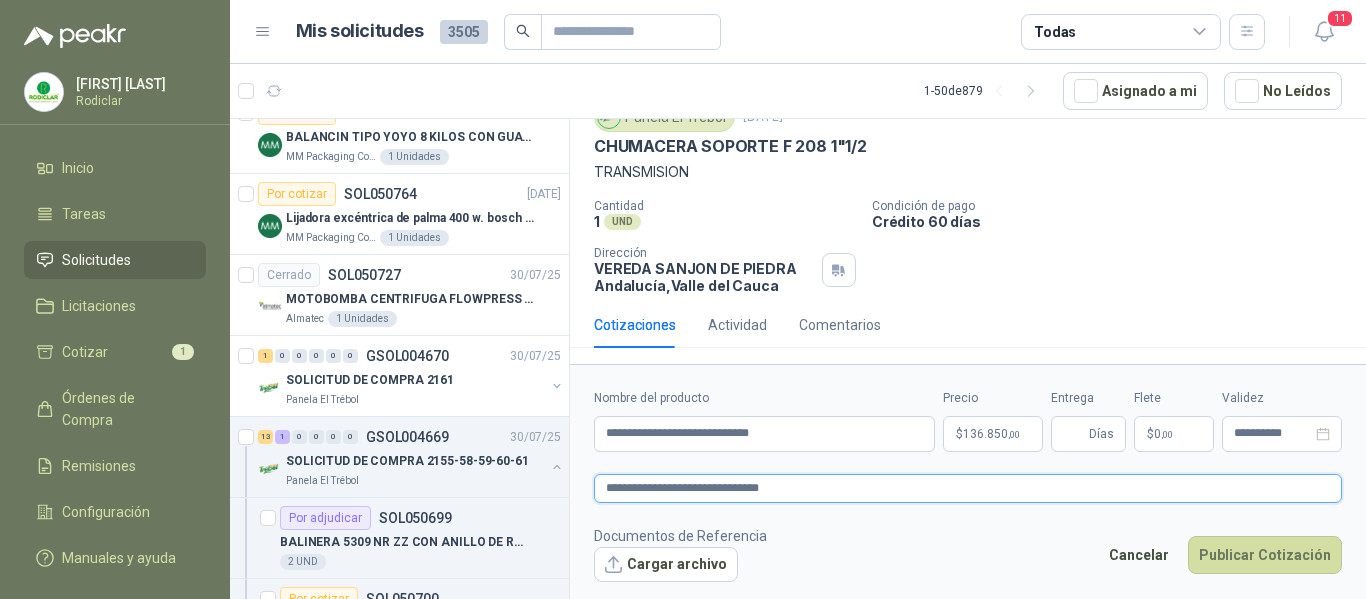 type on "**********" 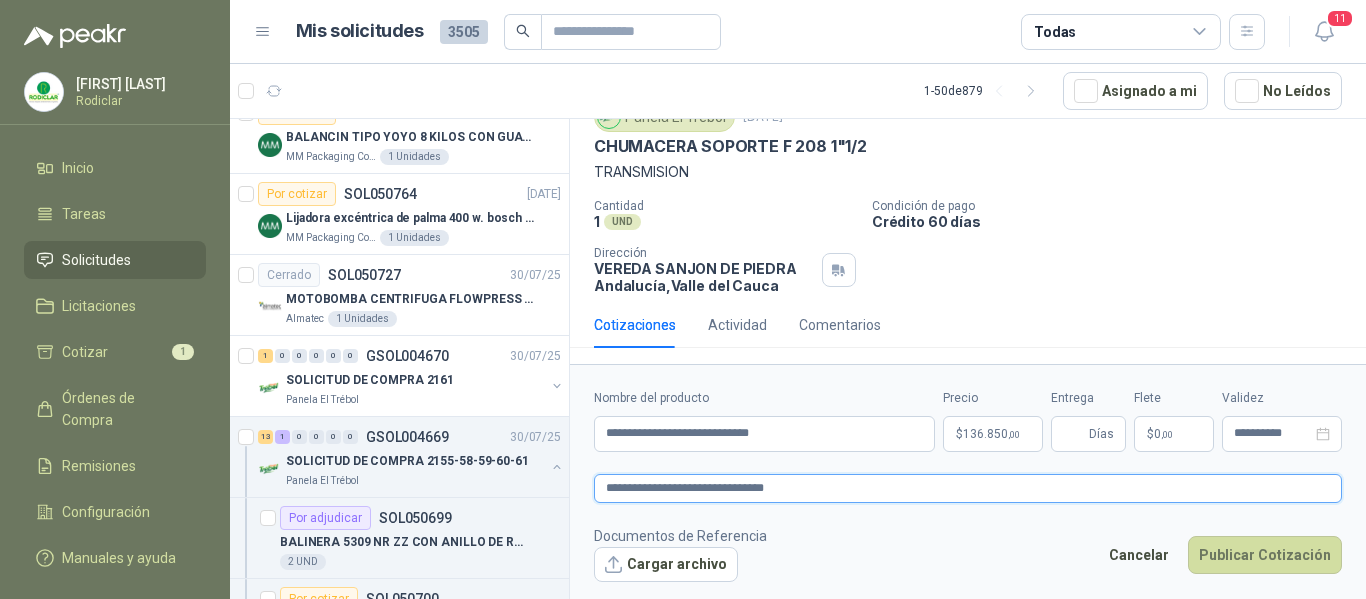 type 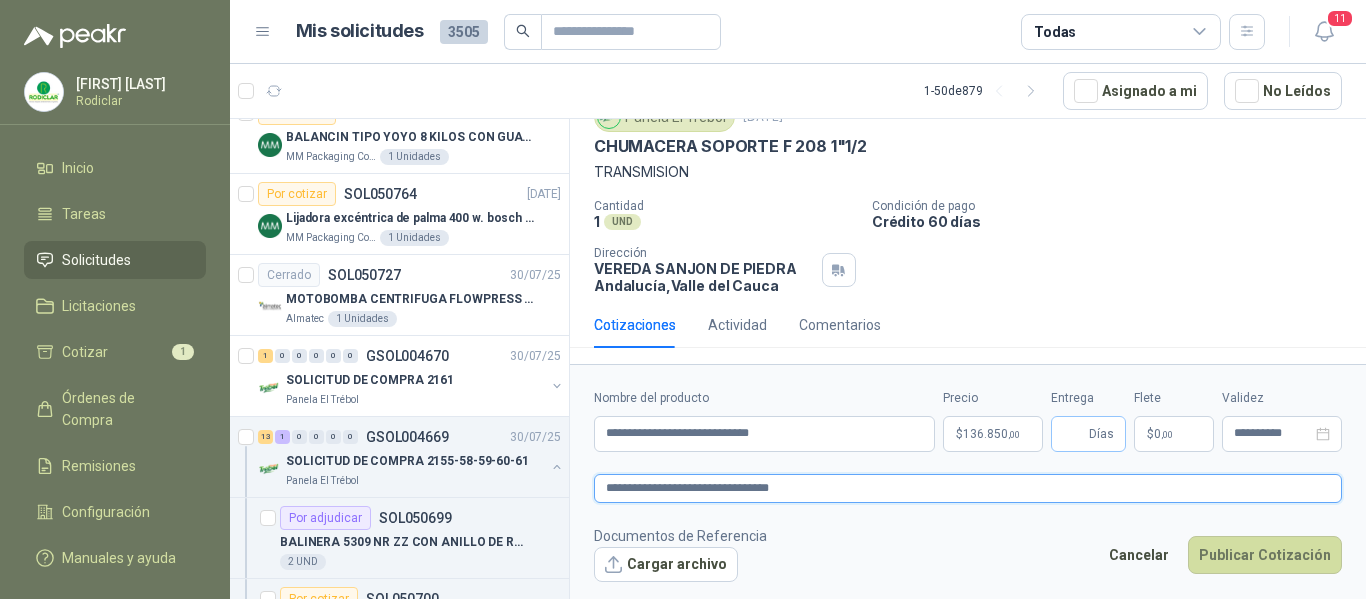 type on "**********" 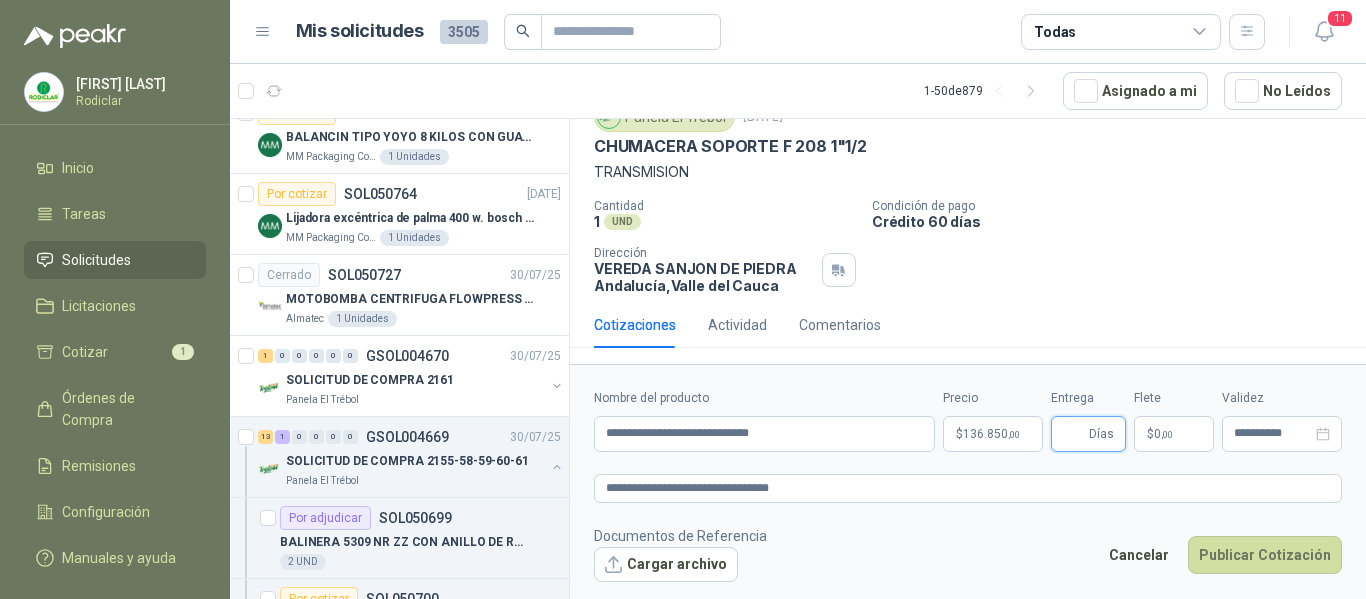 click on "Entrega" at bounding box center [1074, 434] 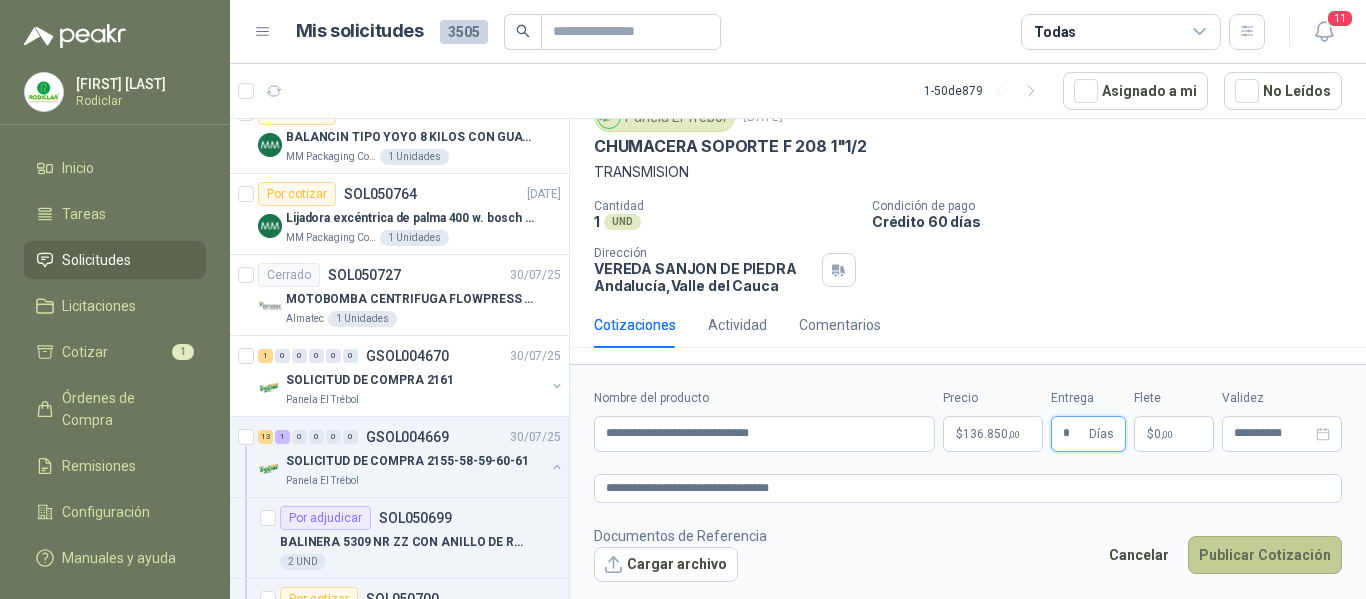 type on "*" 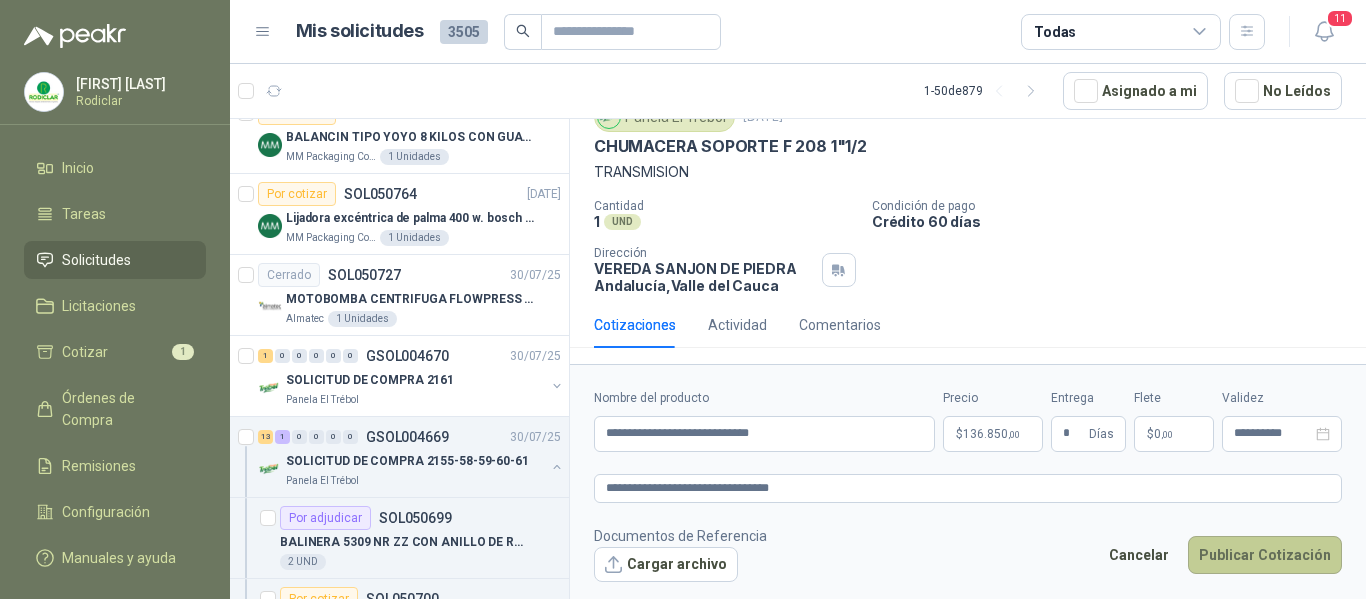 click on "Publicar Cotización" at bounding box center [1265, 555] 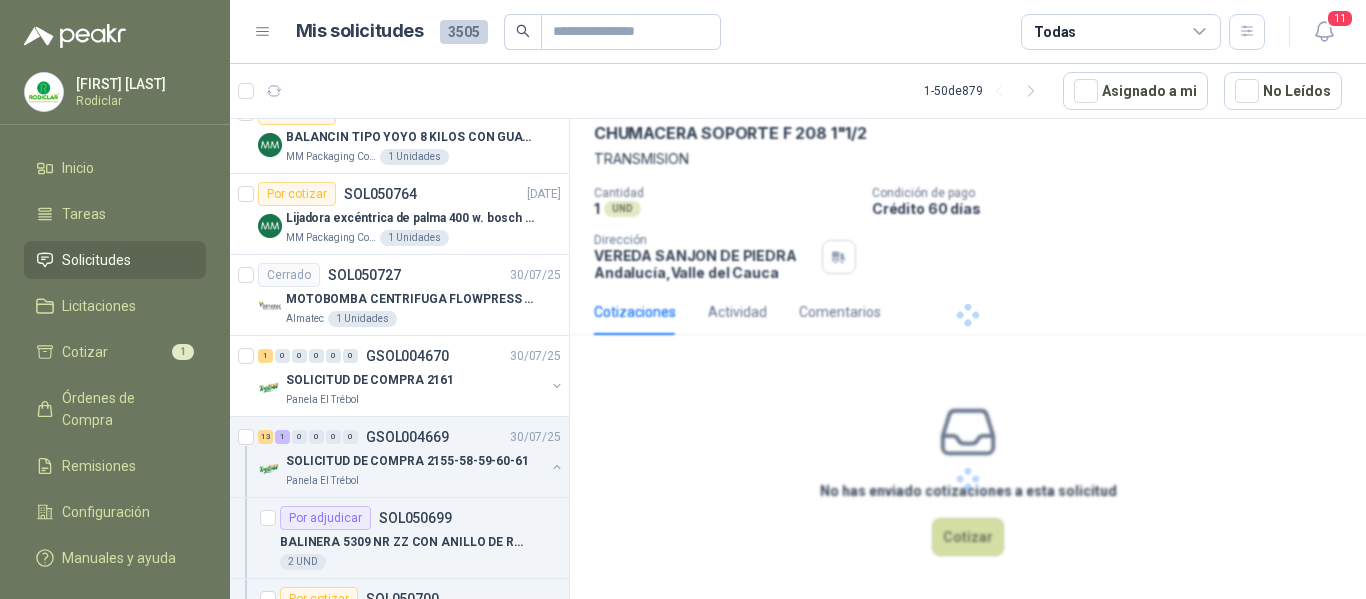 scroll, scrollTop: 0, scrollLeft: 0, axis: both 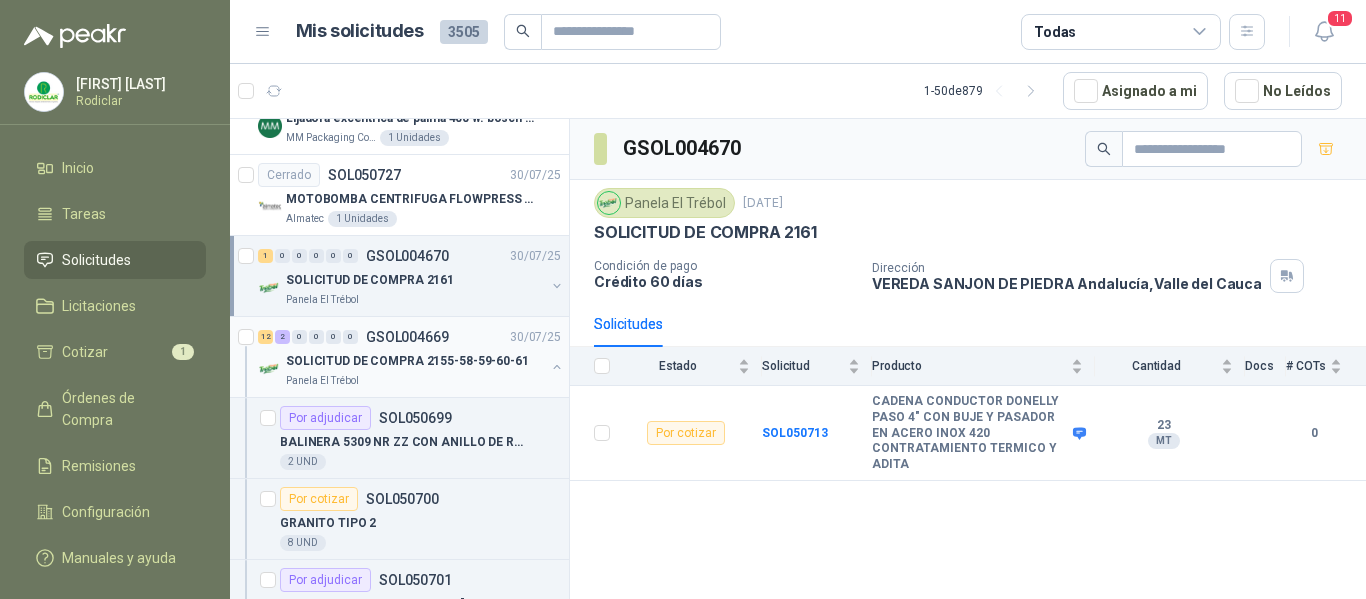 click on "Panela El Trébol" at bounding box center (415, 381) 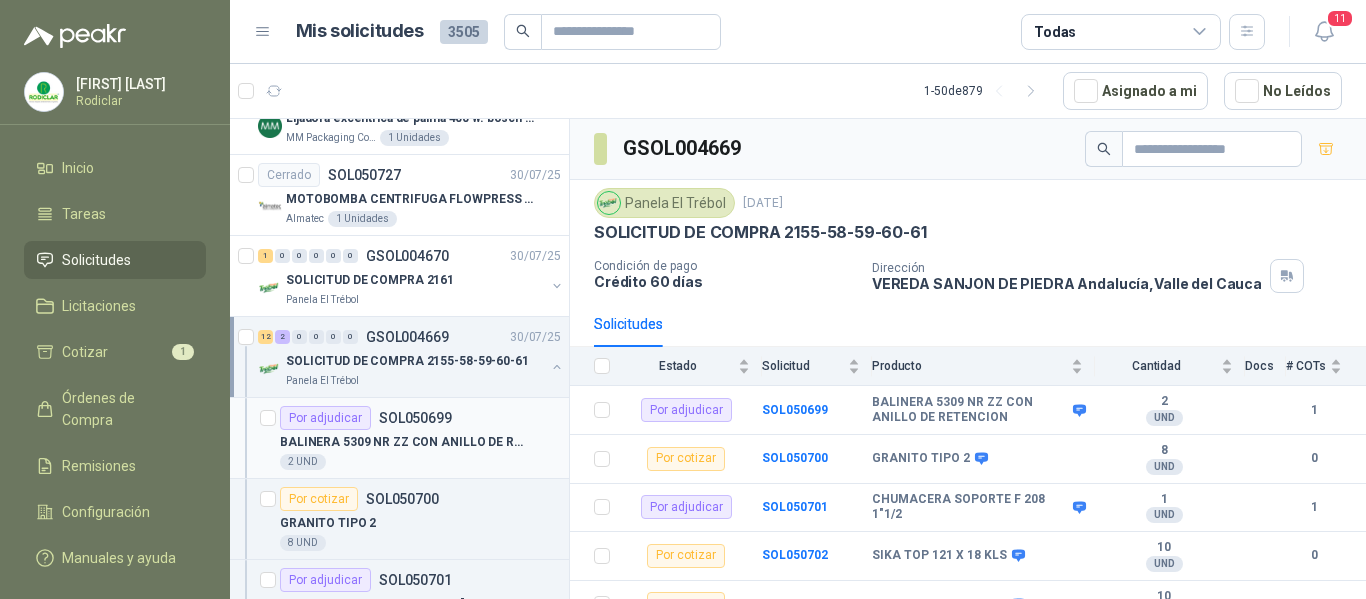 click on "2   UND" at bounding box center [420, 462] 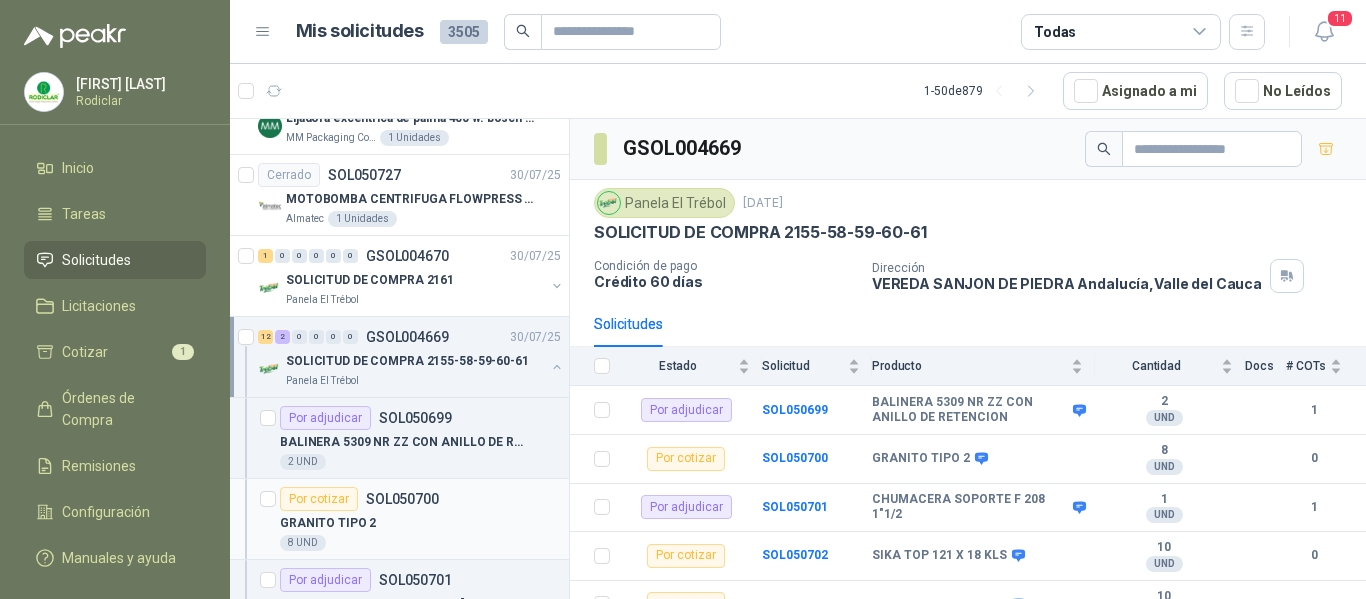 click on "GRANITO TIPO 2" at bounding box center [420, 523] 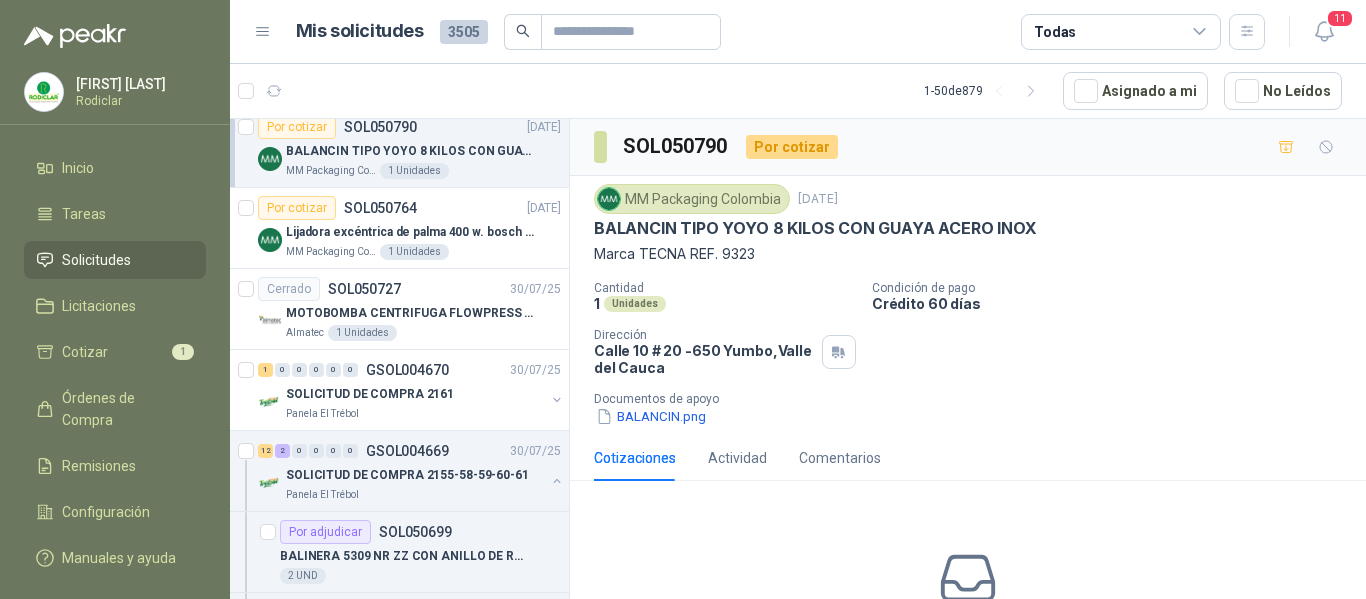 scroll, scrollTop: 900, scrollLeft: 0, axis: vertical 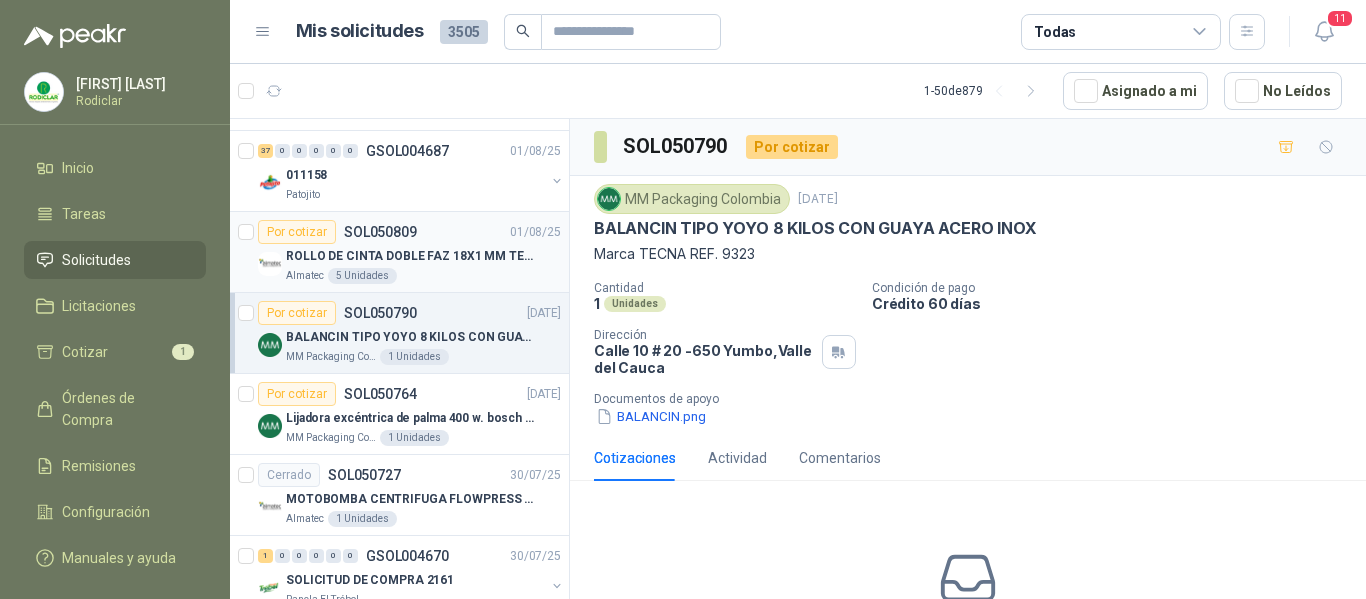 click on "ROLLO DE CINTA DOBLE FAZ 18X1 MM TESSA" at bounding box center [410, 256] 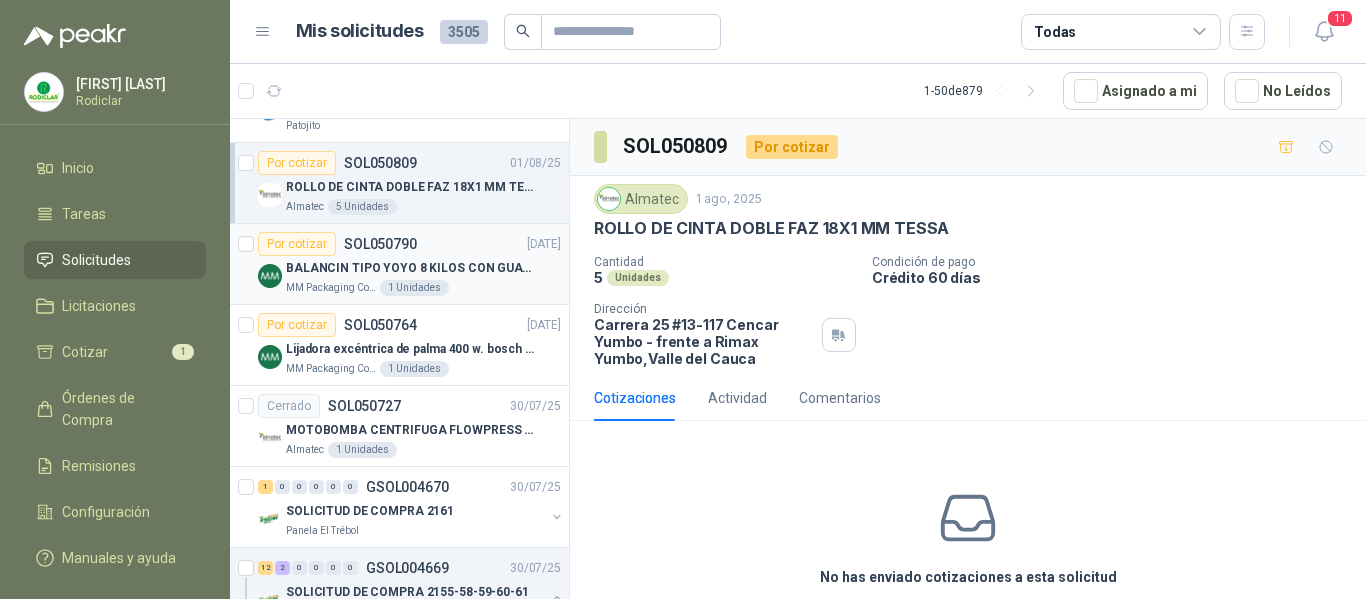 scroll, scrollTop: 700, scrollLeft: 0, axis: vertical 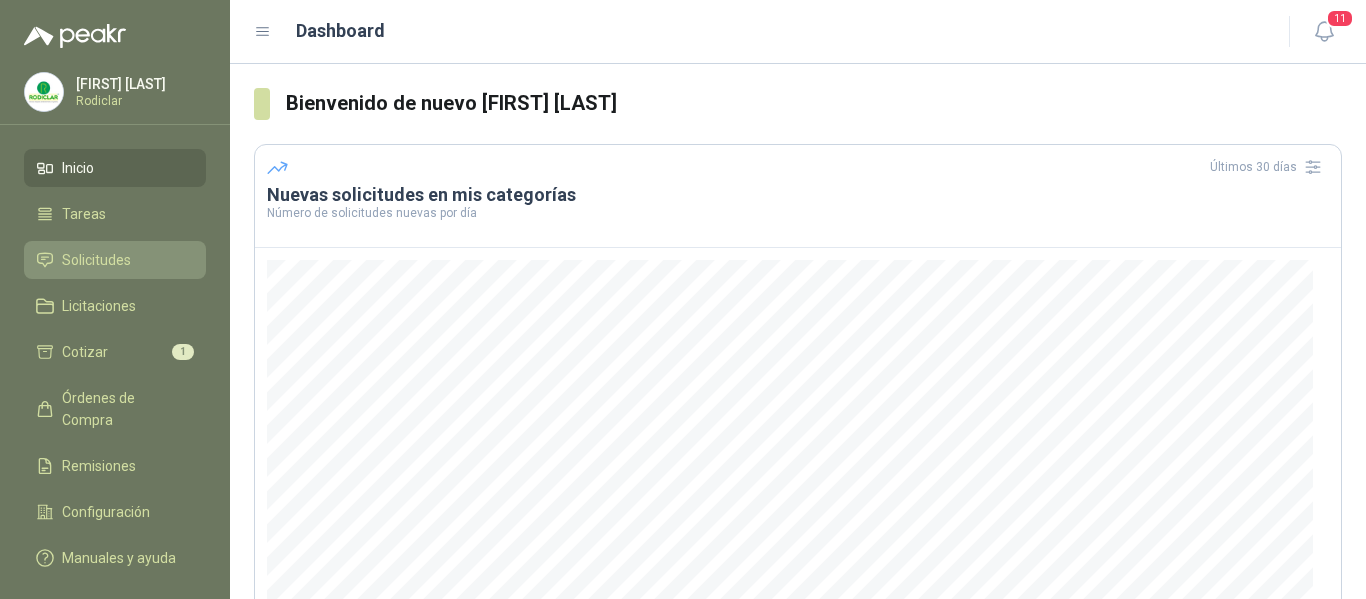 click on "Solicitudes" at bounding box center (96, 260) 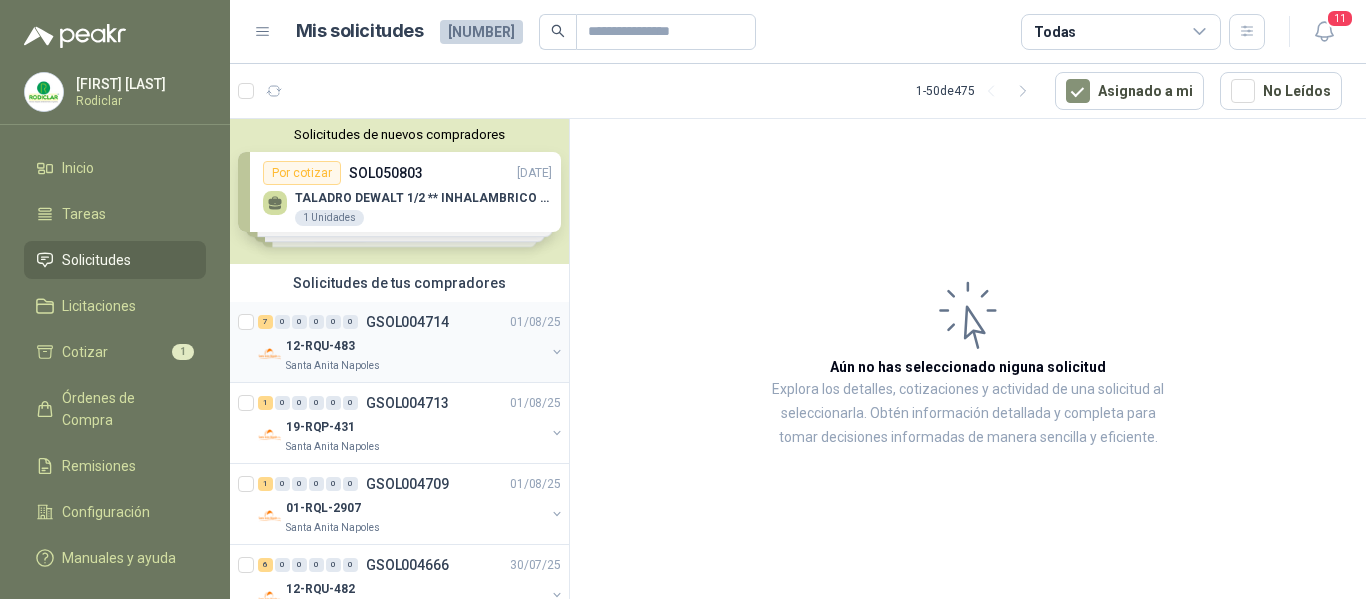 click on "12-RQU-483" at bounding box center [415, 346] 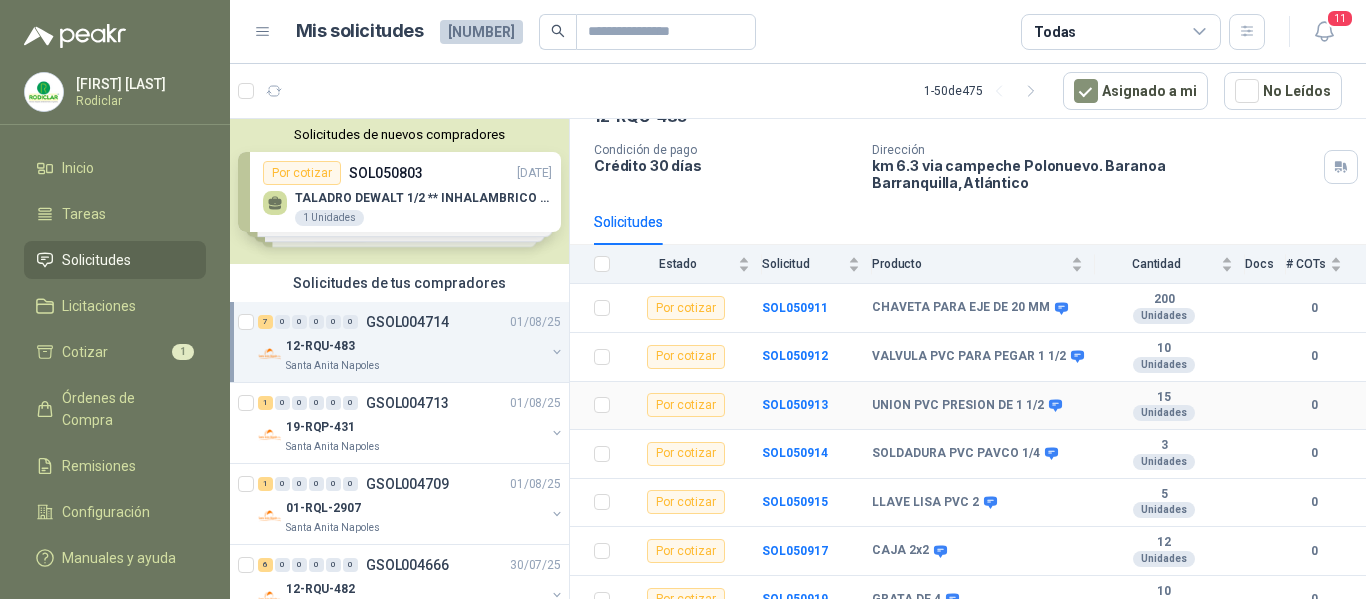 scroll, scrollTop: 120, scrollLeft: 0, axis: vertical 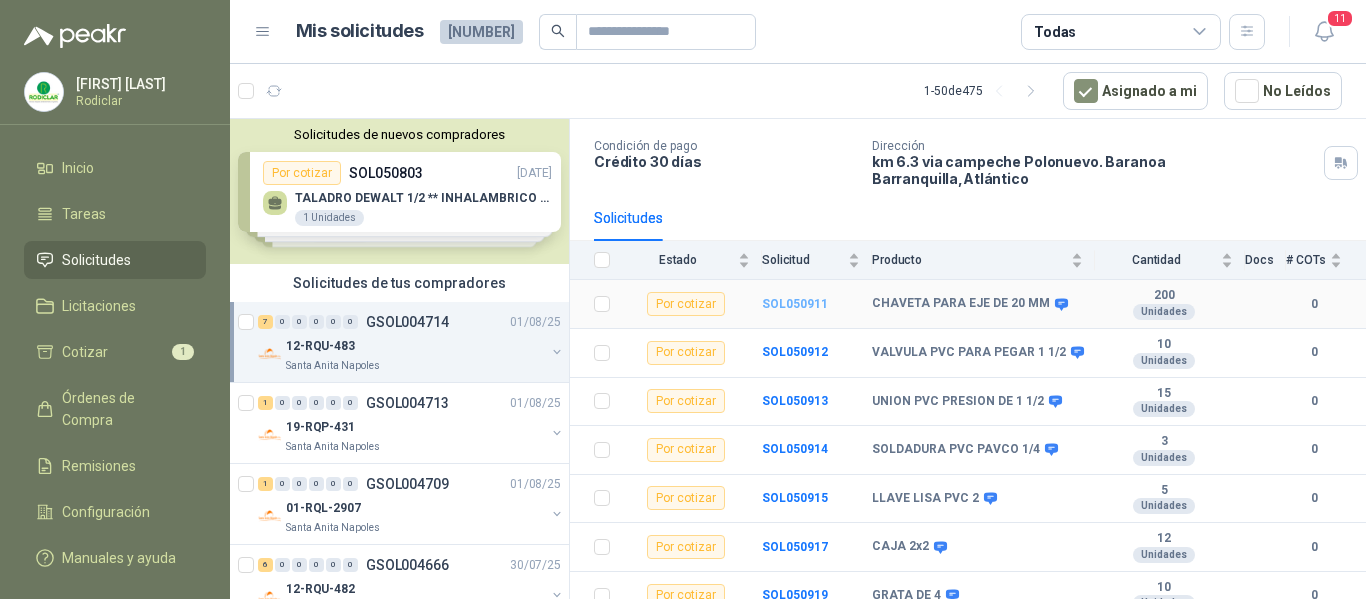 click on "SOL050911" at bounding box center (795, 304) 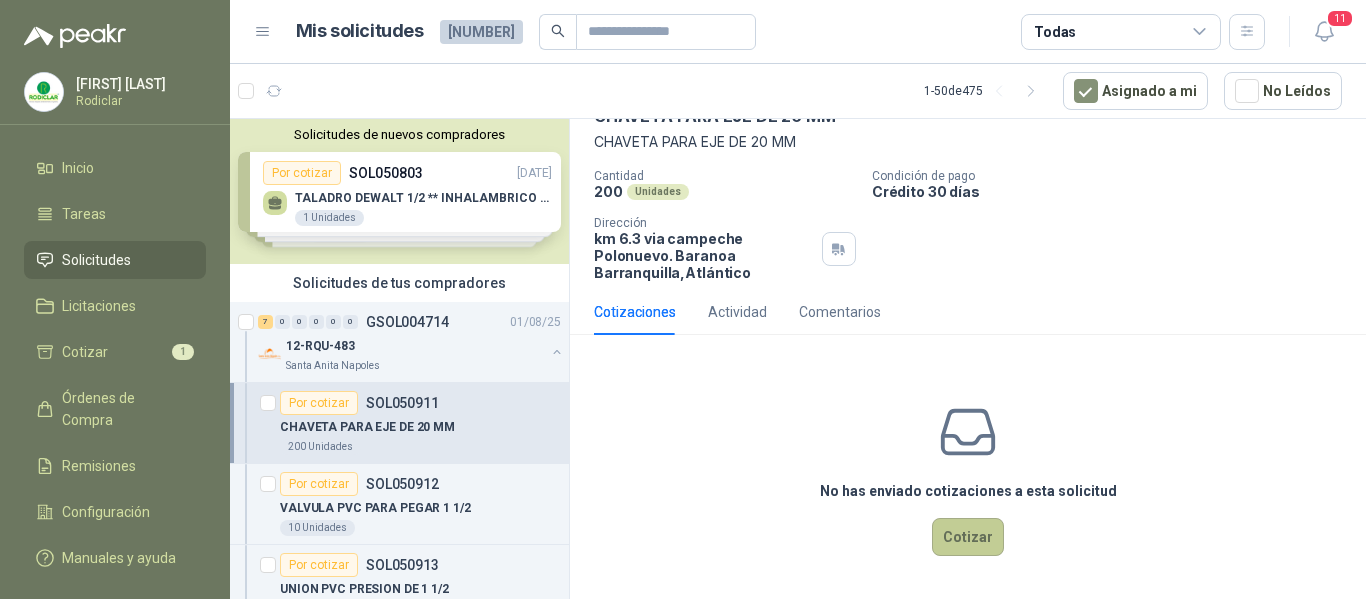 click on "Cotizar" at bounding box center (968, 537) 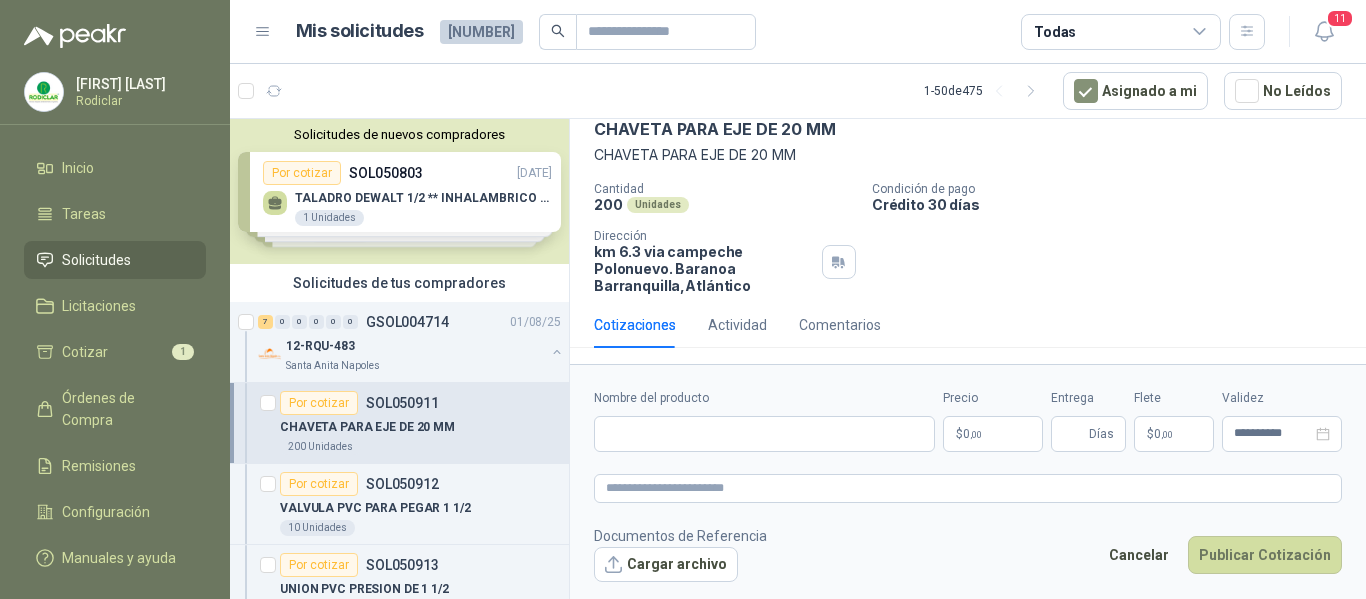 type 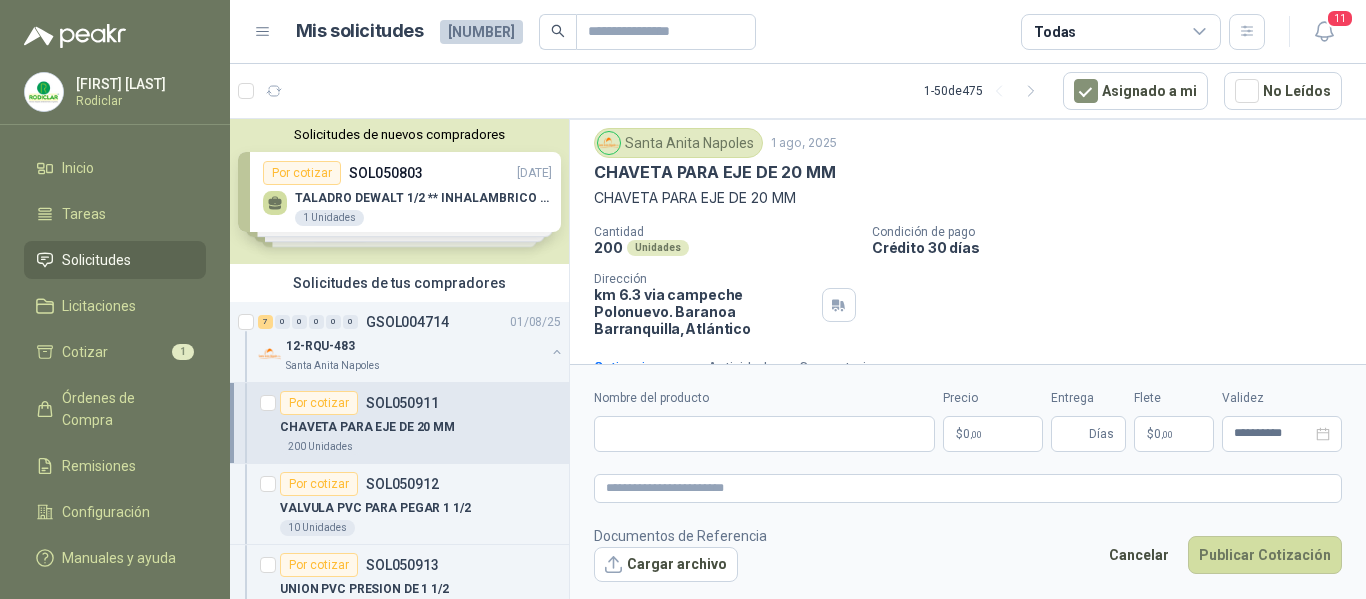 scroll, scrollTop: 0, scrollLeft: 0, axis: both 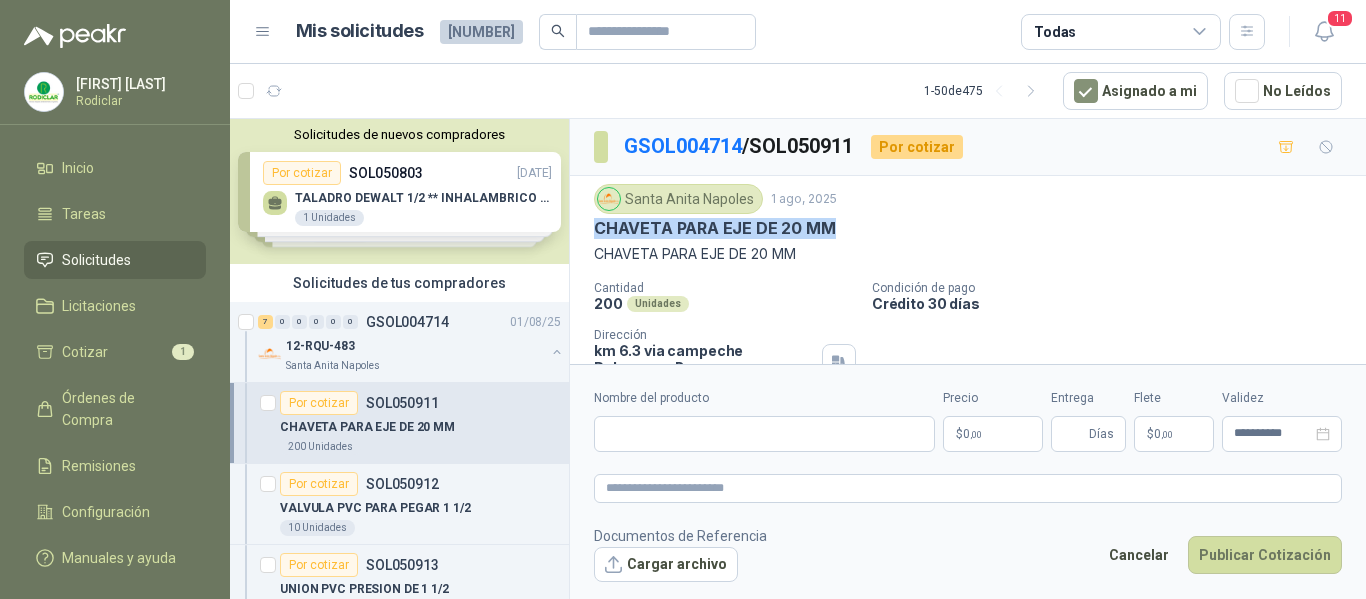 drag, startPoint x: 594, startPoint y: 231, endPoint x: 827, endPoint y: 232, distance: 233.00215 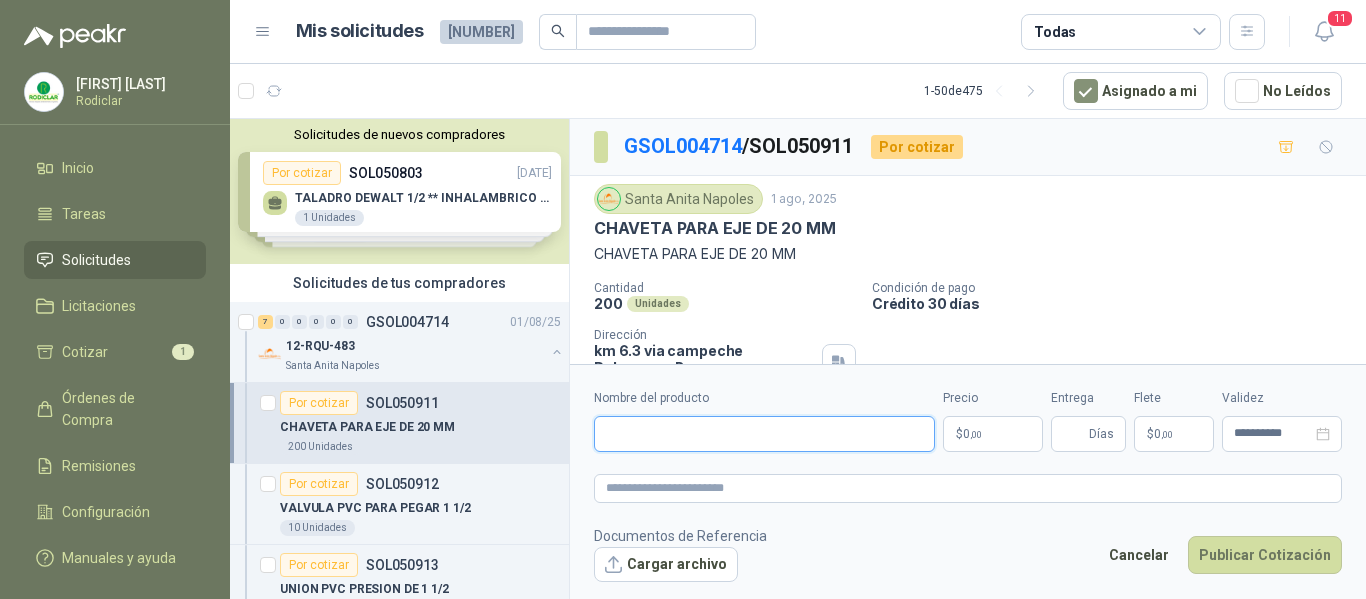click on "Nombre del producto" at bounding box center [764, 434] 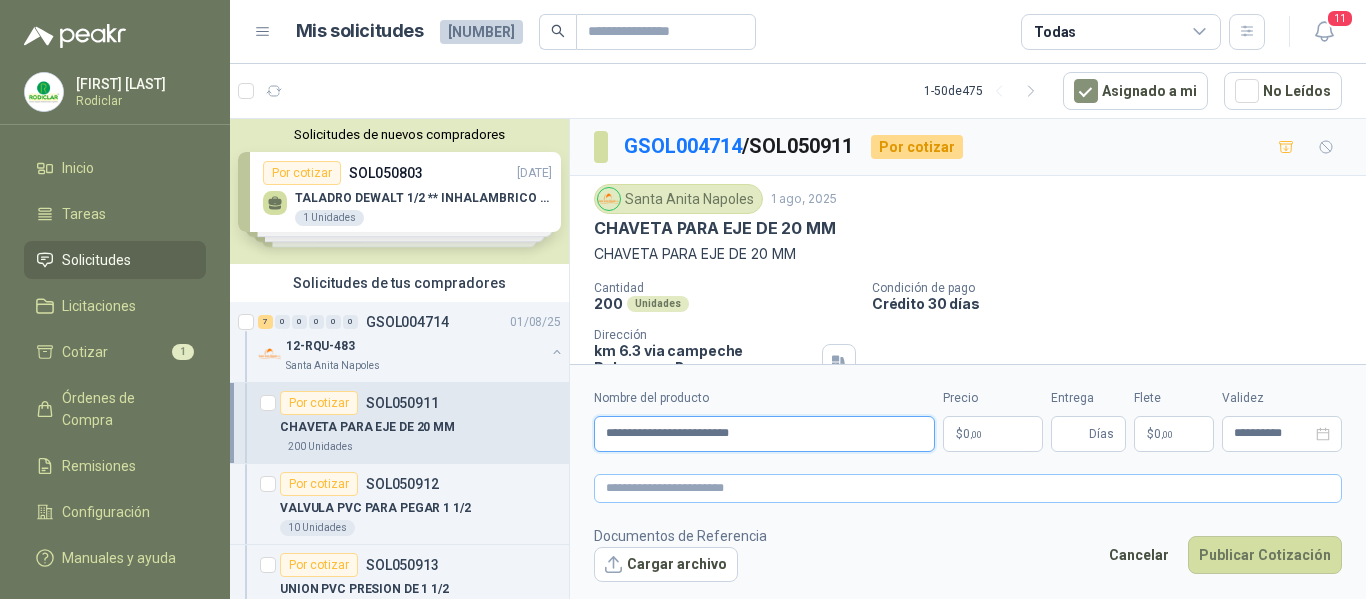 type on "**********" 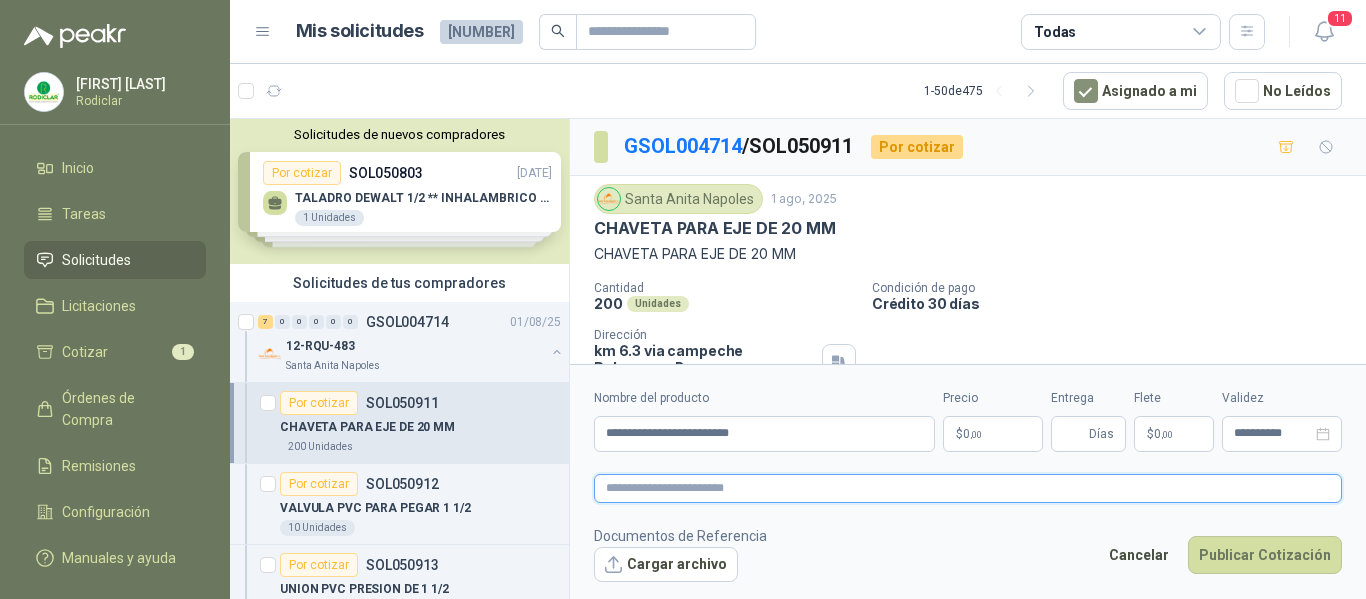 click at bounding box center [968, 488] 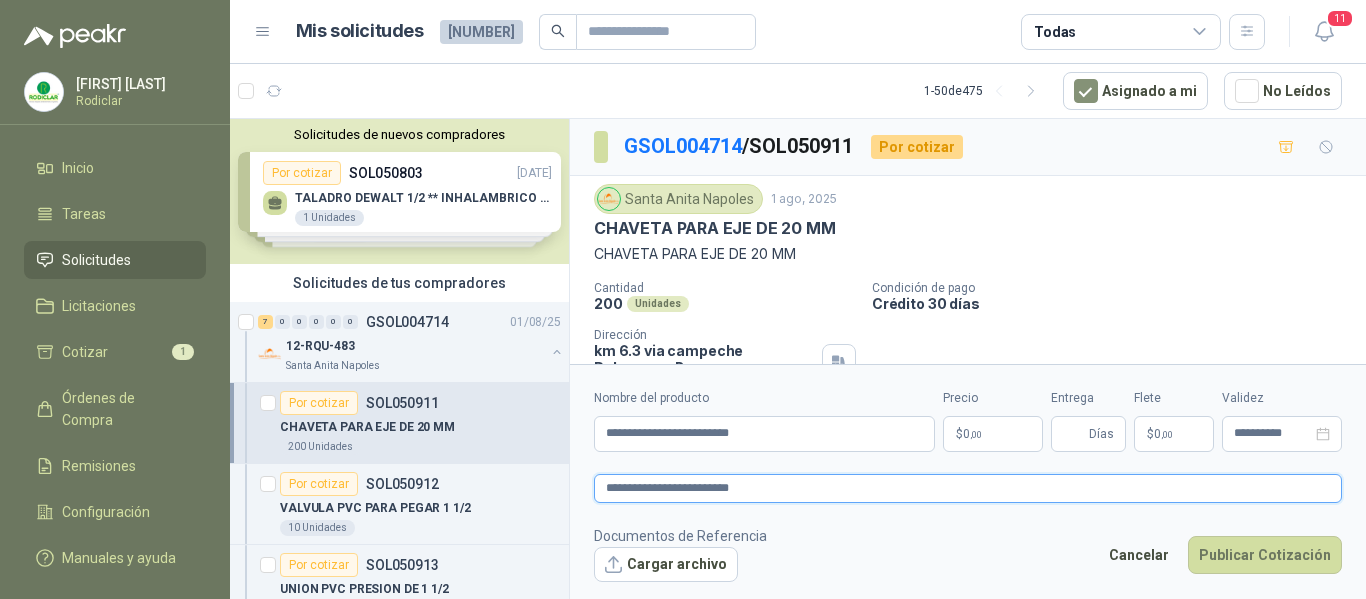 type 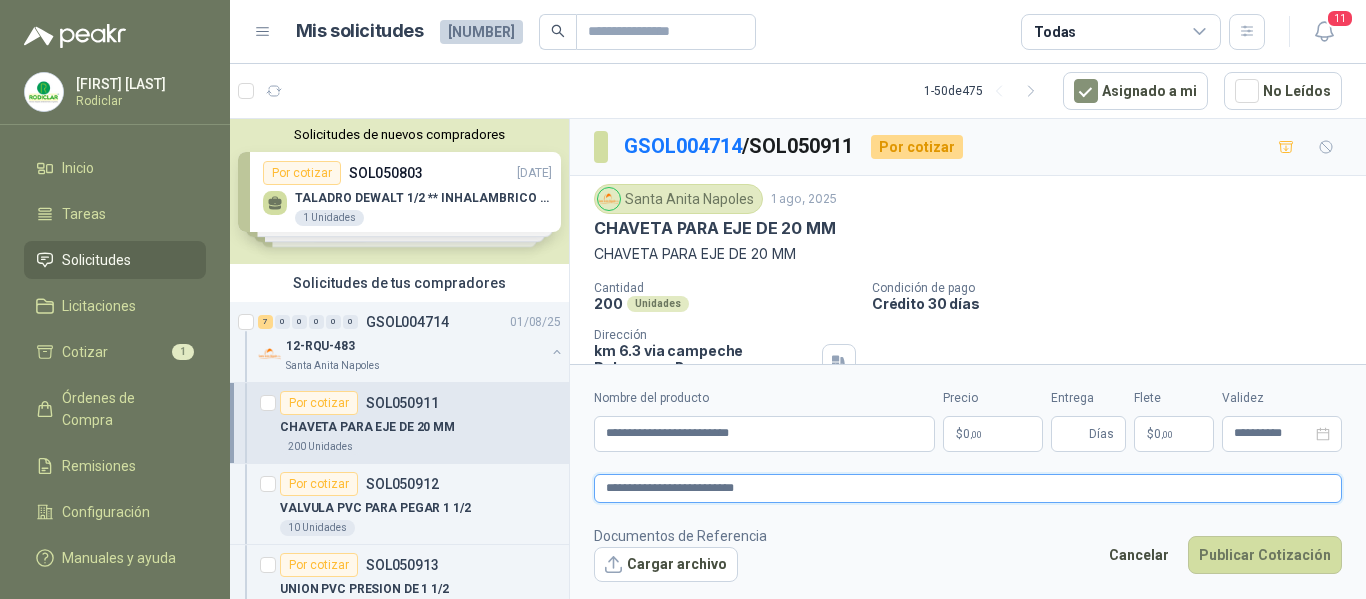 type on "**********" 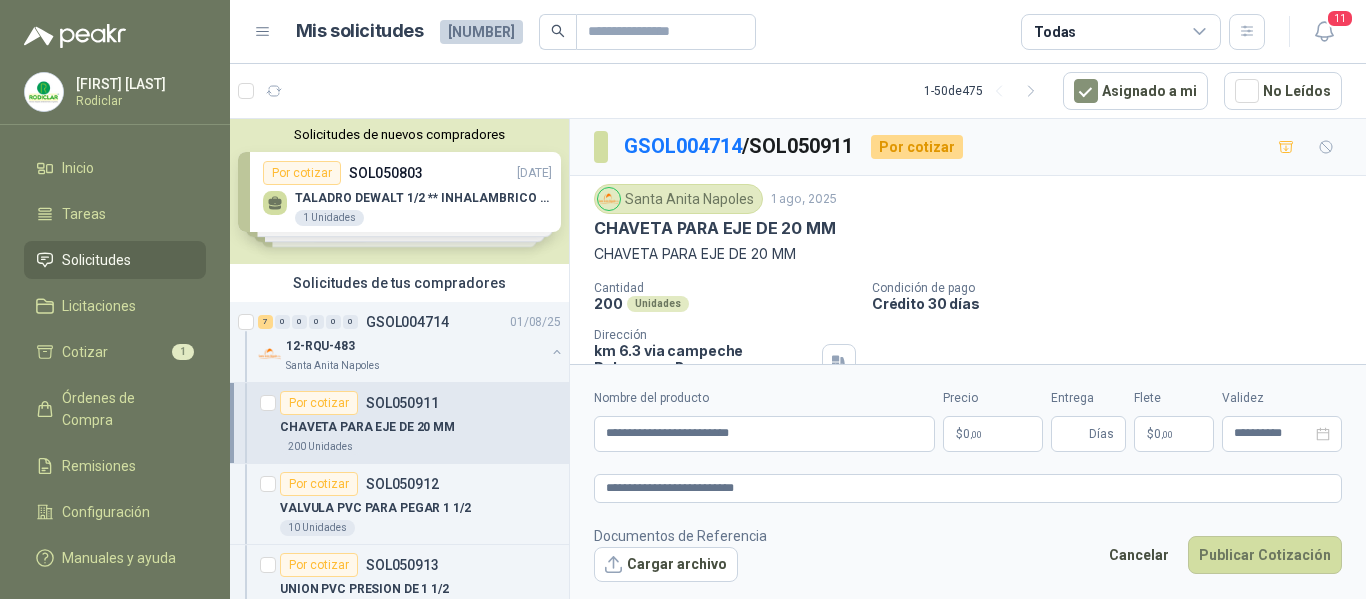 click on "$  0 ,00" at bounding box center (993, 434) 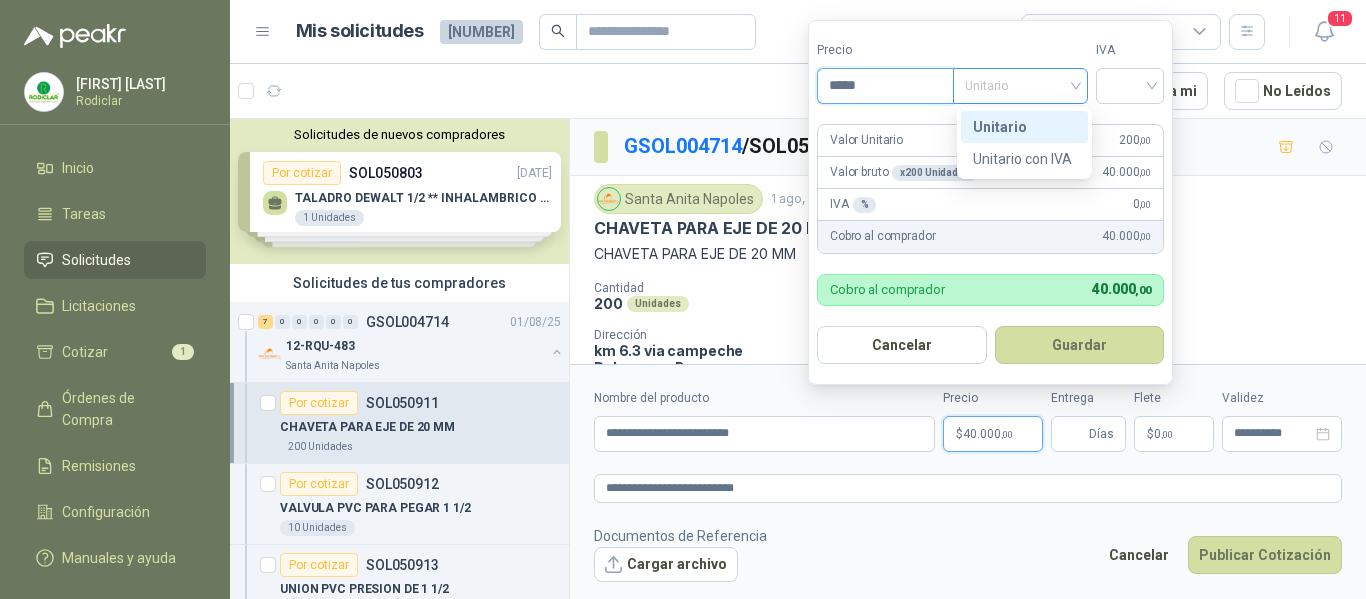 click on "Unitario" at bounding box center [1020, 86] 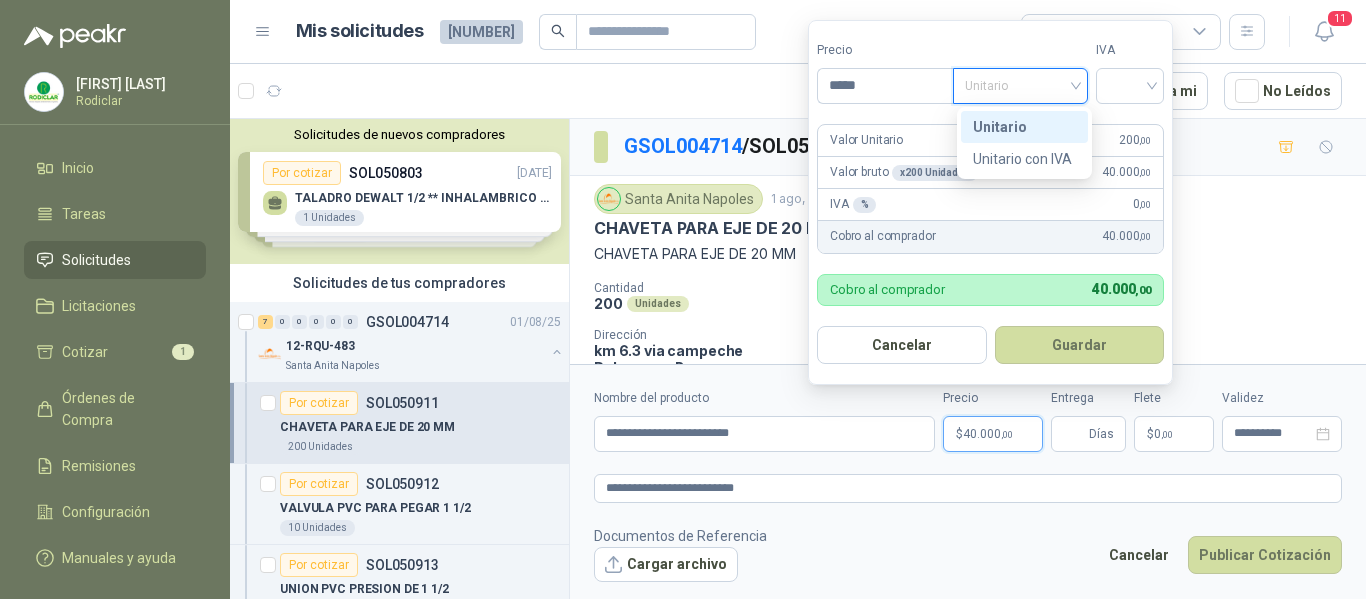 drag, startPoint x: 1036, startPoint y: 129, endPoint x: 1075, endPoint y: 123, distance: 39.45884 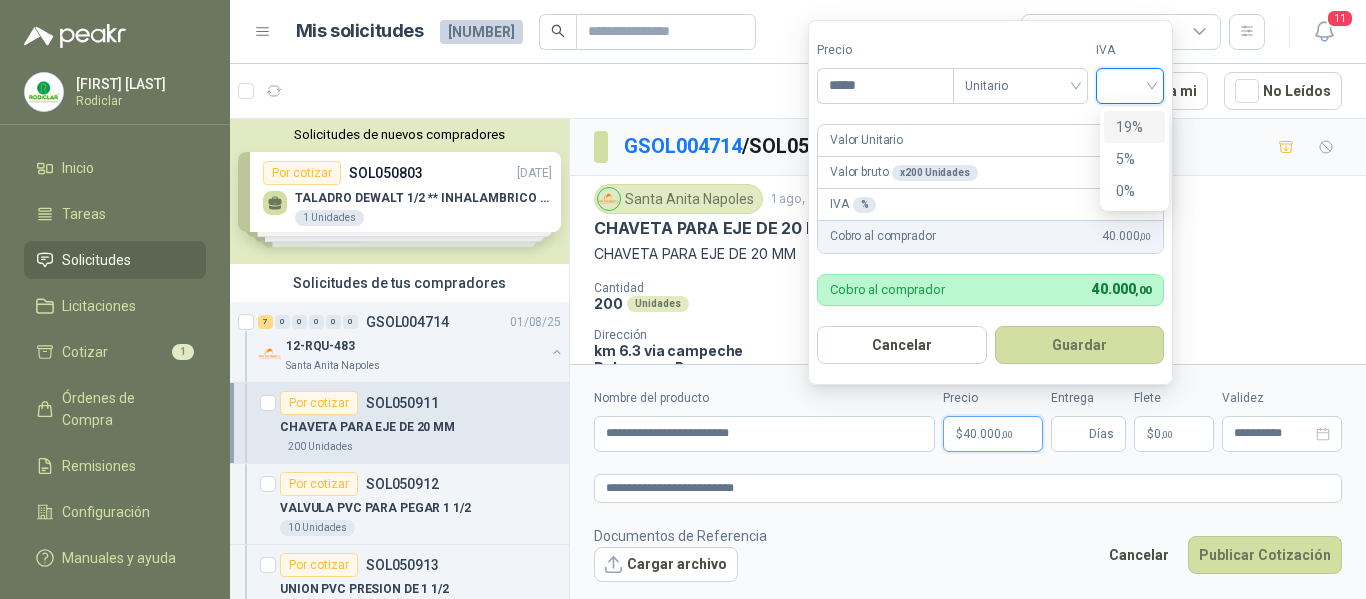 click at bounding box center [1130, 84] 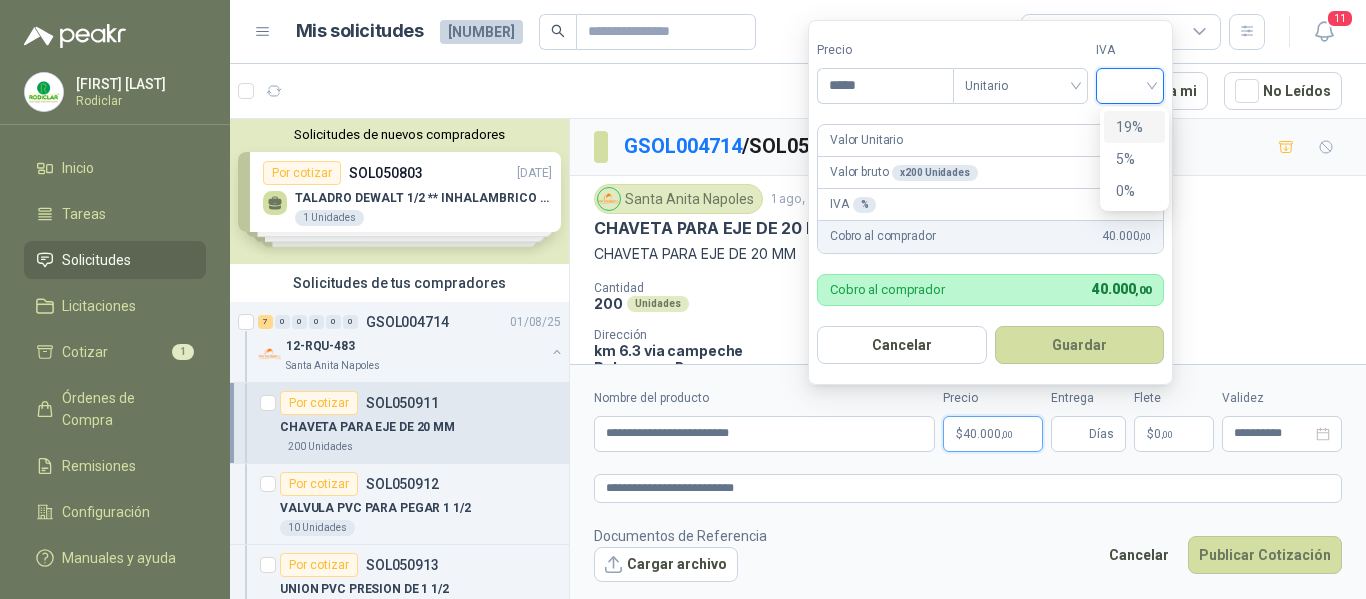 click on "19%" at bounding box center (1134, 127) 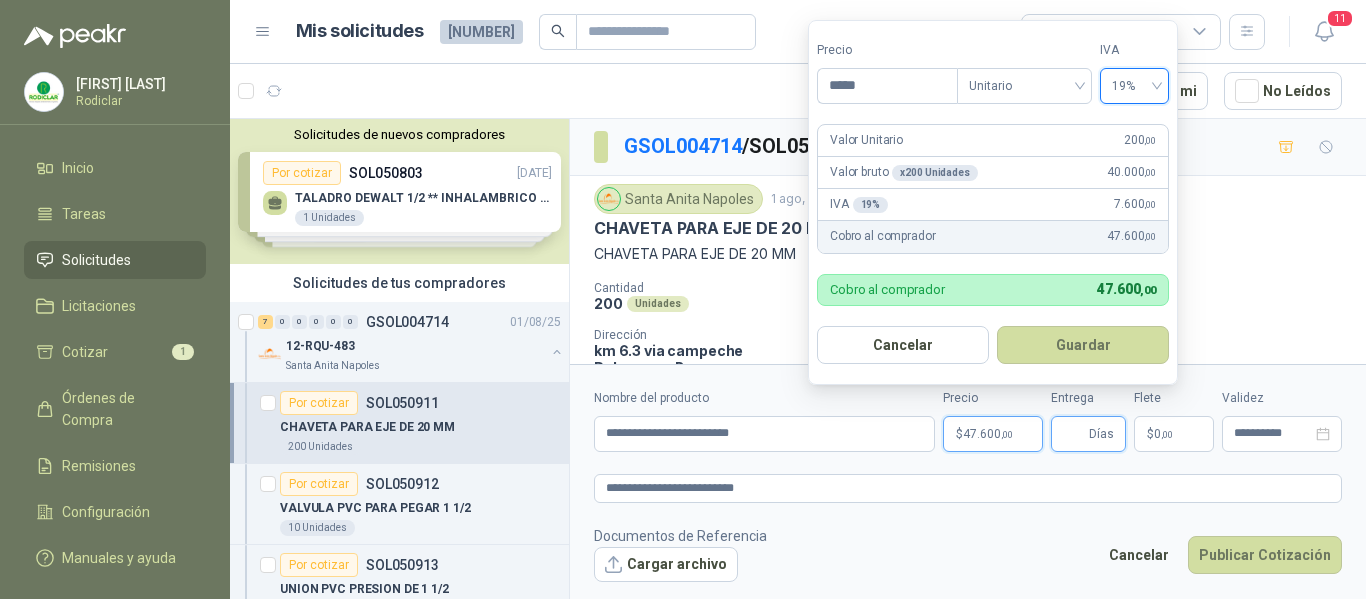 click on "Entrega" at bounding box center (1074, 434) 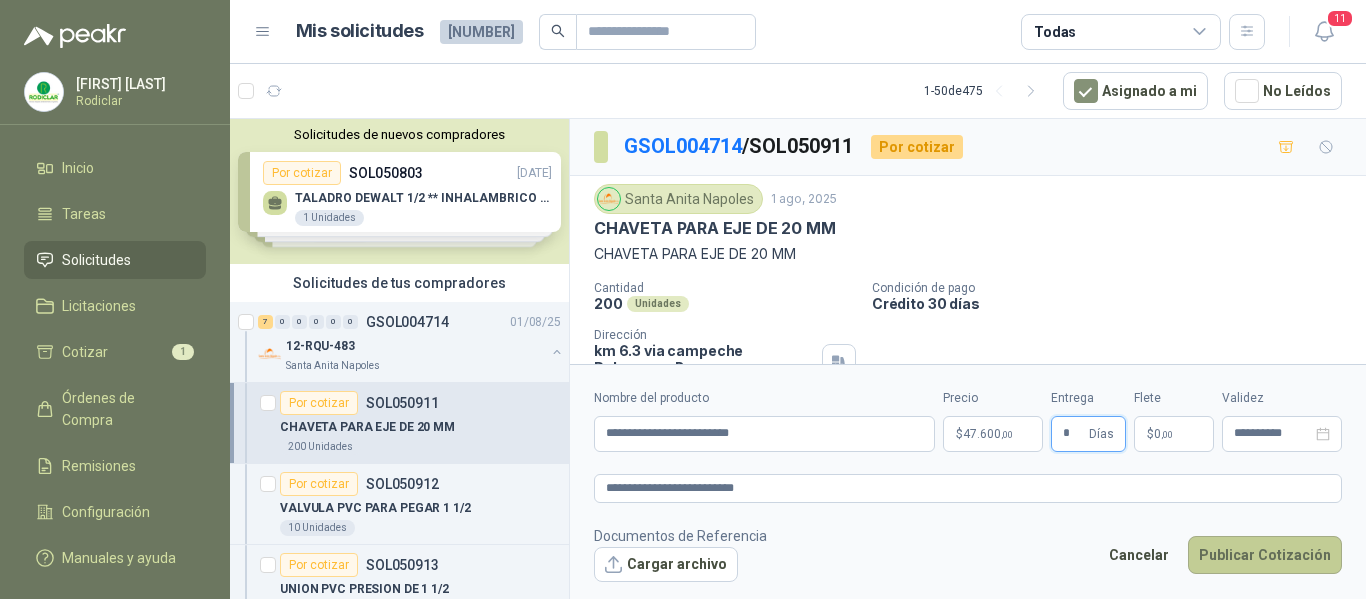 type on "*" 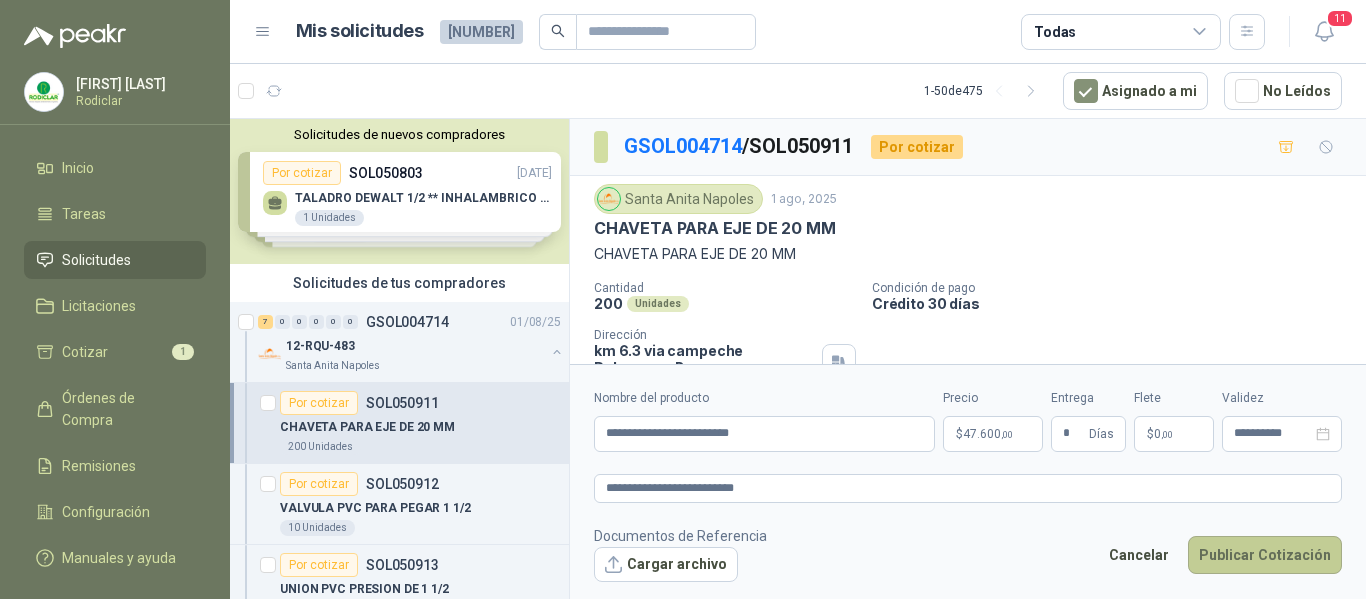 click on "Publicar Cotización" at bounding box center [1265, 555] 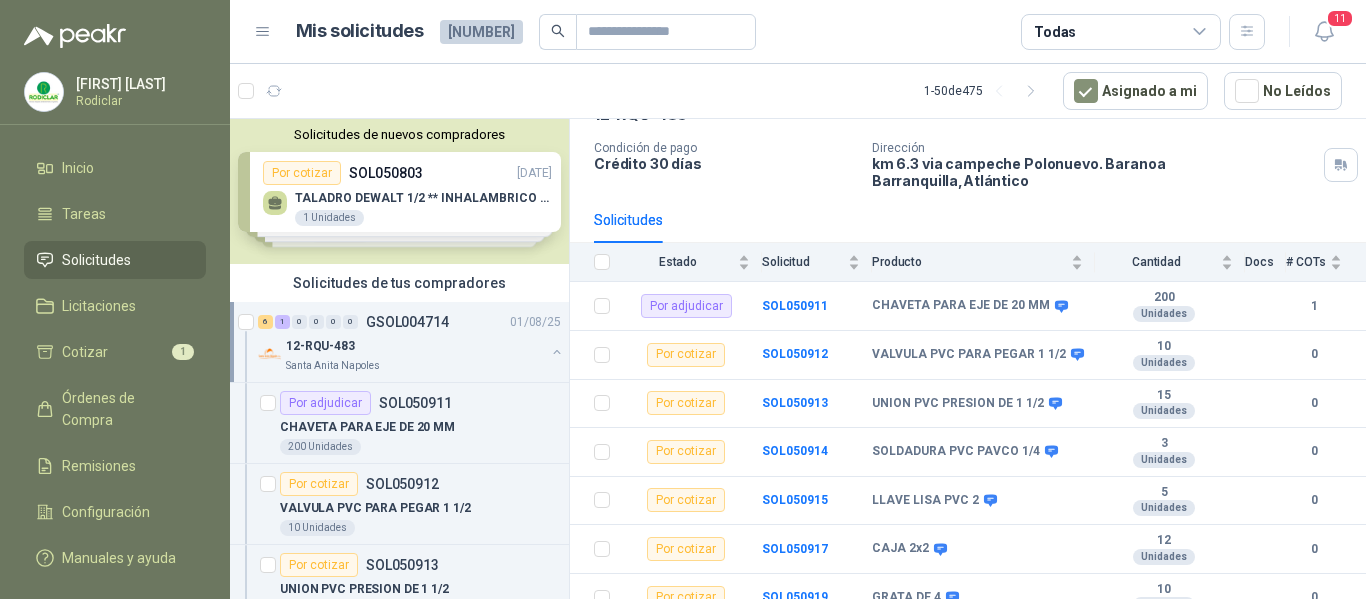 scroll, scrollTop: 120, scrollLeft: 0, axis: vertical 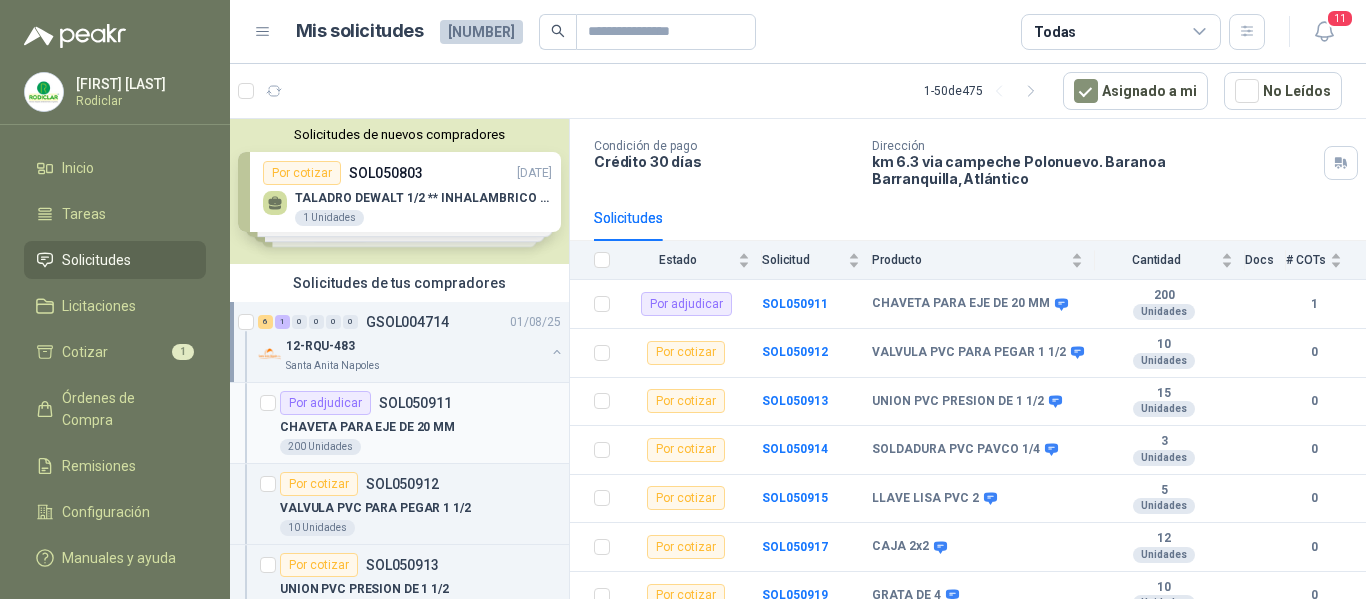 click on "CHAVETA PARA EJE DE 20 MM" at bounding box center (420, 427) 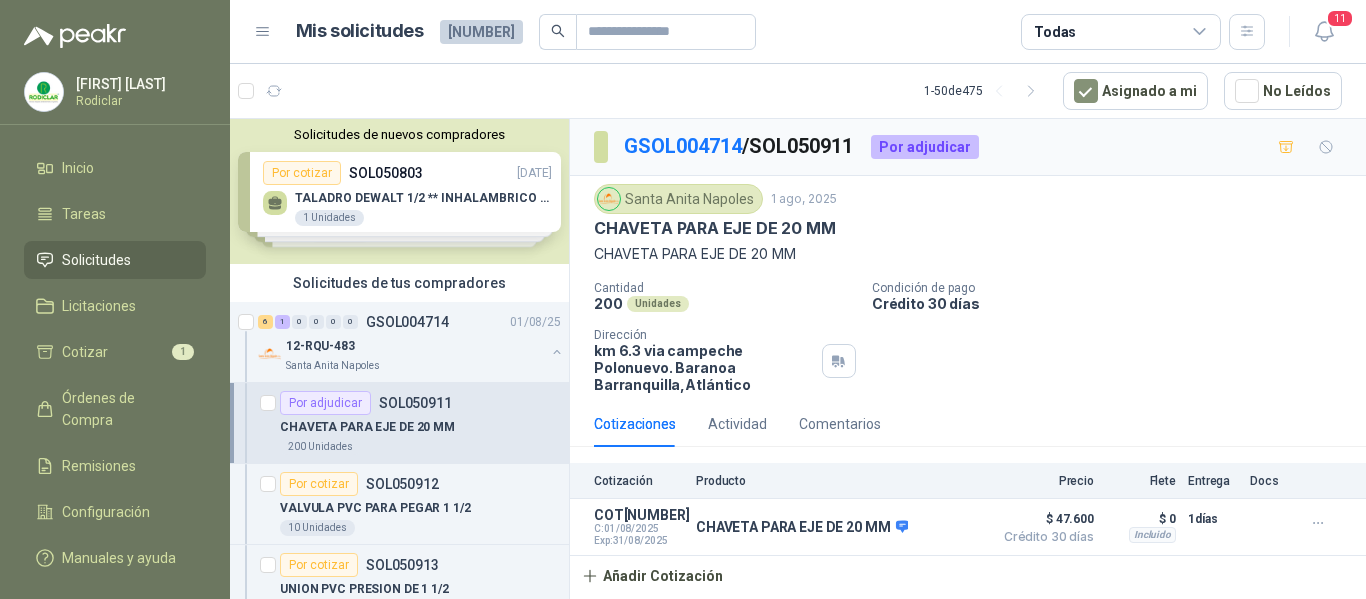 click on "Solicitudes" at bounding box center [96, 260] 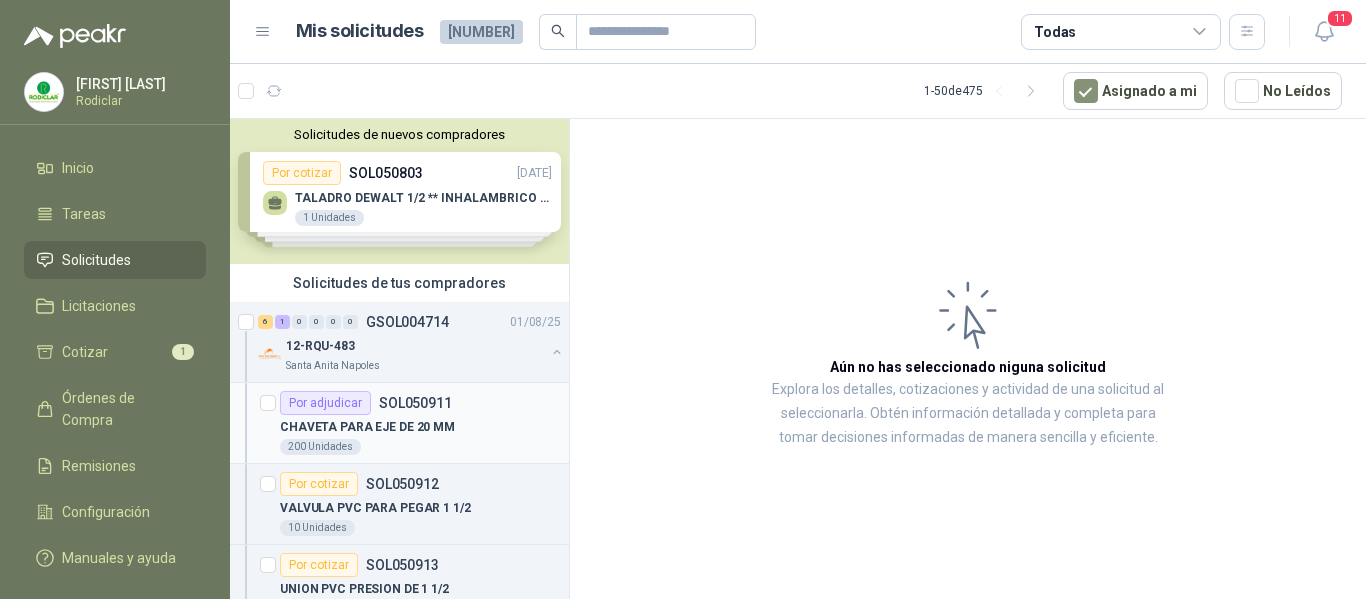 click on "CHAVETA PARA EJE DE 20 MM" at bounding box center [420, 427] 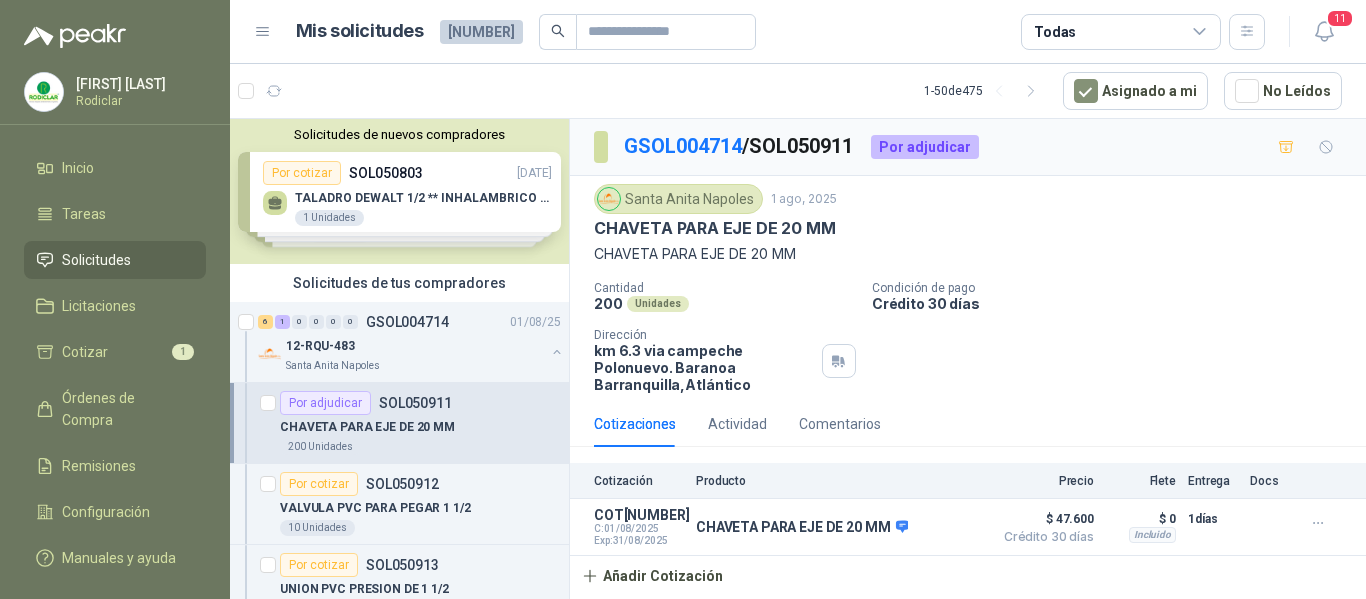 click on "Solicitudes" at bounding box center (96, 260) 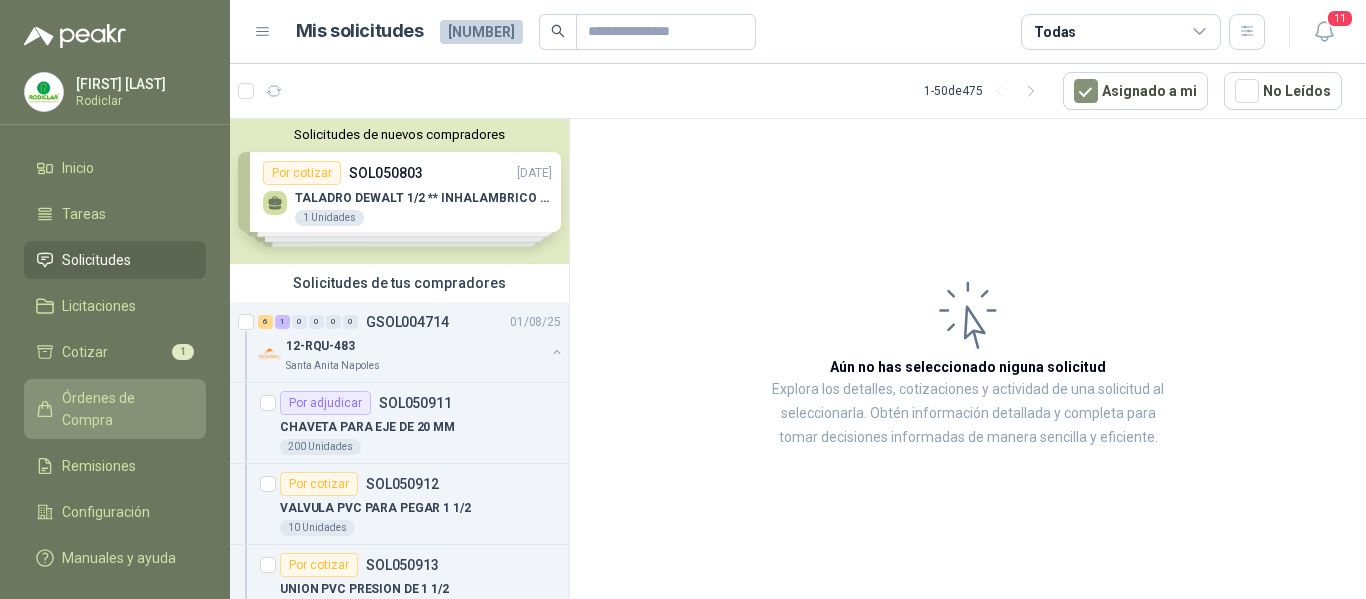 click on "Órdenes de Compra" at bounding box center (124, 409) 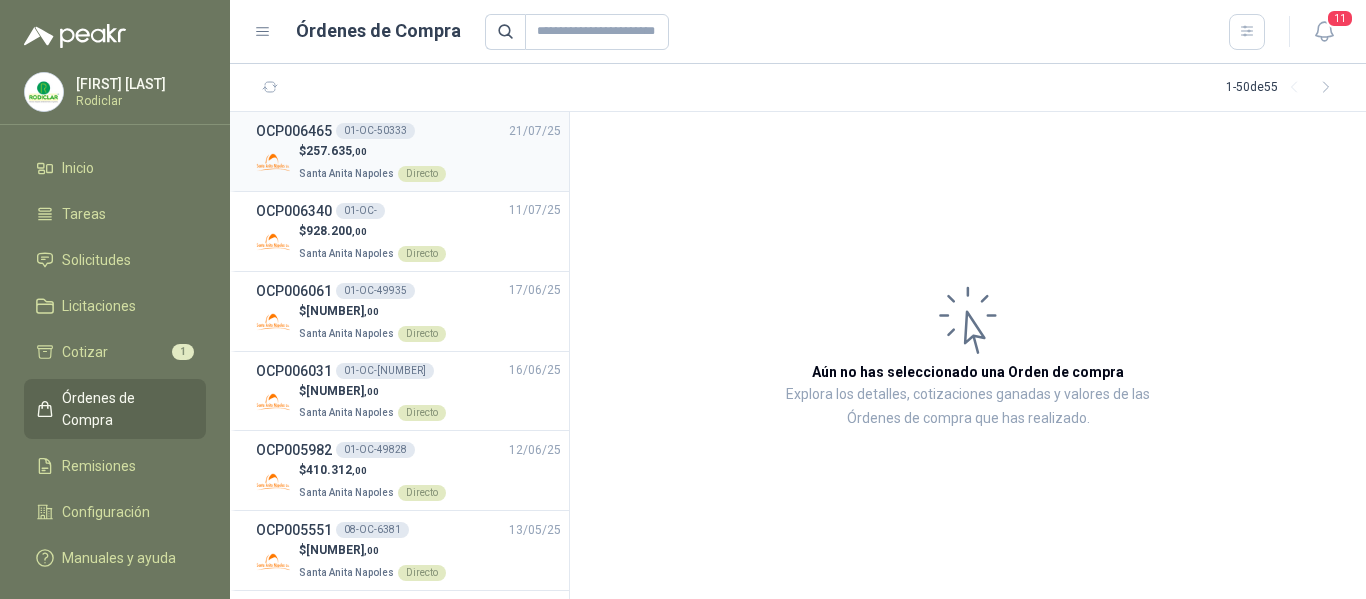 click on ",00" at bounding box center [359, 151] 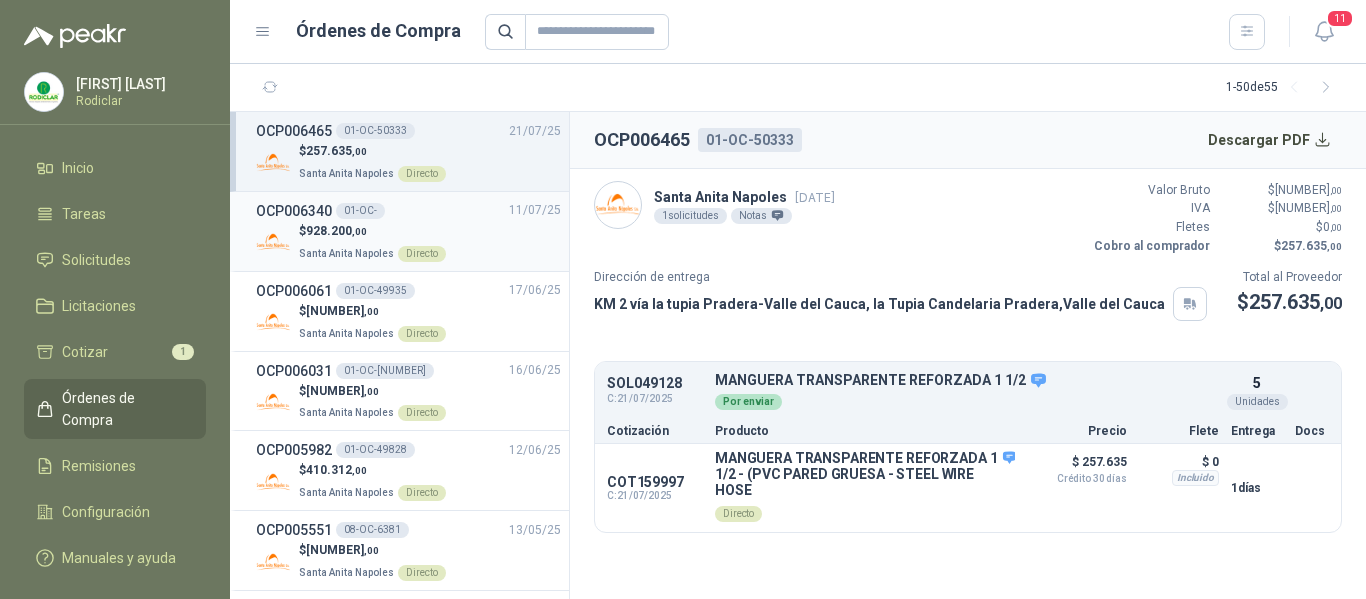 click on "$  928.200 ,00 [CITY] Directo" at bounding box center [408, 242] 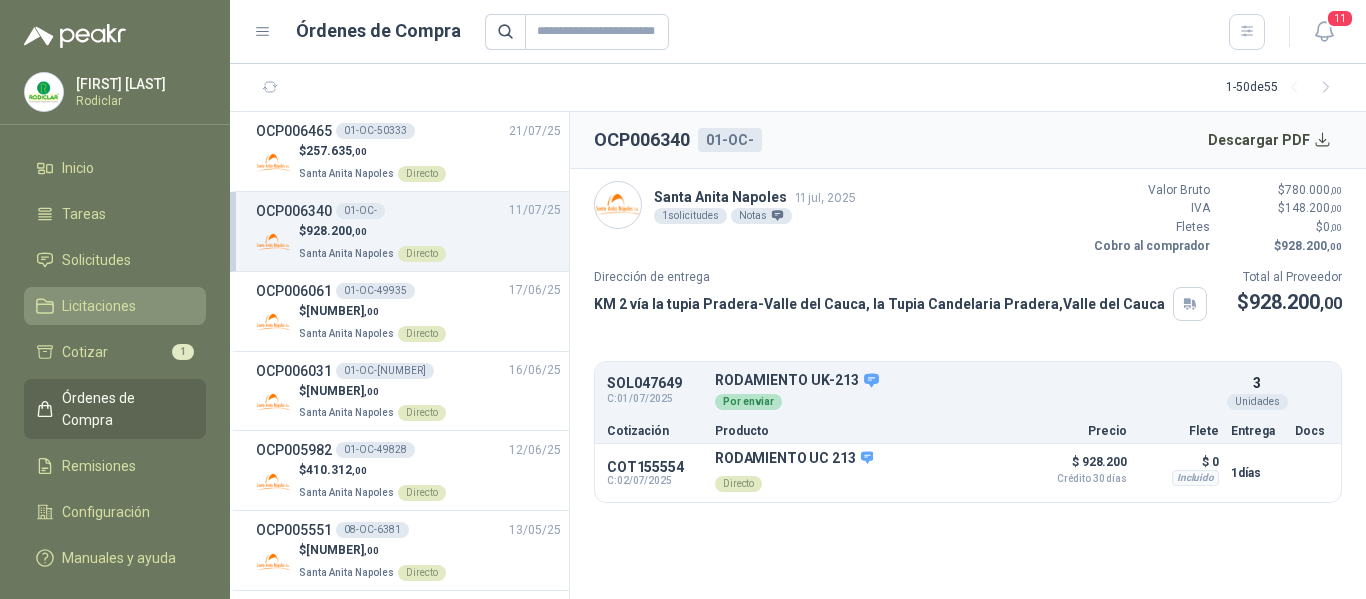 click on "Licitaciones" at bounding box center [99, 306] 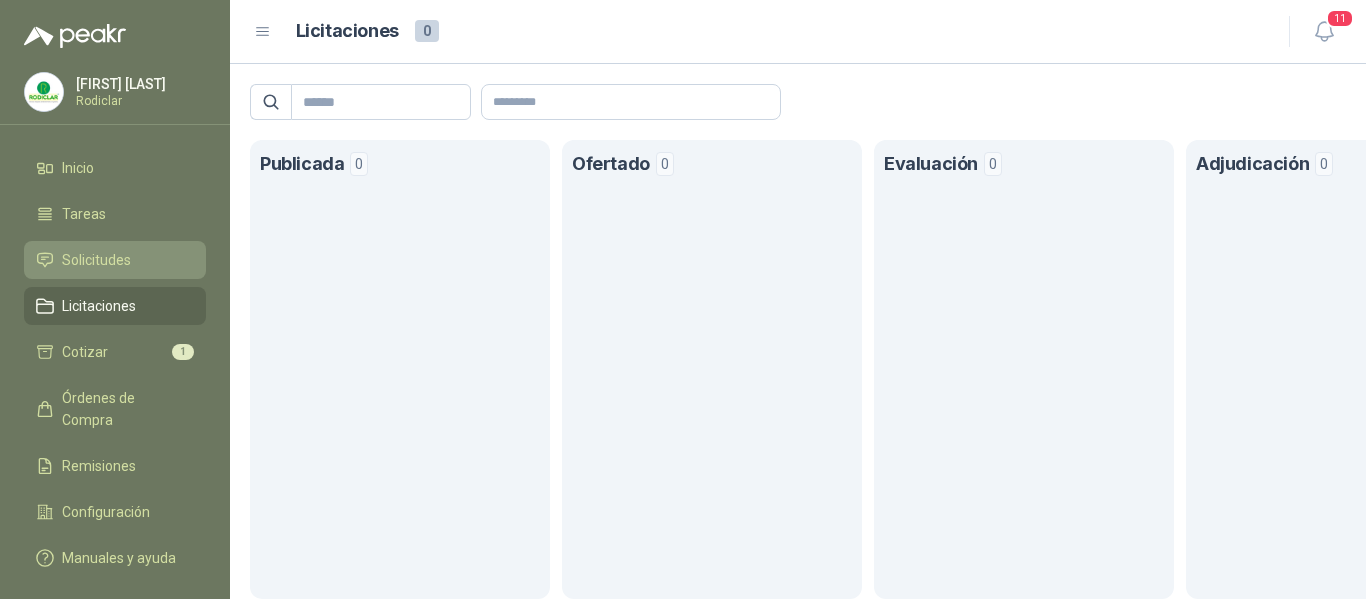 click on "Solicitudes" at bounding box center (96, 260) 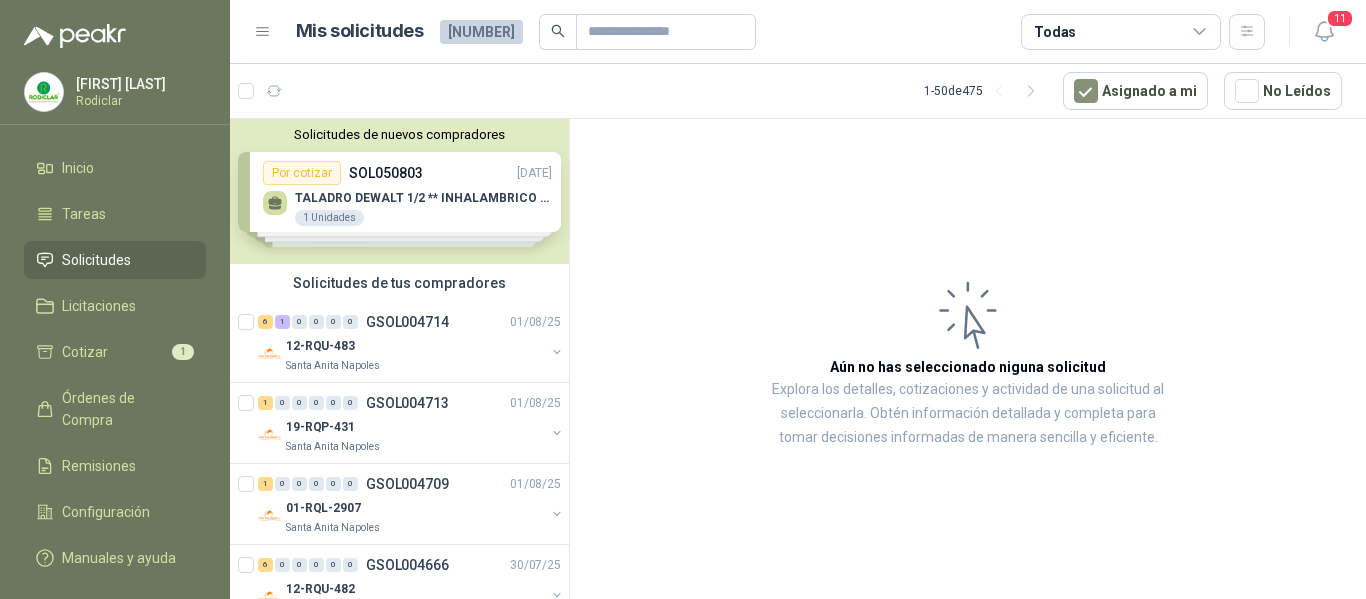 click on "Solicitudes" at bounding box center (96, 260) 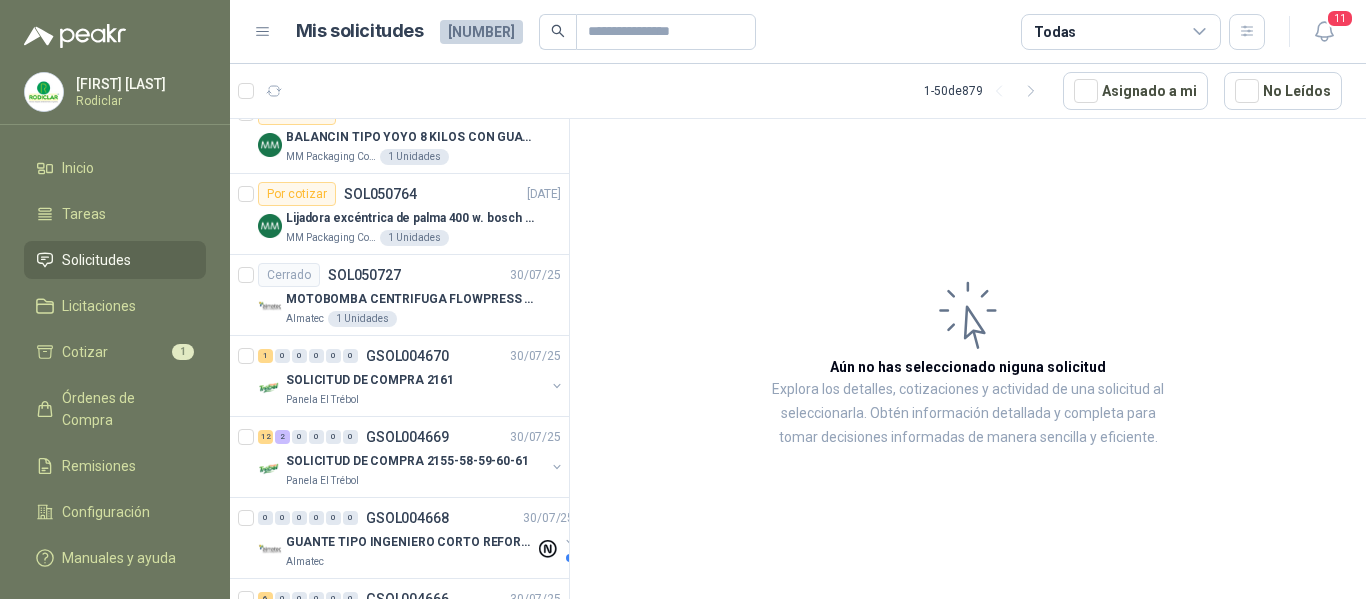 scroll, scrollTop: 1200, scrollLeft: 0, axis: vertical 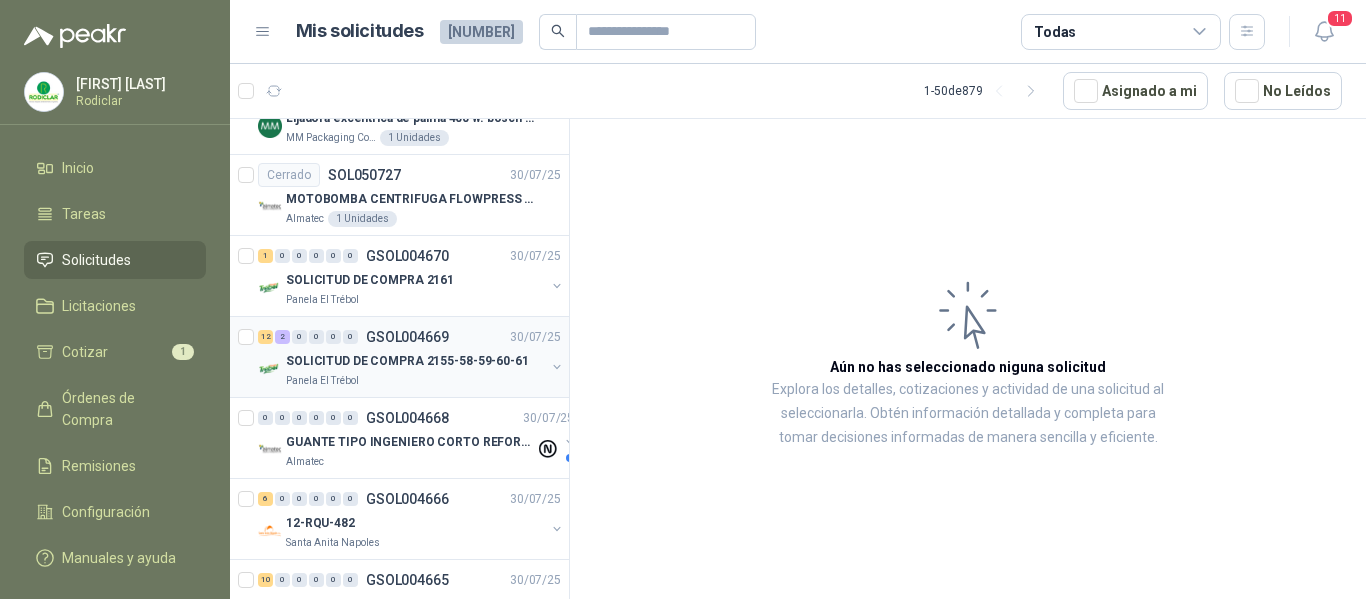 click on "Panela El Trébol" at bounding box center (415, 381) 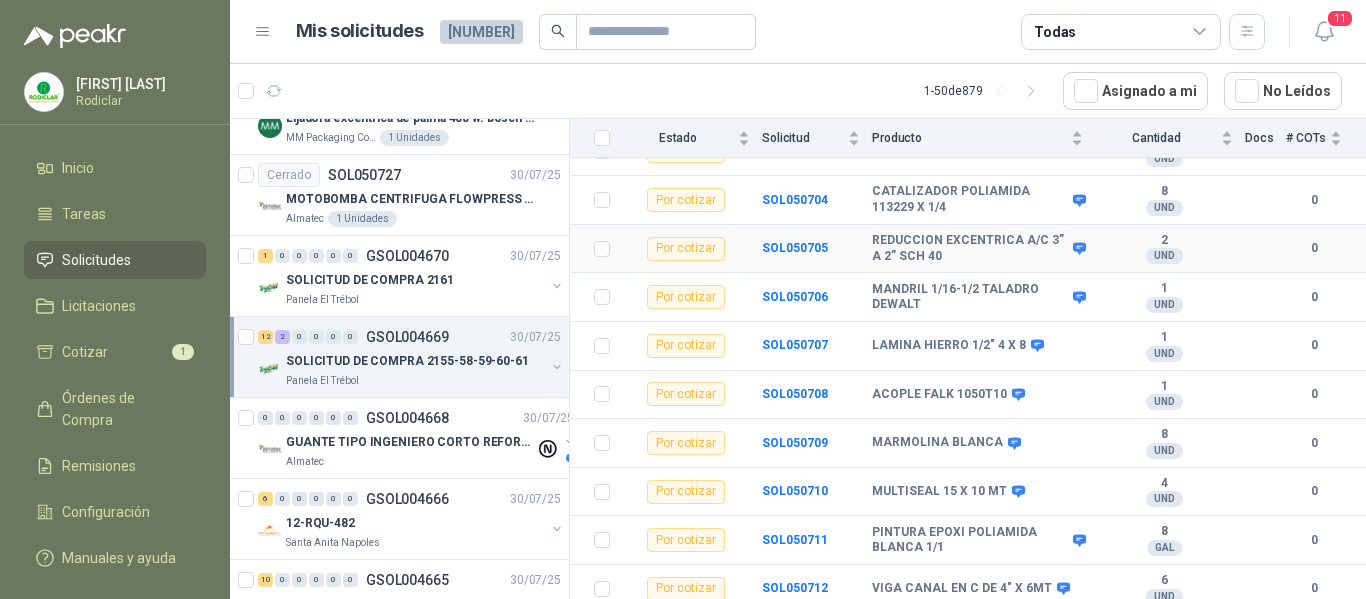 scroll, scrollTop: 461, scrollLeft: 0, axis: vertical 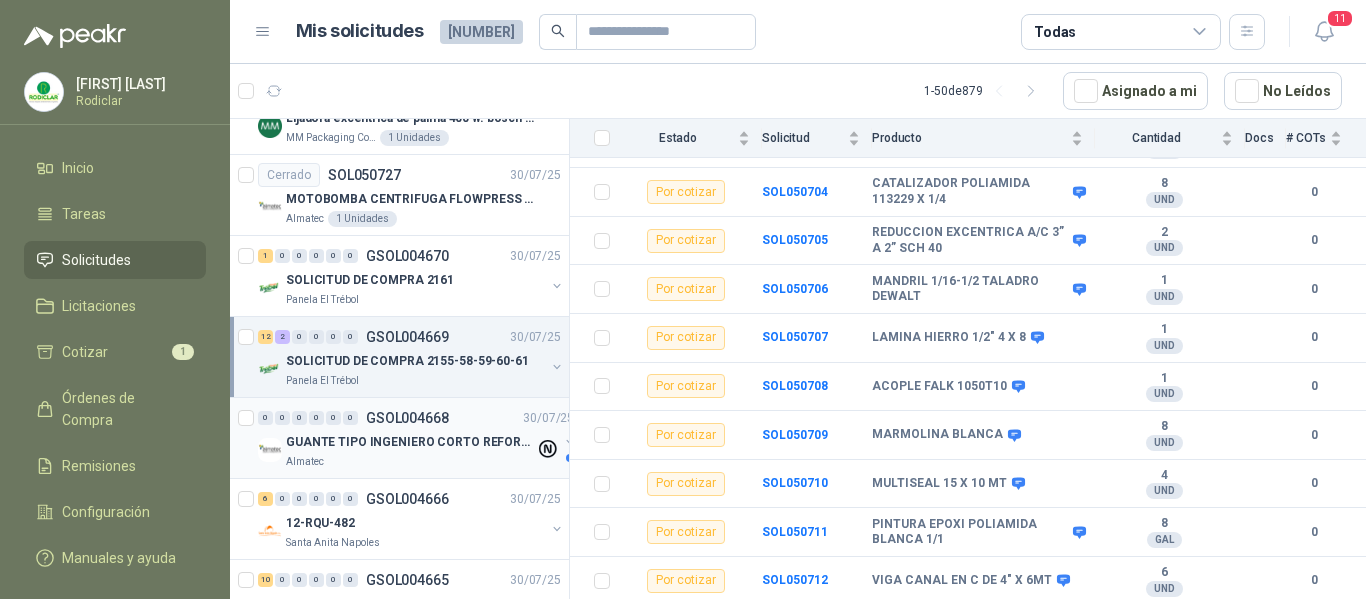 click on "0   0   0   0   0   0   GSOL004668 [DATE]" at bounding box center (418, 418) 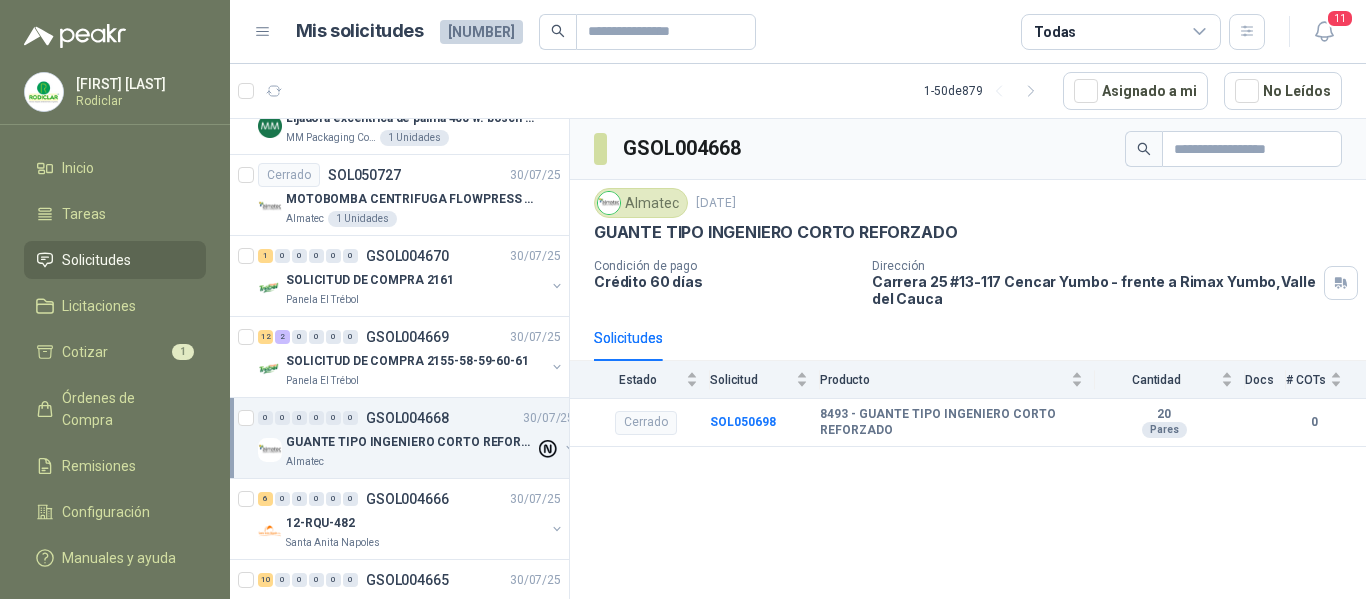 scroll, scrollTop: 1300, scrollLeft: 0, axis: vertical 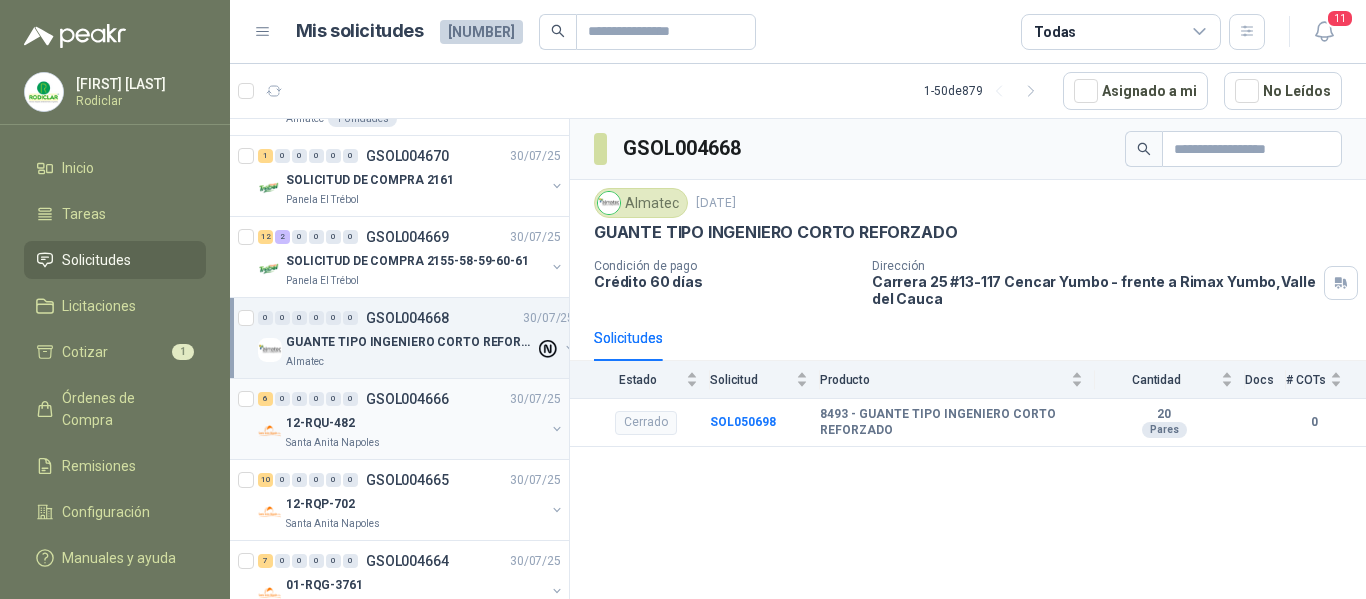 click on "12-RQU-482" at bounding box center [415, 423] 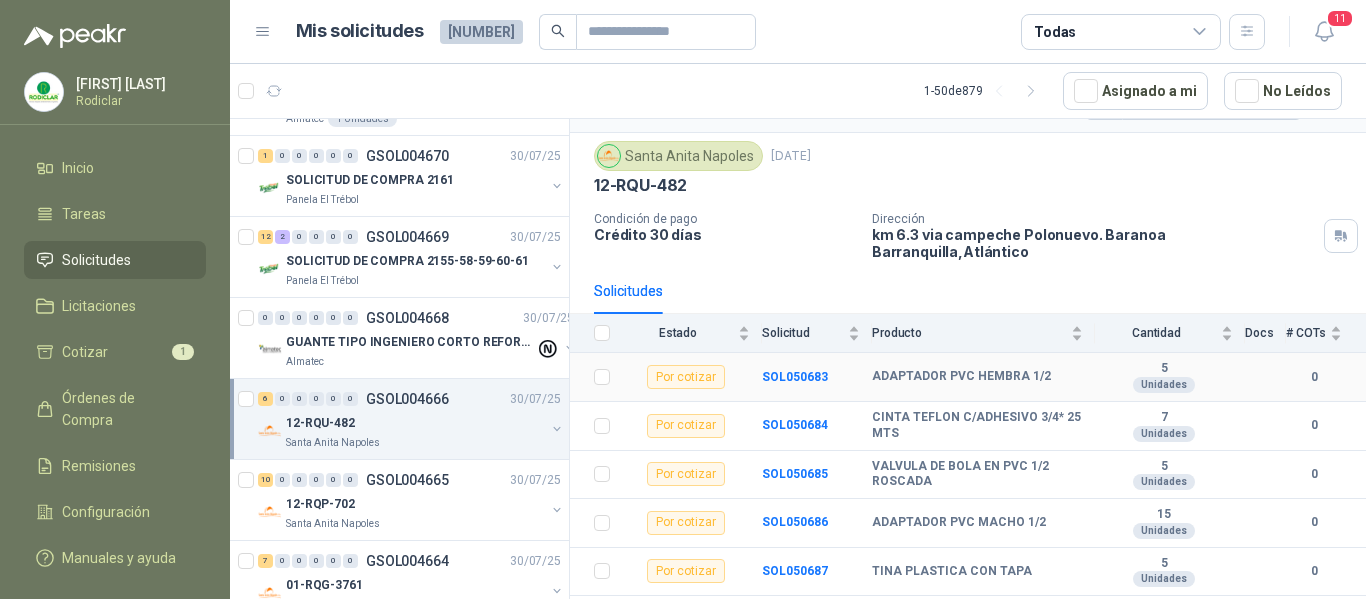 scroll, scrollTop: 72, scrollLeft: 0, axis: vertical 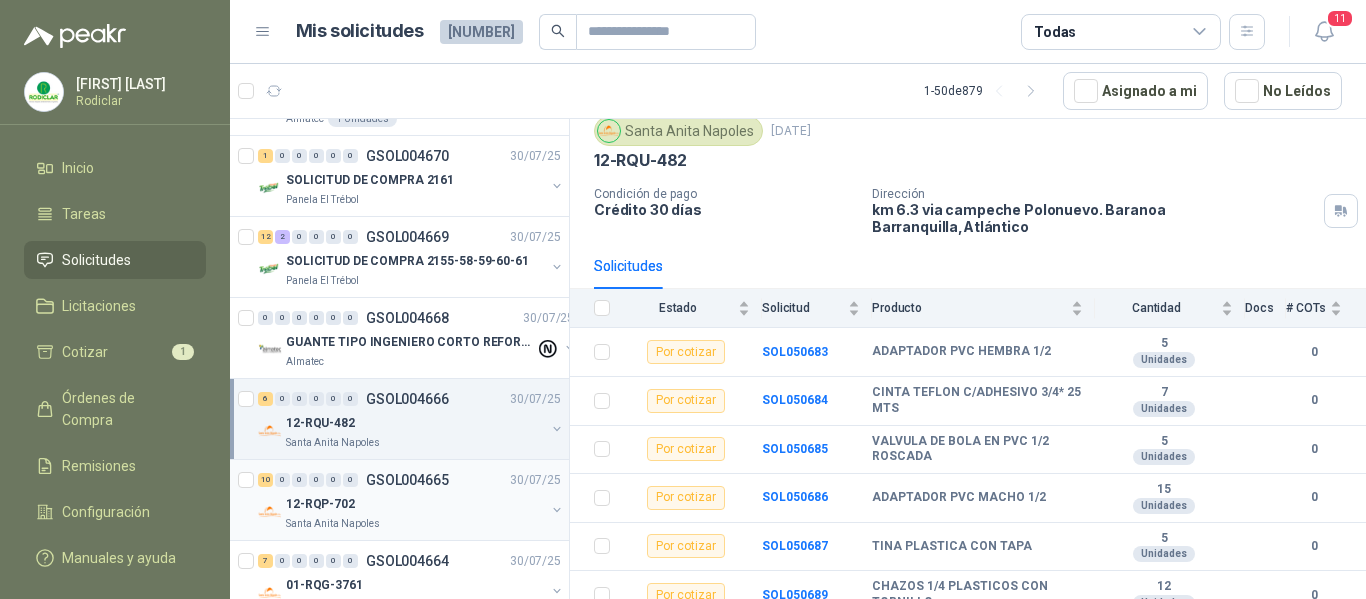 click on "12-RQP-702" at bounding box center (415, 504) 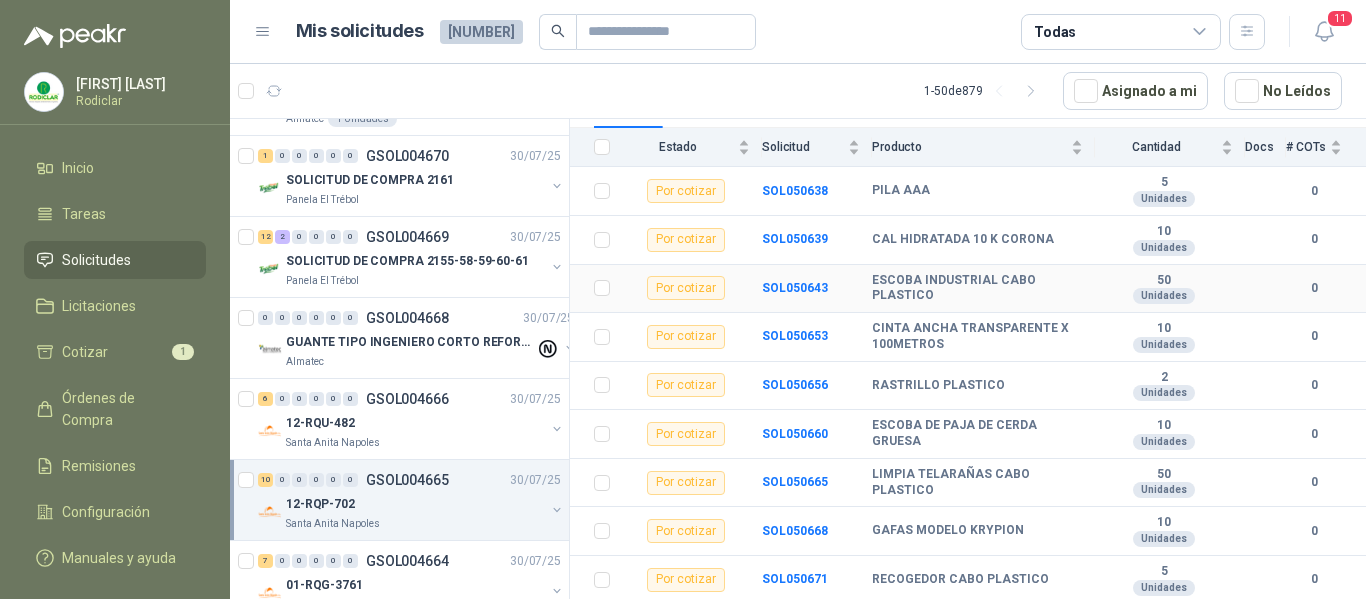 scroll, scrollTop: 266, scrollLeft: 0, axis: vertical 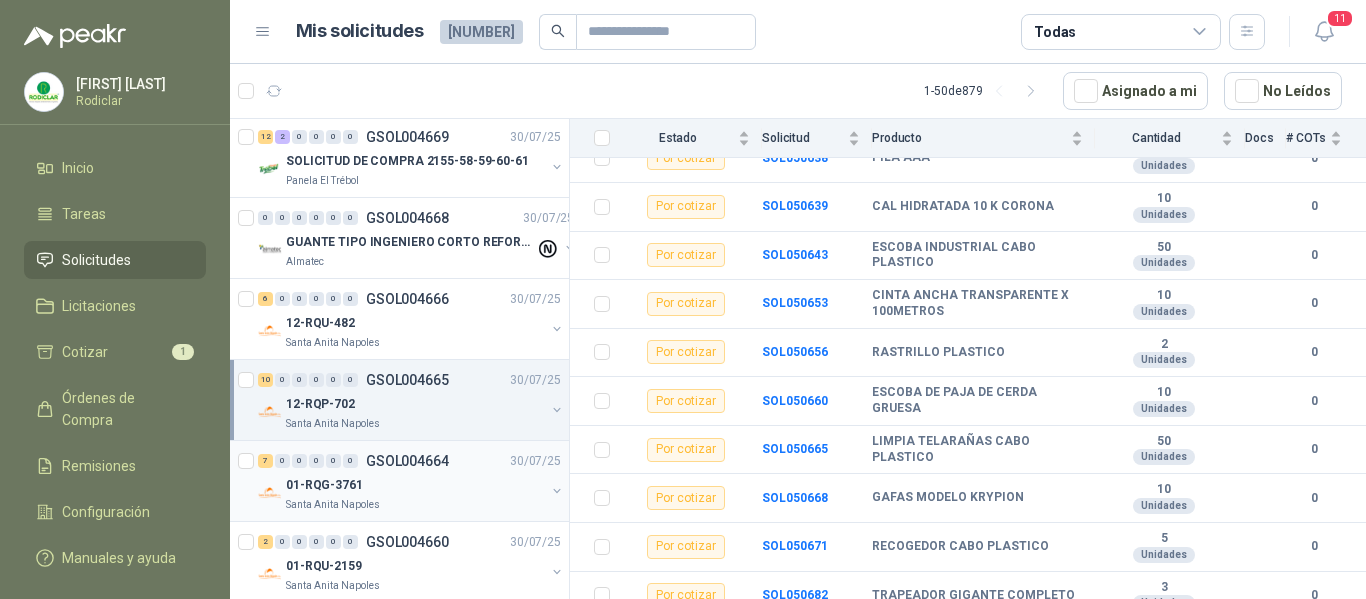 click on "01-RQG-3761" at bounding box center [415, 485] 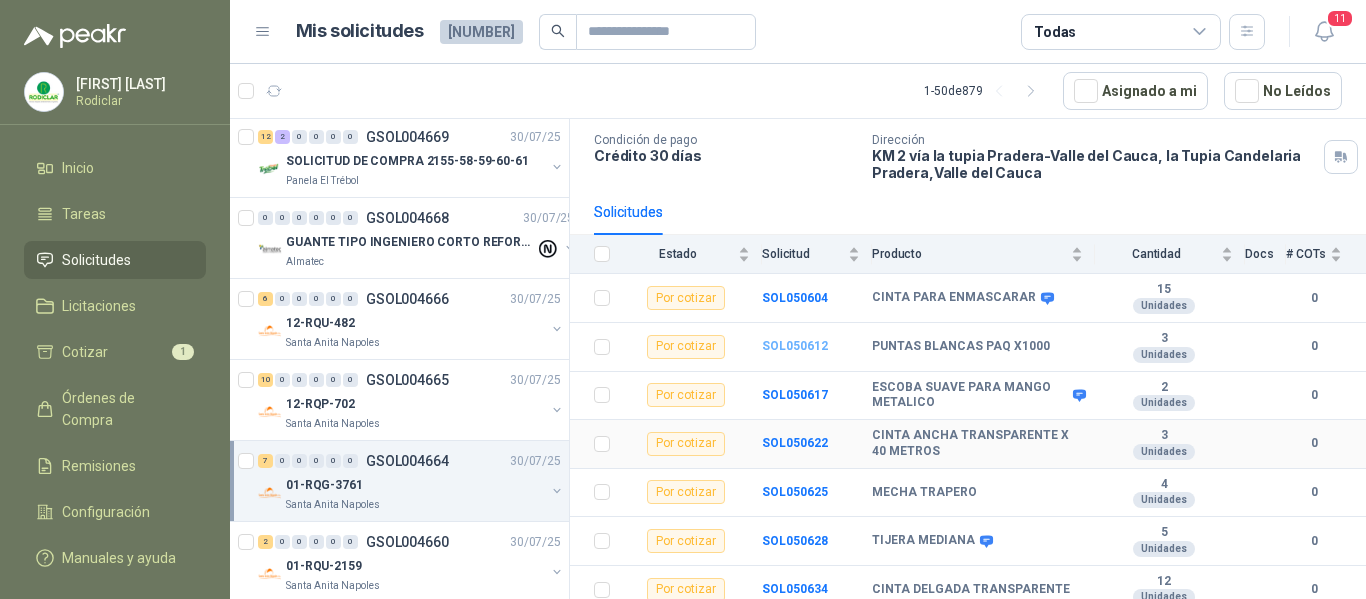 scroll, scrollTop: 134, scrollLeft: 0, axis: vertical 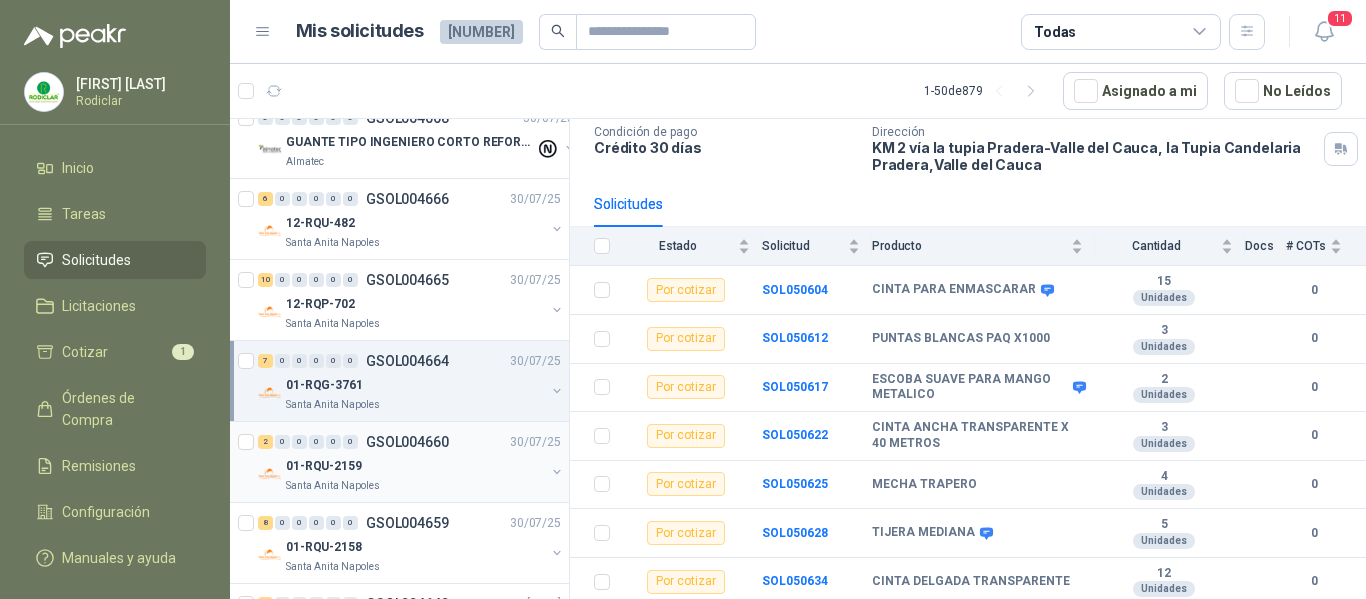click on "01-RQU-2159" at bounding box center (415, 466) 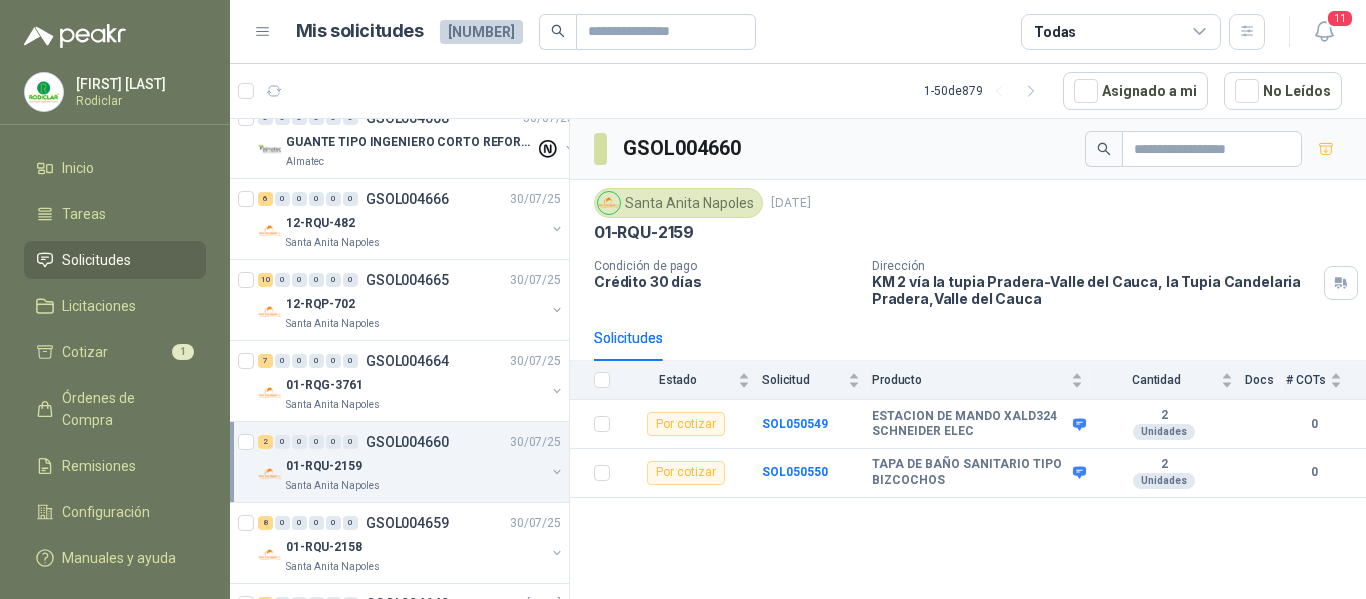 scroll, scrollTop: 1600, scrollLeft: 0, axis: vertical 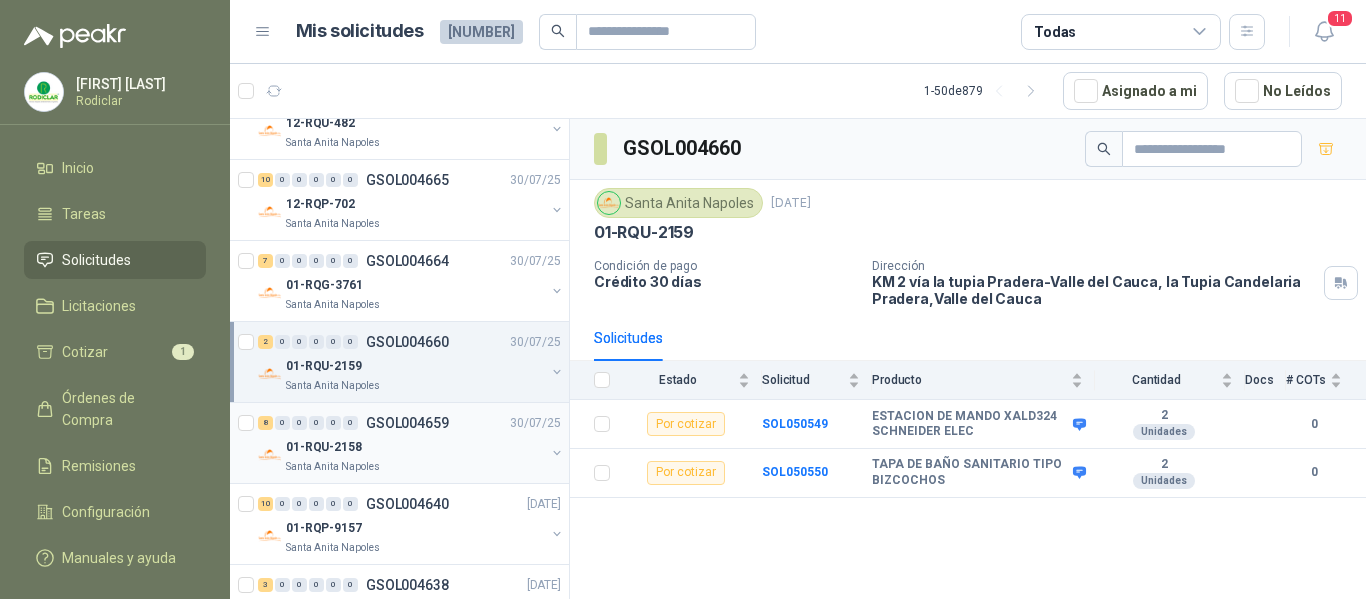 click on "Santa Anita Napoles" at bounding box center [415, 467] 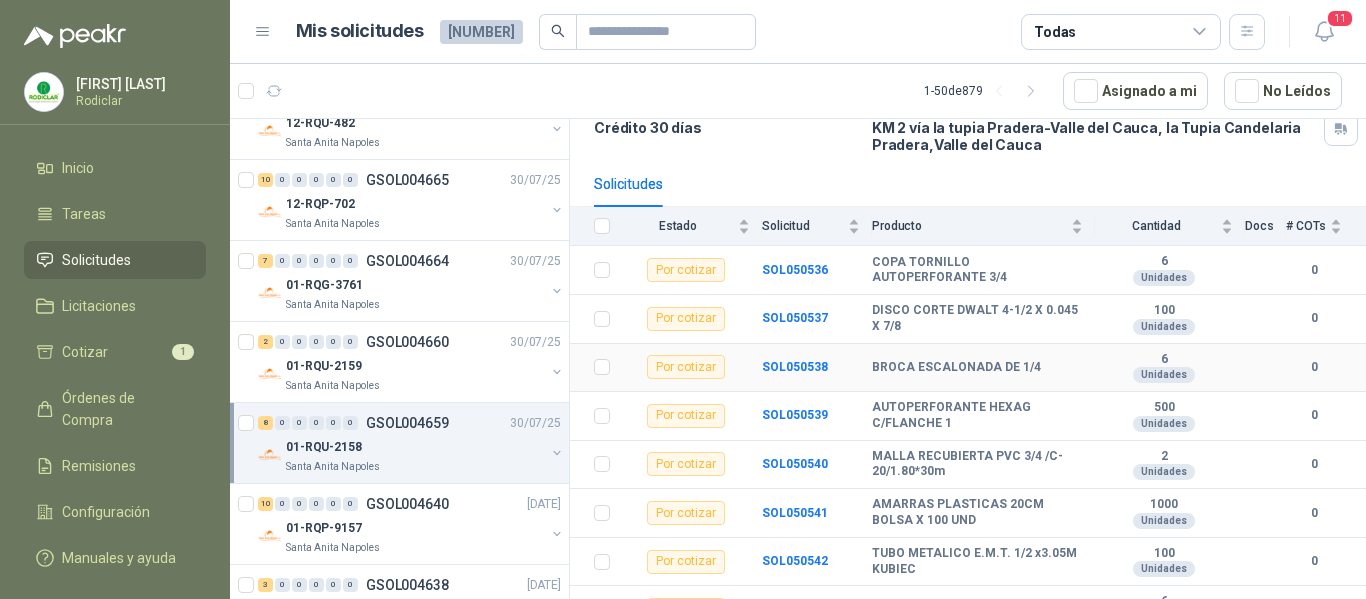 scroll, scrollTop: 183, scrollLeft: 0, axis: vertical 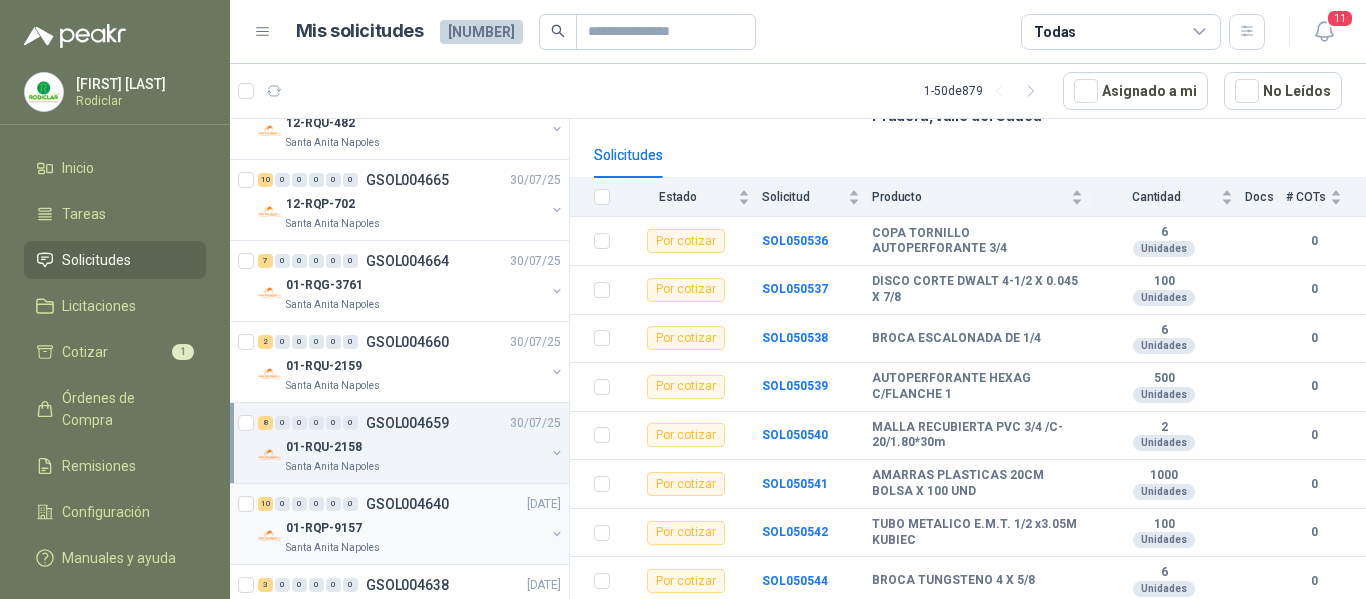 click on "01-RQP-9157" at bounding box center [415, 528] 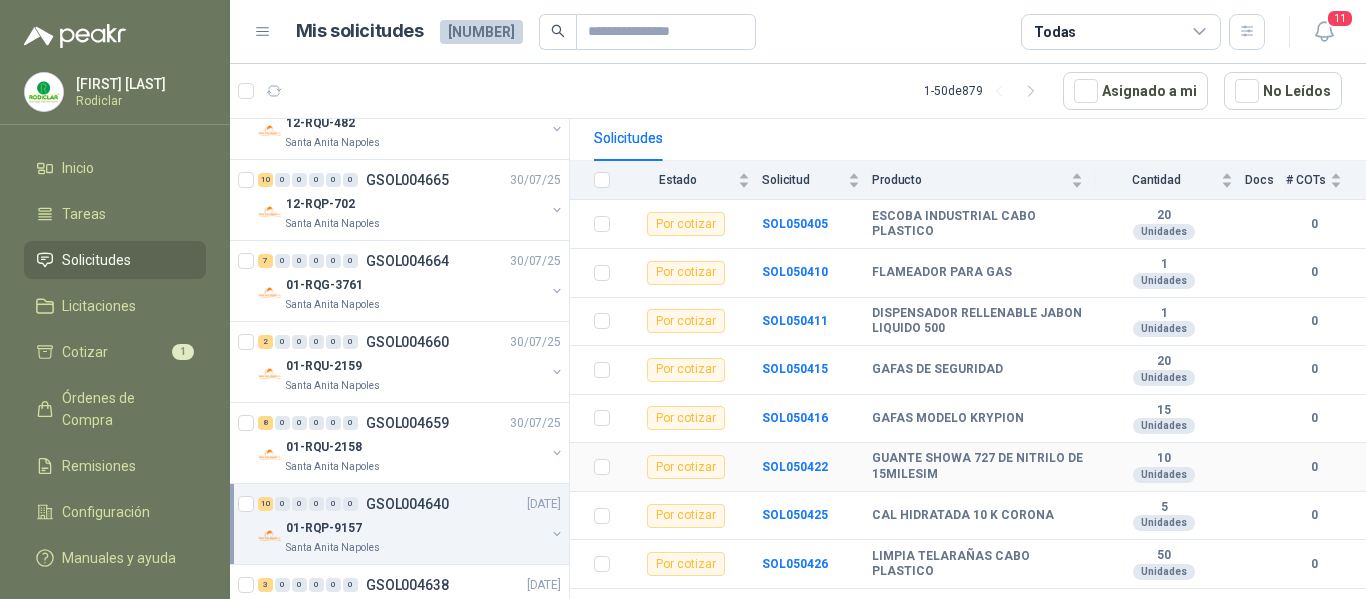 scroll, scrollTop: 280, scrollLeft: 0, axis: vertical 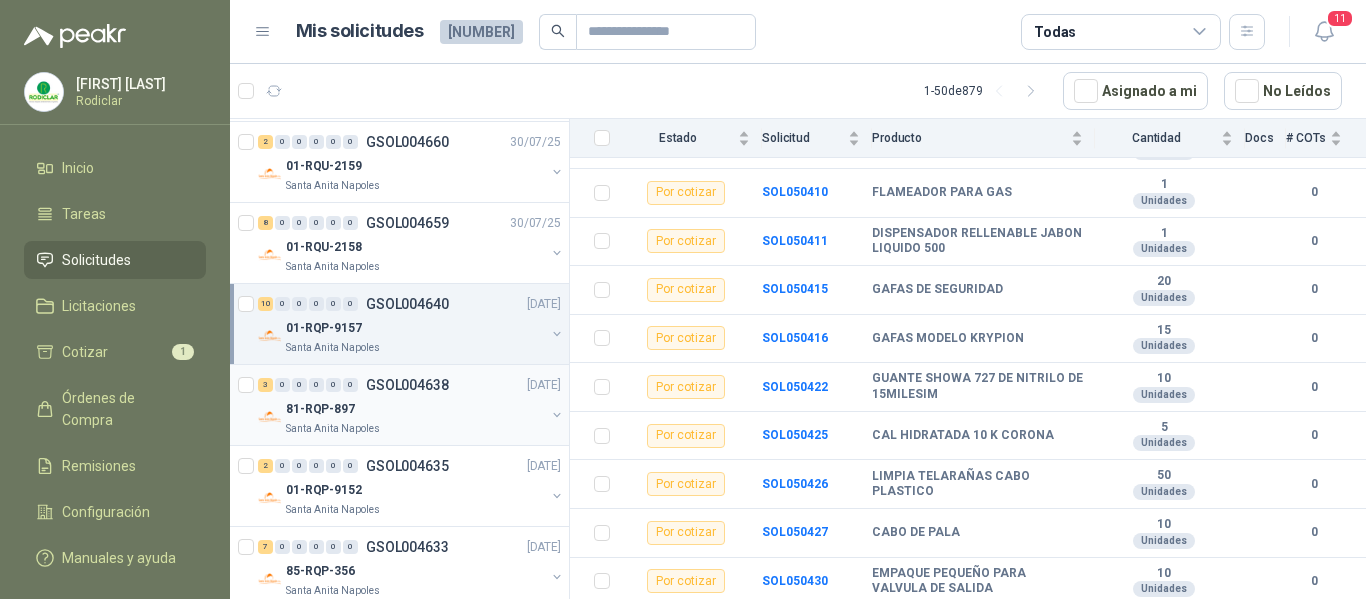 click on "81-RQP-897" at bounding box center (415, 409) 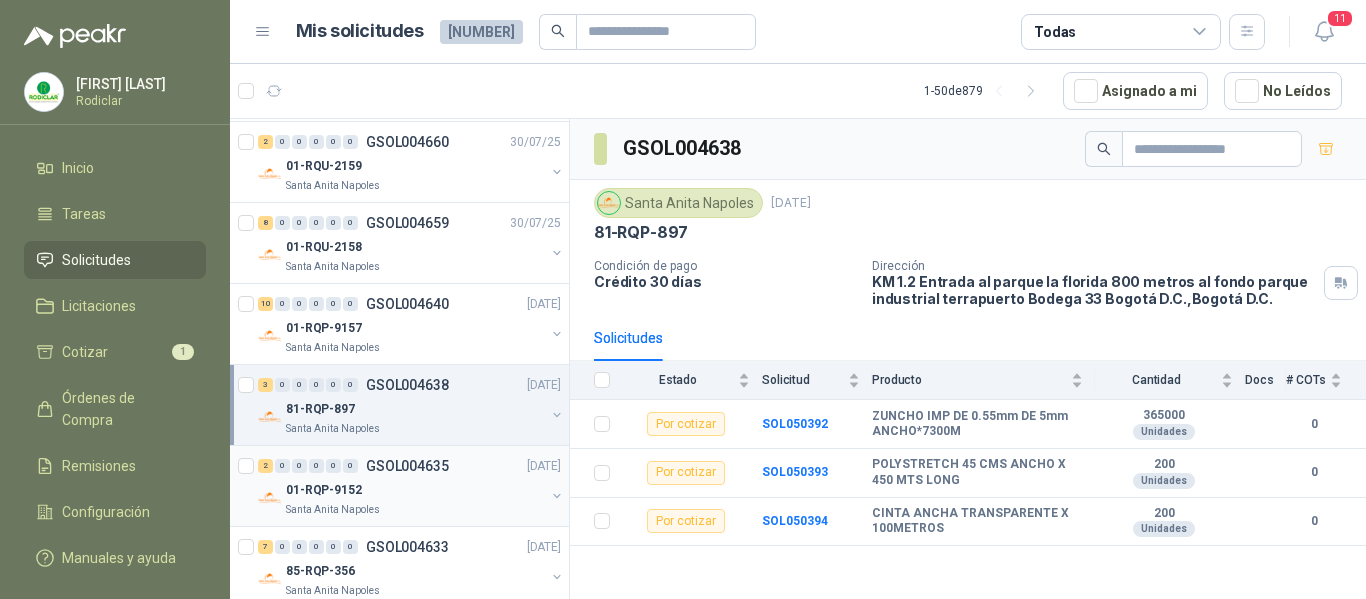 click on "01-RQP-9152" at bounding box center [415, 490] 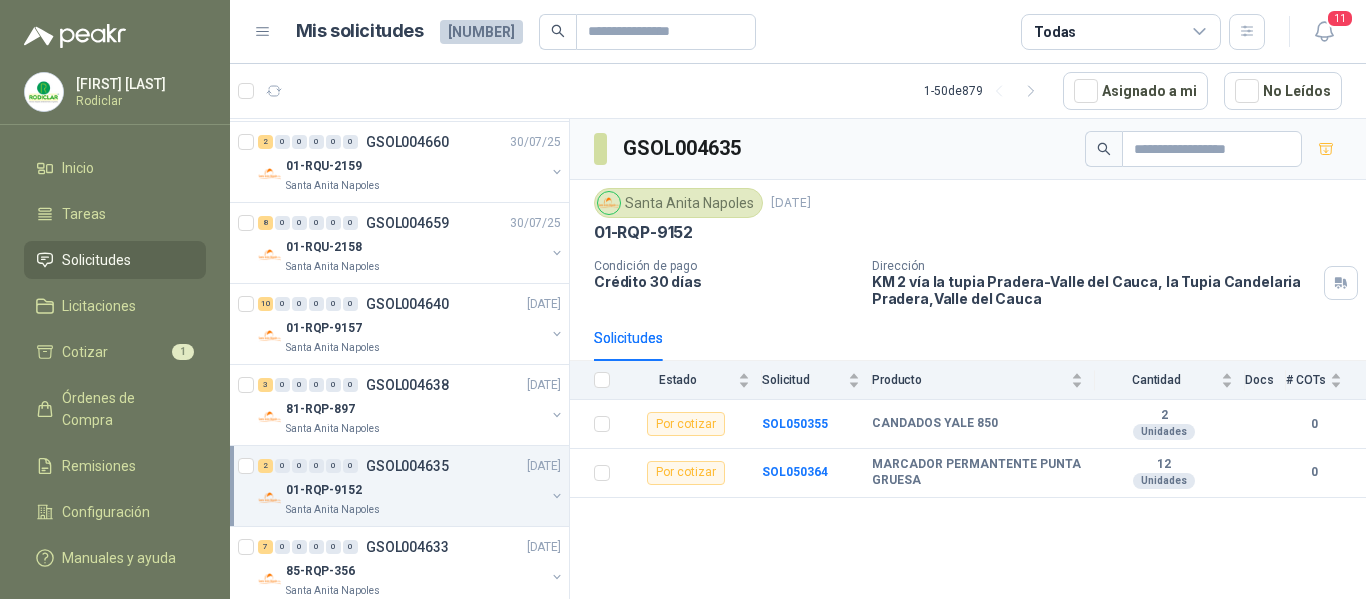 scroll, scrollTop: 1900, scrollLeft: 0, axis: vertical 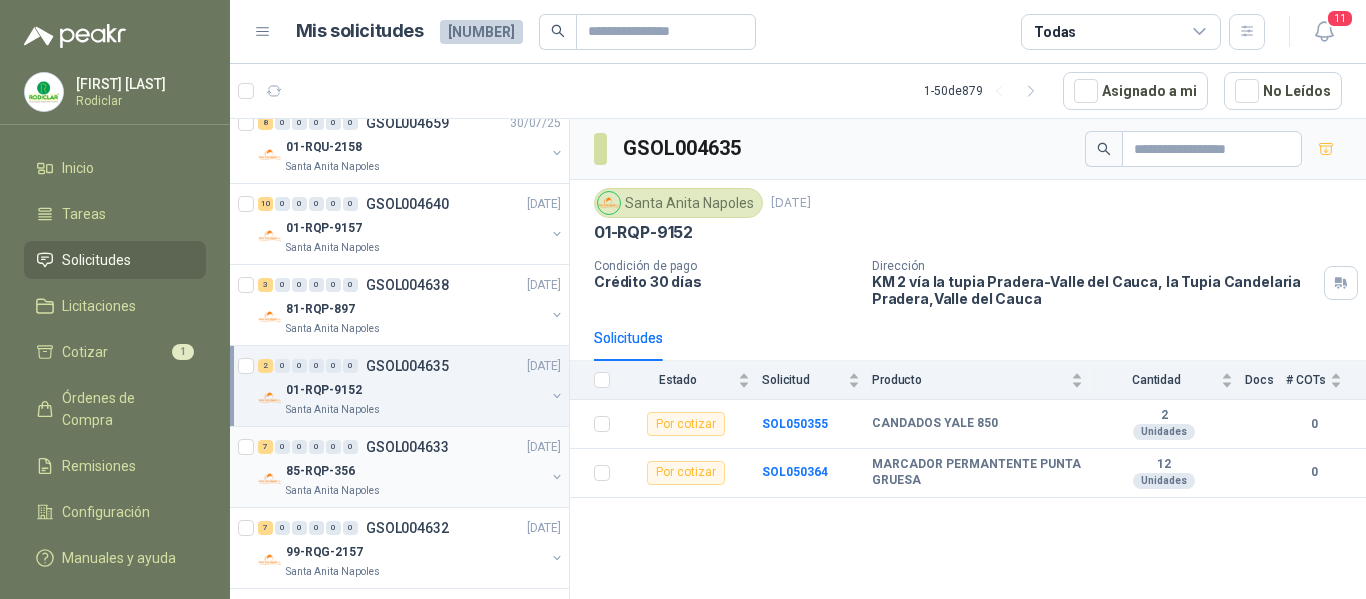 click on "85-RQP-356" at bounding box center [415, 471] 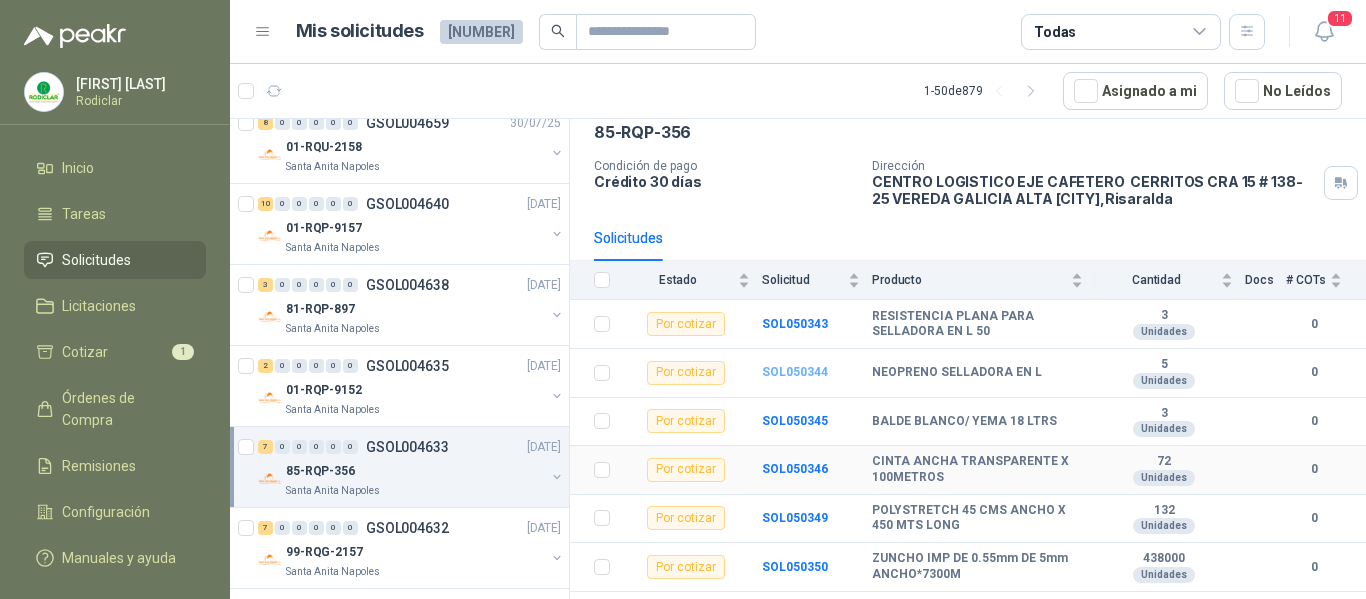 scroll, scrollTop: 134, scrollLeft: 0, axis: vertical 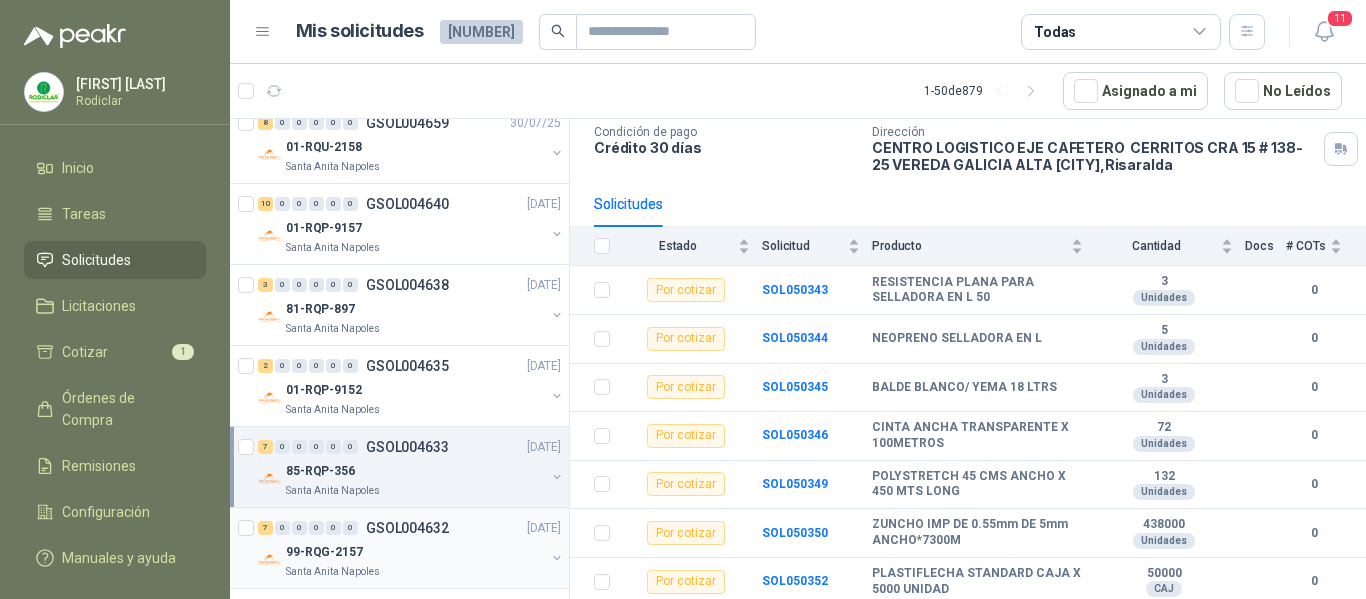 click on "99-RQG-2157" at bounding box center [415, 552] 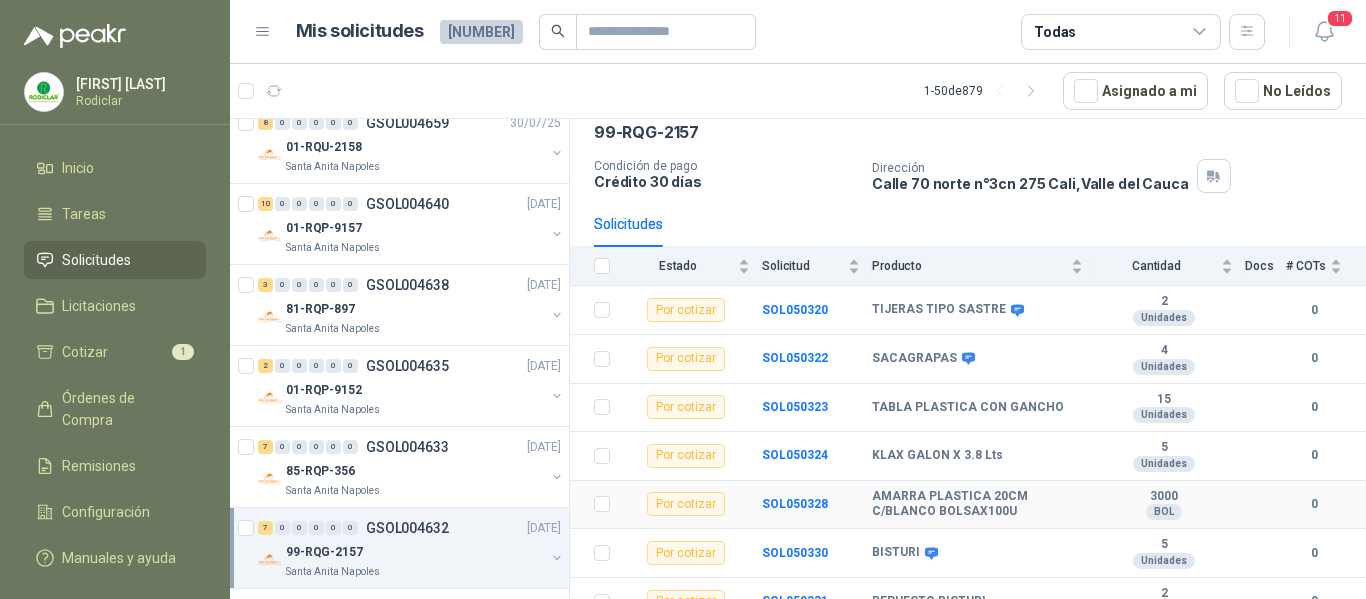 scroll, scrollTop: 120, scrollLeft: 0, axis: vertical 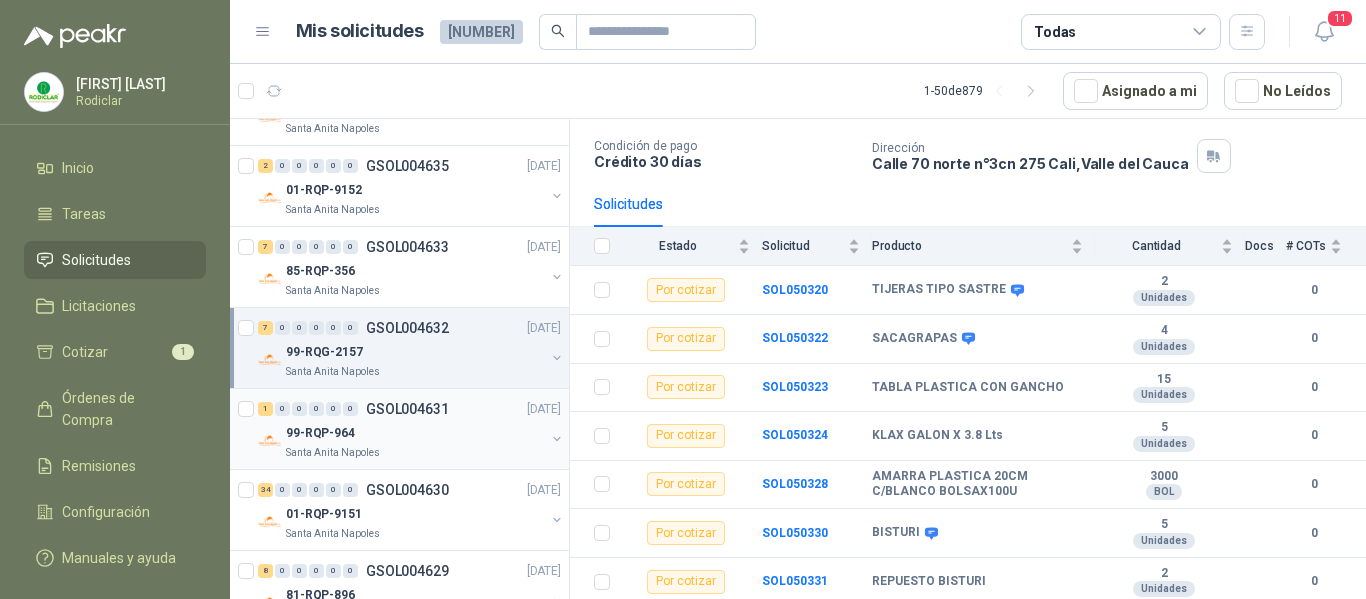click on "99-RQP-964" at bounding box center [415, 433] 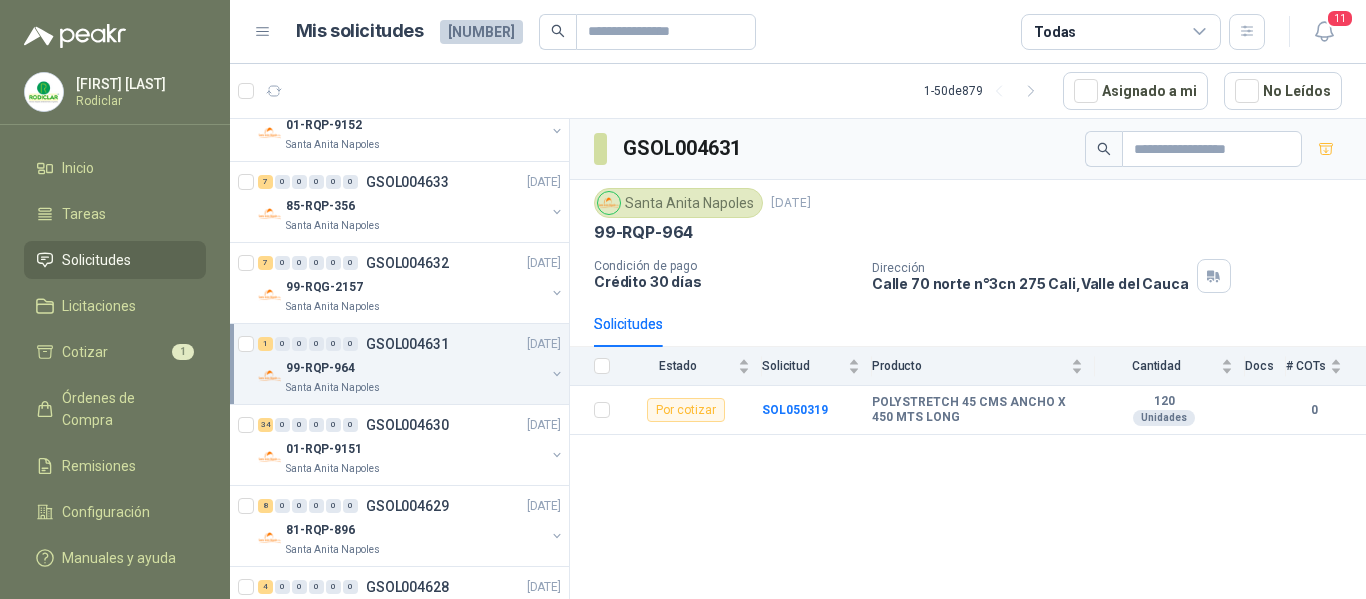 scroll, scrollTop: 2200, scrollLeft: 0, axis: vertical 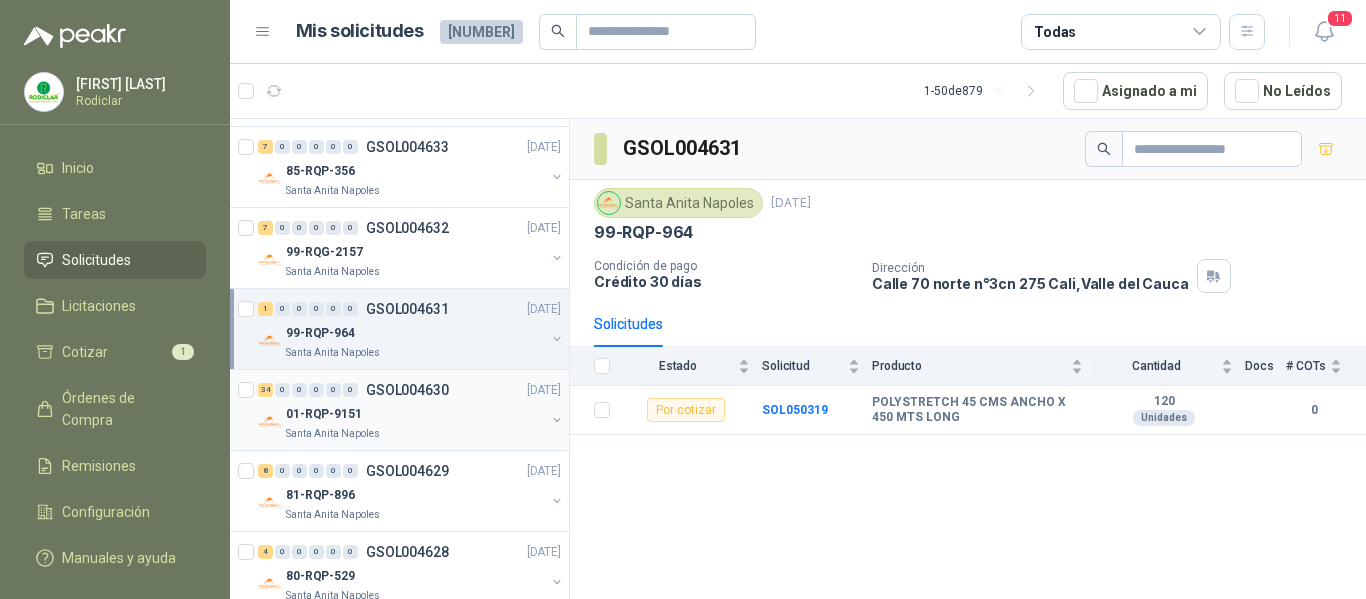 click on "Santa Anita Napoles" at bounding box center (415, 434) 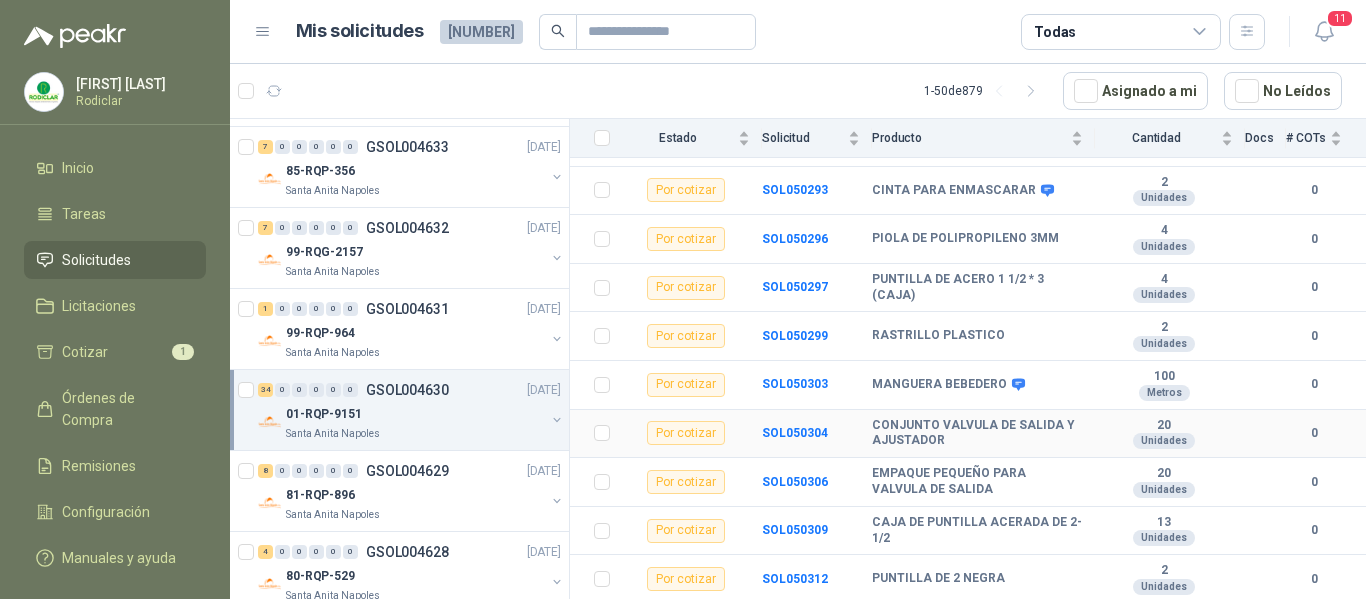 scroll, scrollTop: 1447, scrollLeft: 0, axis: vertical 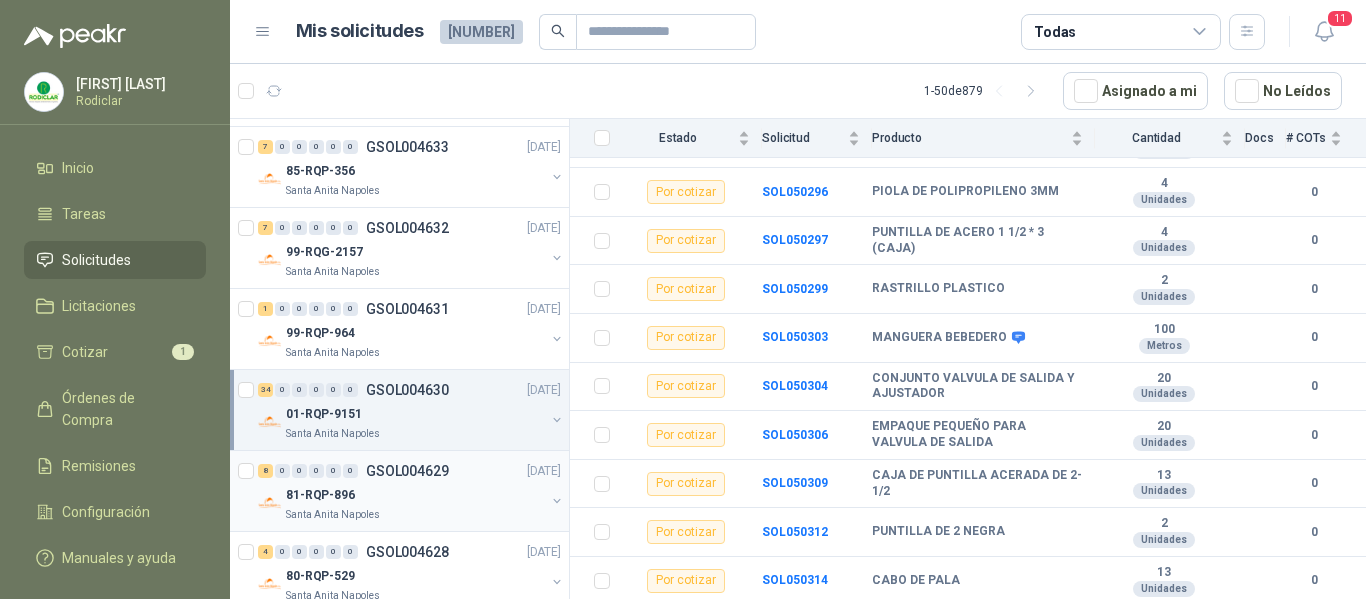 click on "81-RQP-896" at bounding box center [415, 495] 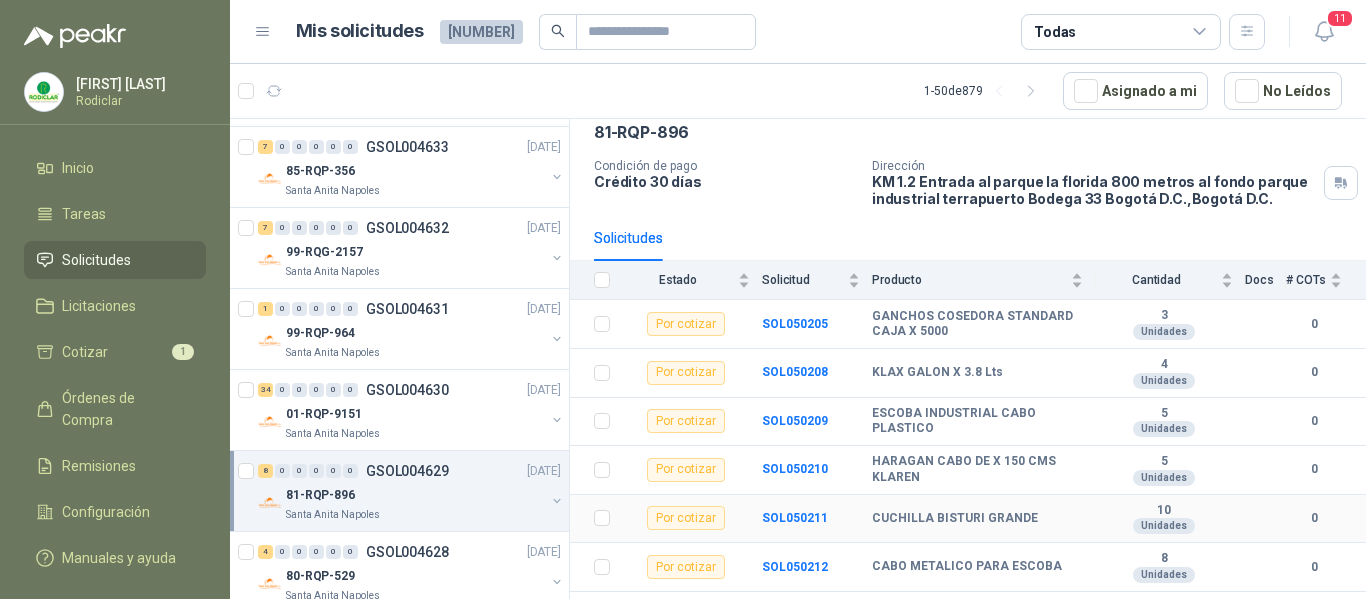 scroll, scrollTop: 183, scrollLeft: 0, axis: vertical 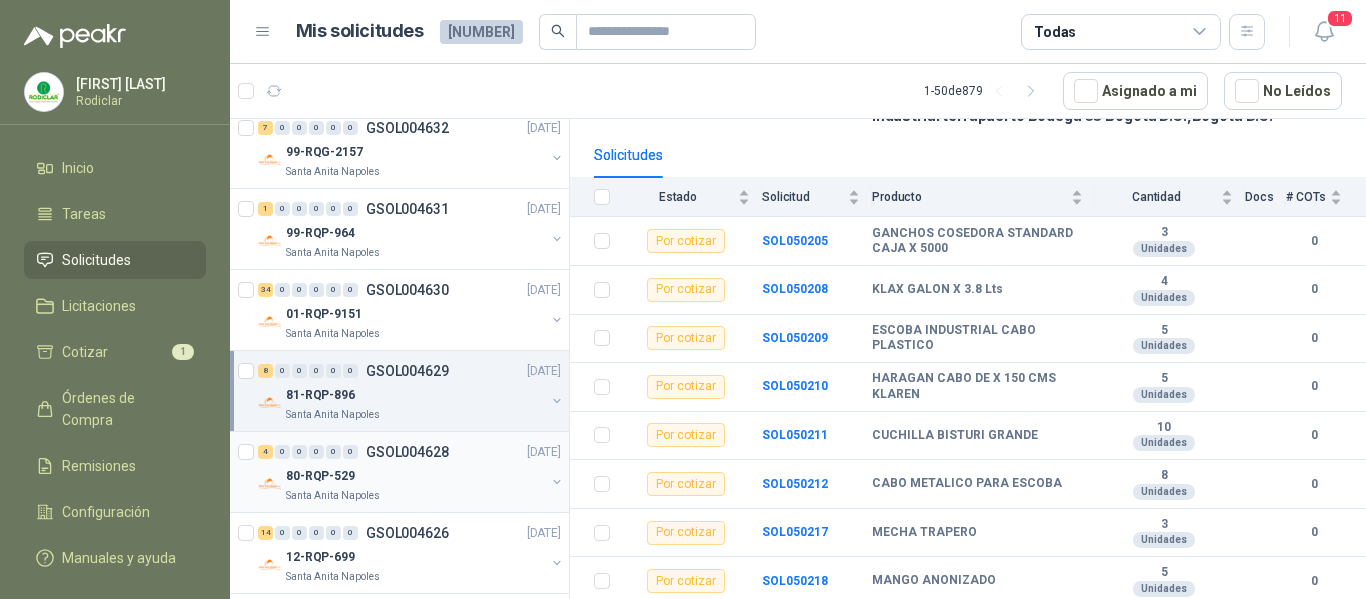 click on "80-RQP-529" at bounding box center [415, 476] 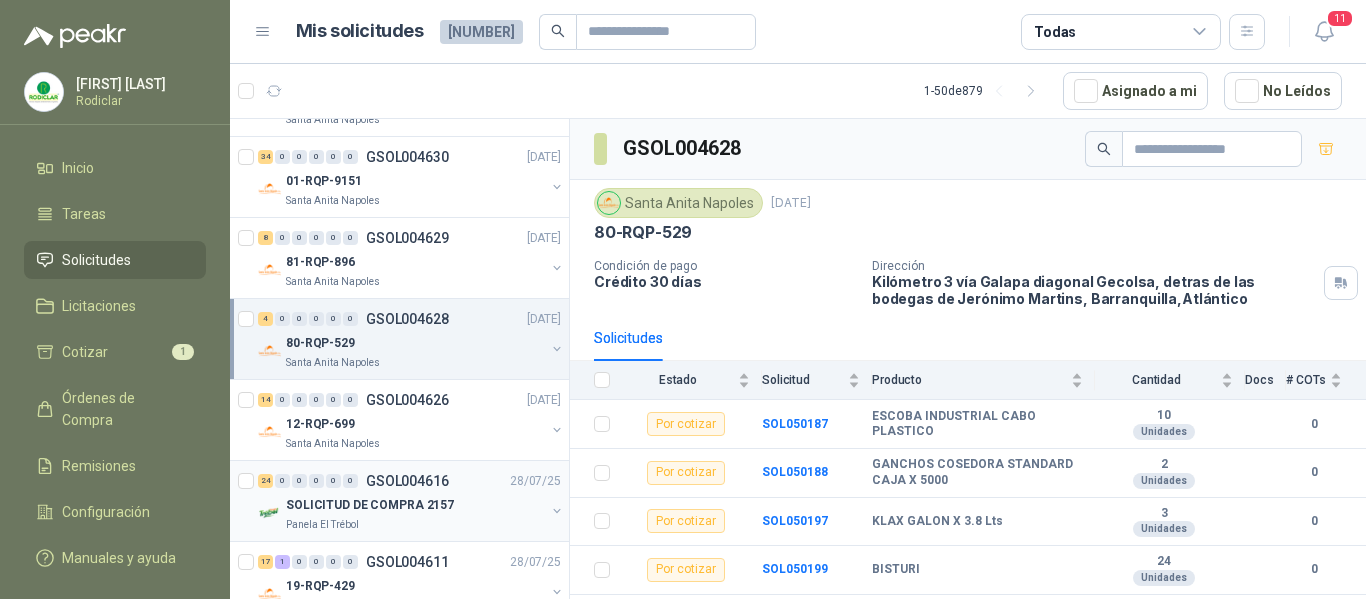 scroll, scrollTop: 2500, scrollLeft: 0, axis: vertical 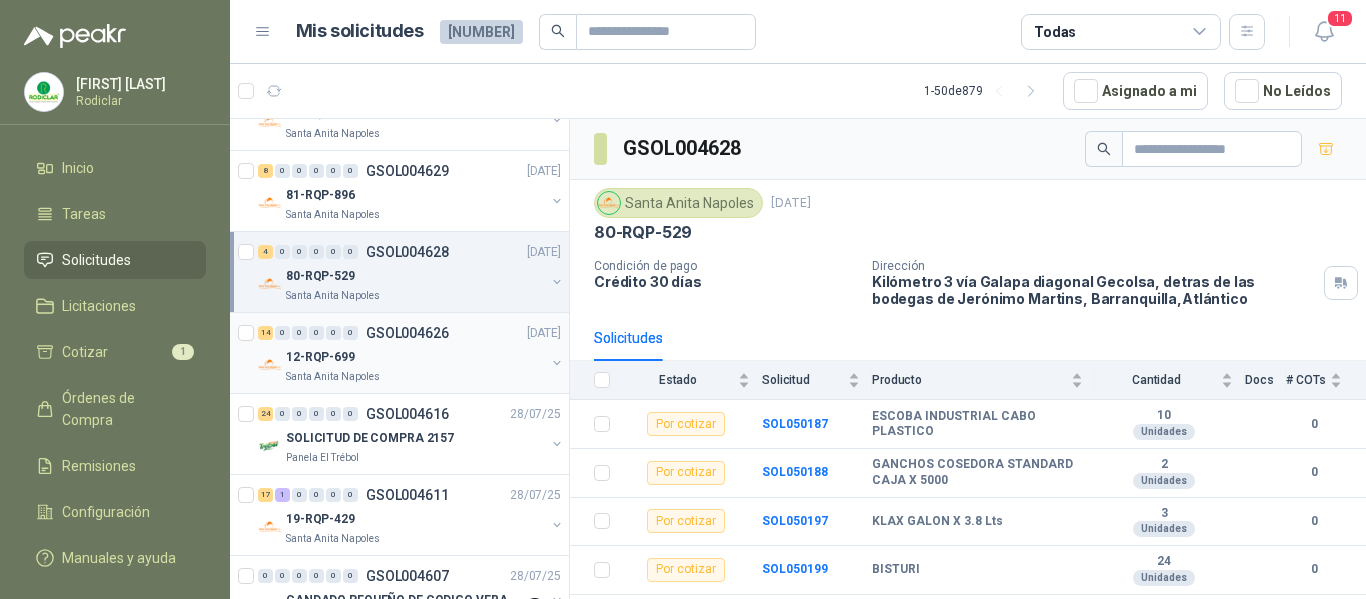 click on "12-RQP-699" at bounding box center [415, 357] 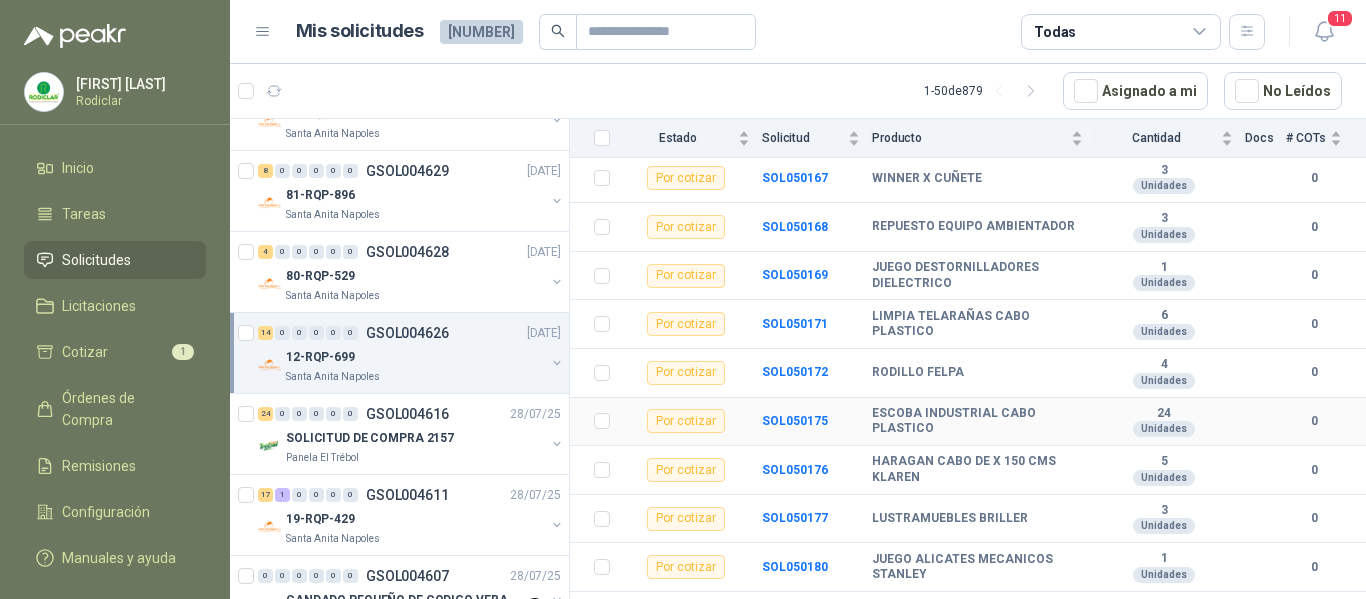 scroll, scrollTop: 461, scrollLeft: 0, axis: vertical 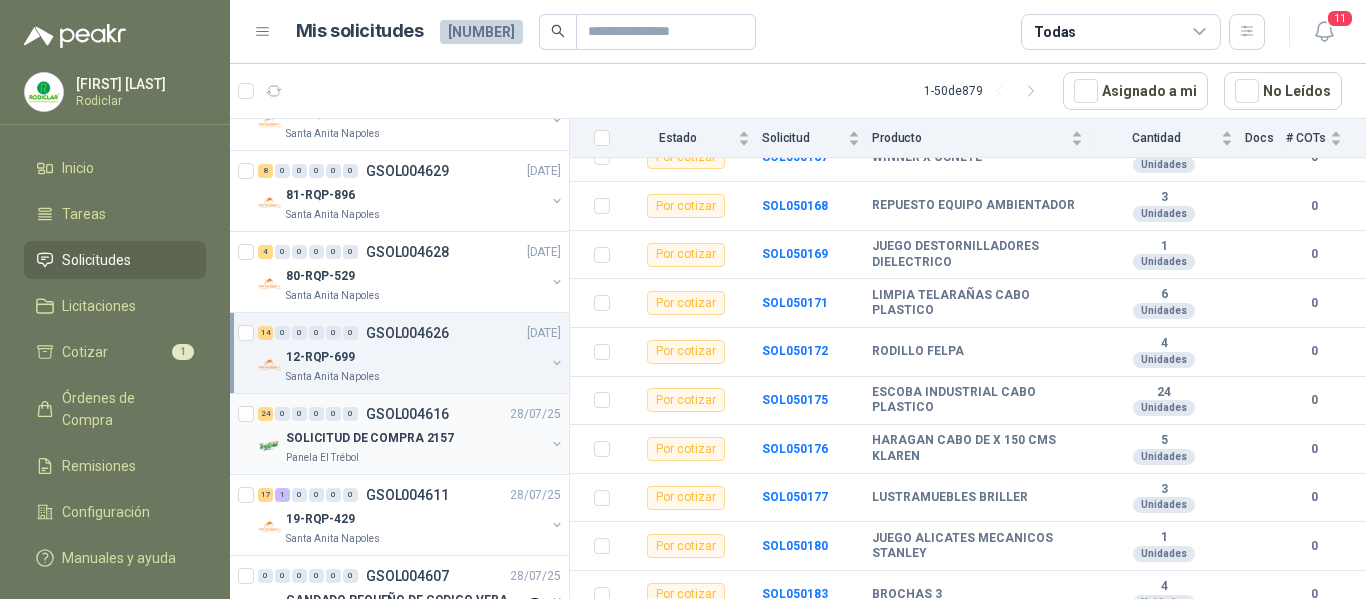 click on "SOLICITUD DE COMPRA 2157" at bounding box center (415, 438) 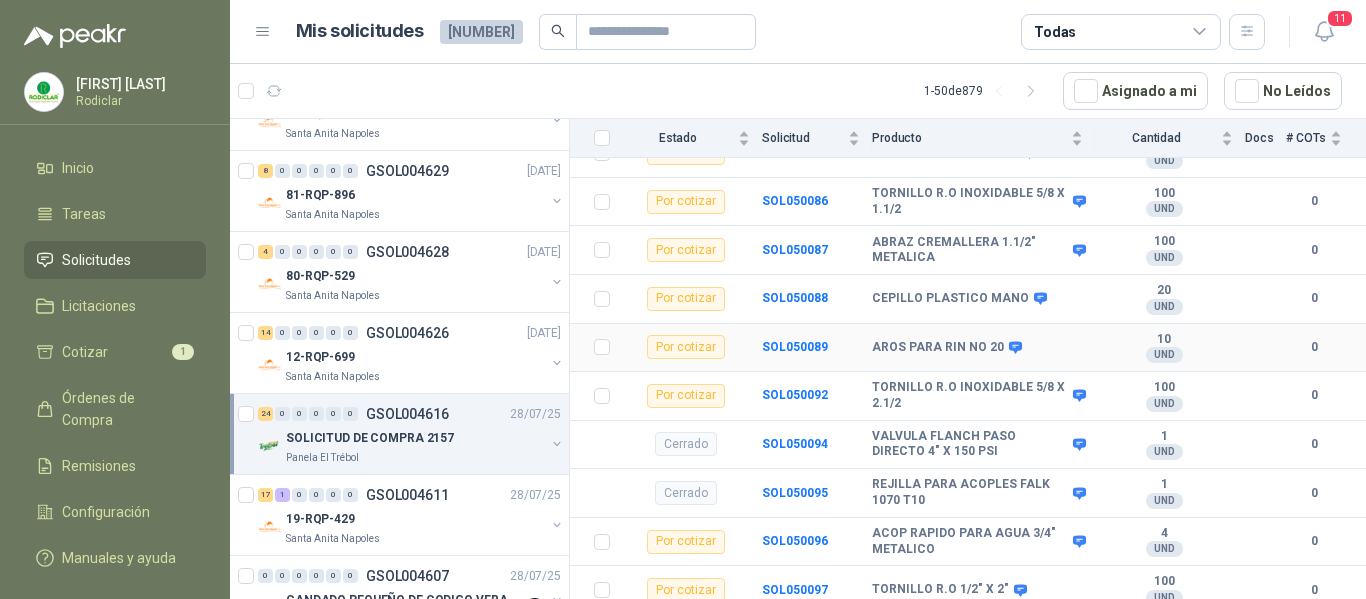 scroll, scrollTop: 1576, scrollLeft: 0, axis: vertical 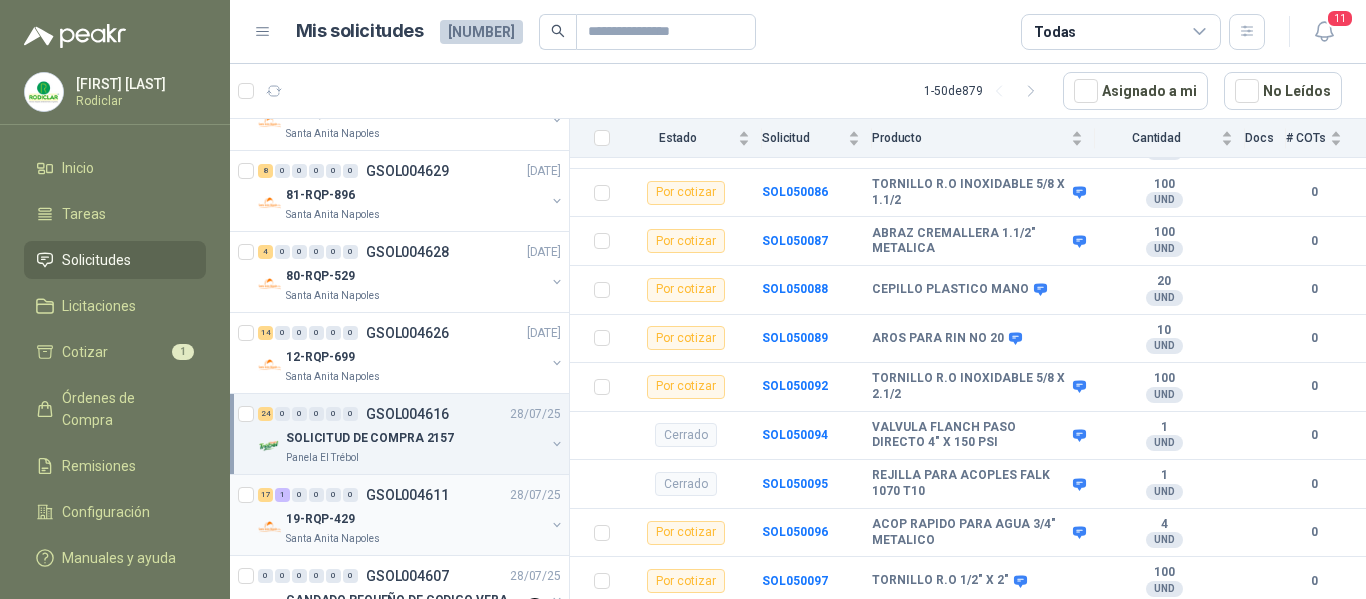 click on "19-RQP-429" at bounding box center (415, 519) 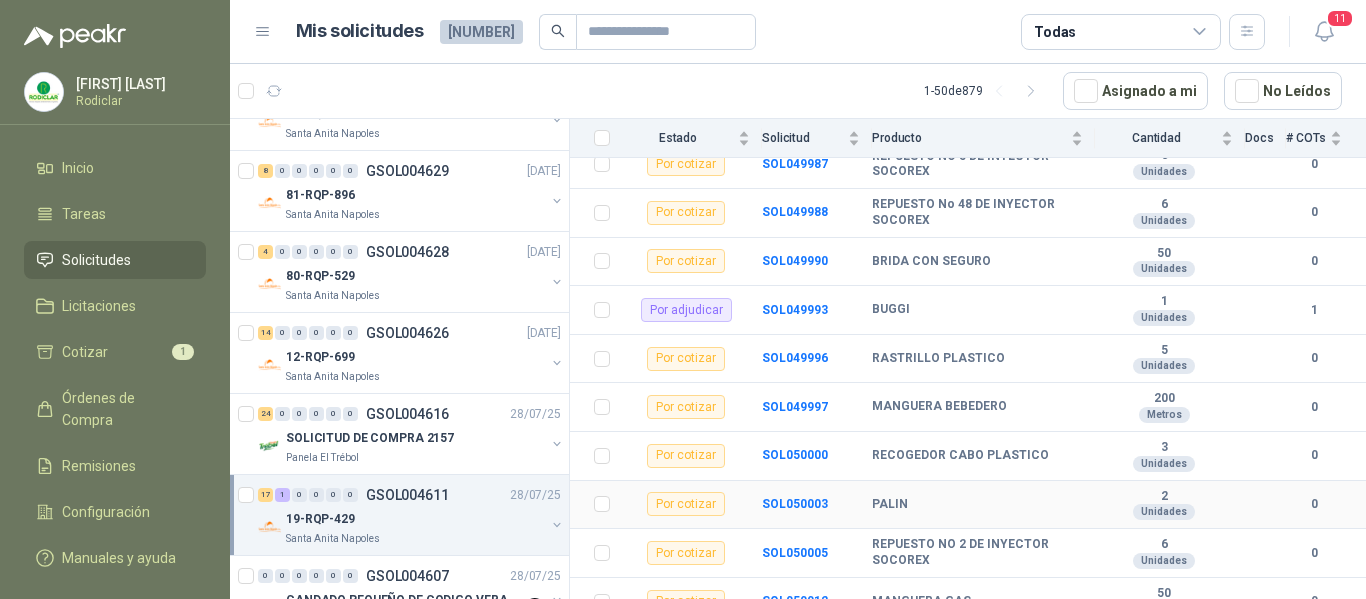 scroll, scrollTop: 669, scrollLeft: 0, axis: vertical 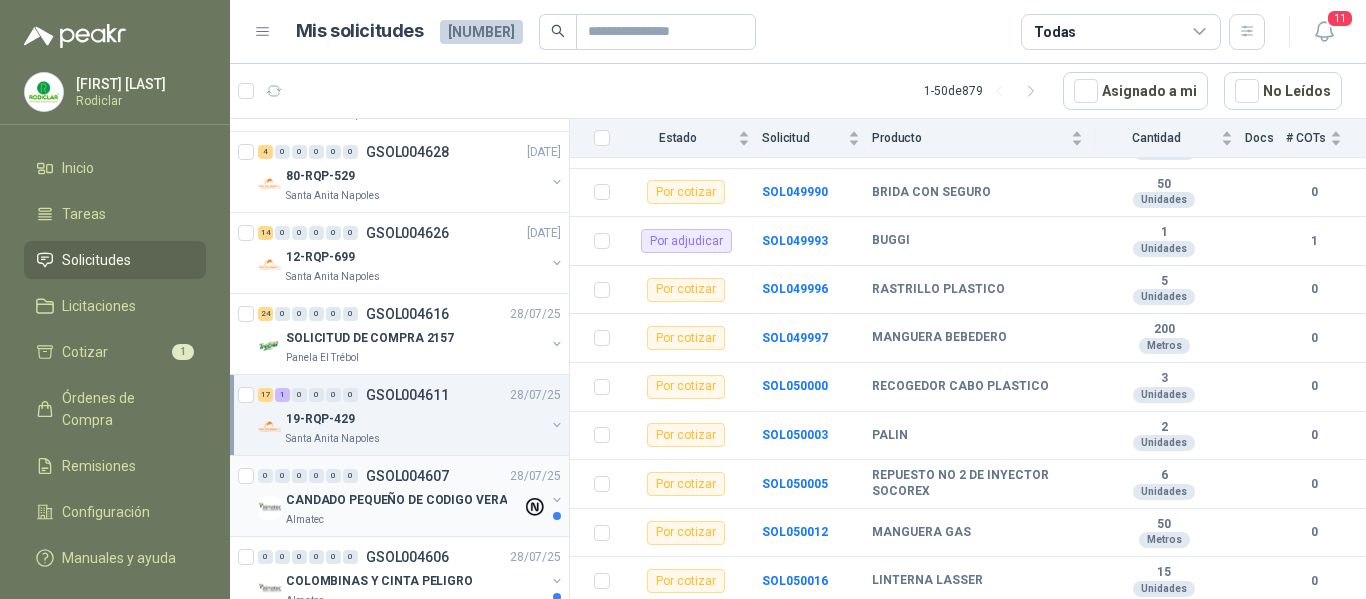 click on "CANDADO PEQUEÑO DE CODIGO VERA" at bounding box center [396, 500] 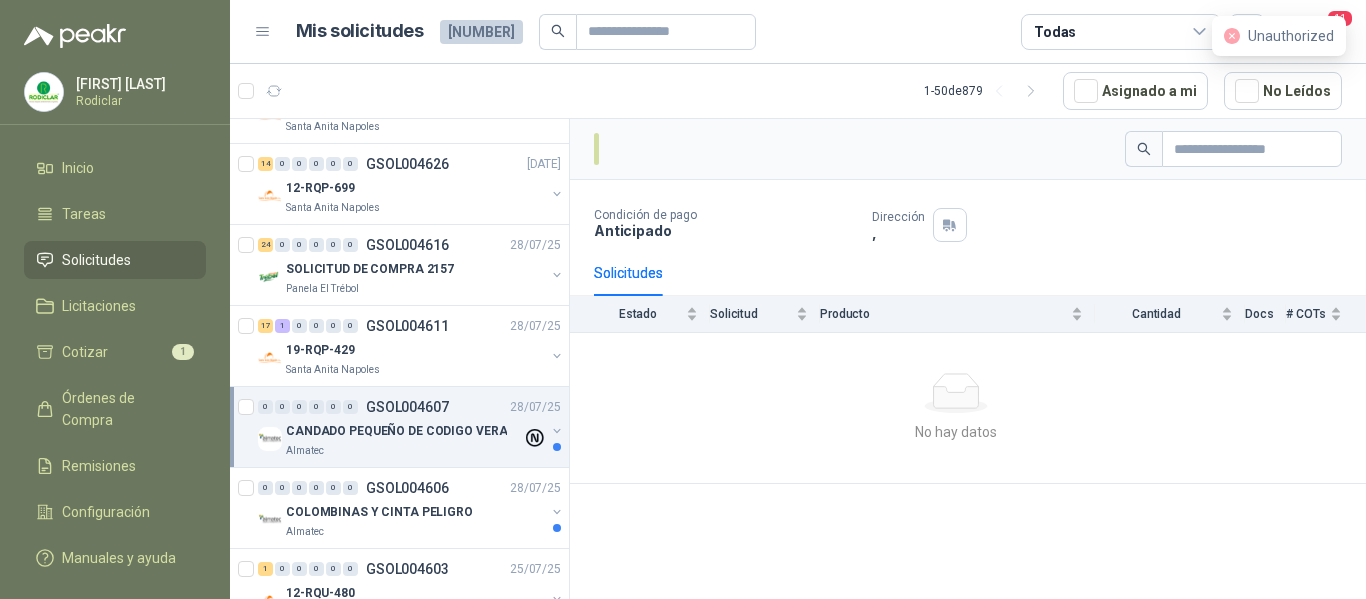 scroll, scrollTop: 2800, scrollLeft: 0, axis: vertical 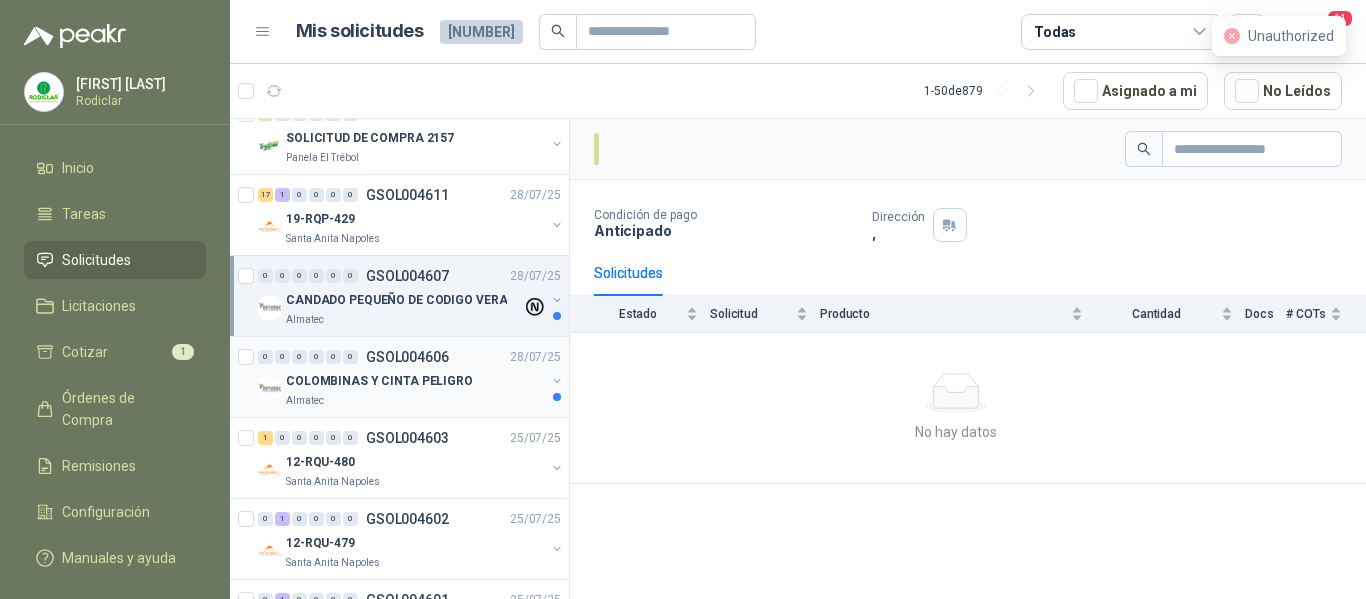 click on "Almatec" at bounding box center [415, 401] 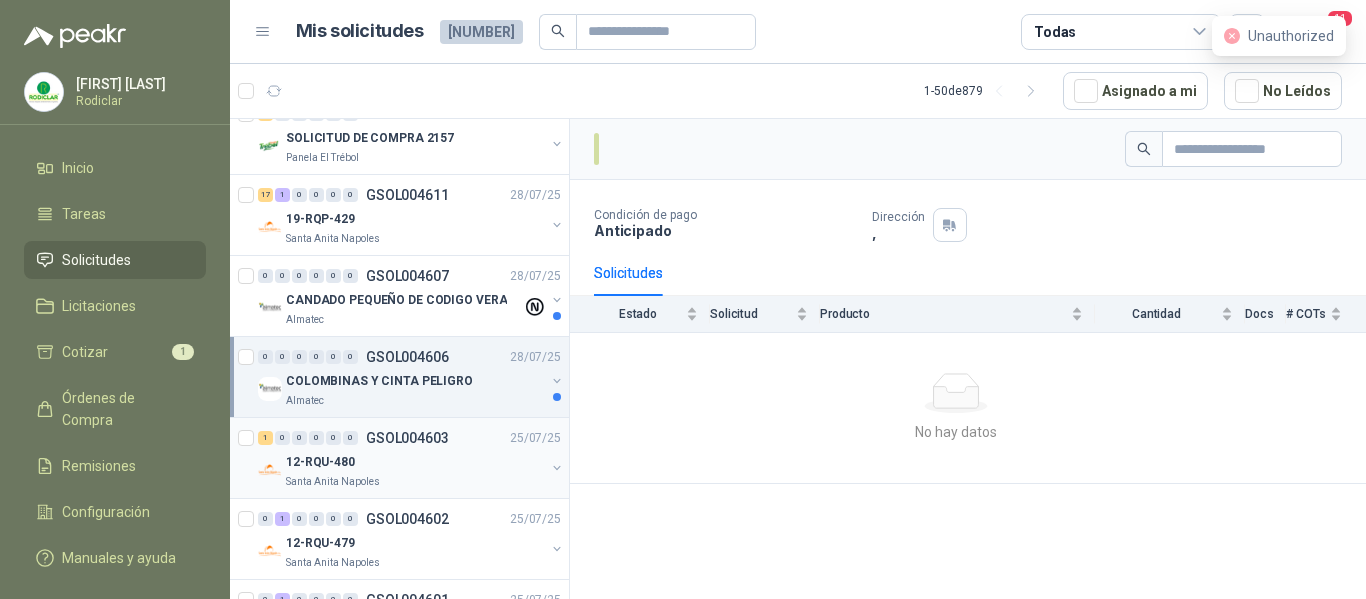click on "Santa Anita Napoles" at bounding box center (415, 482) 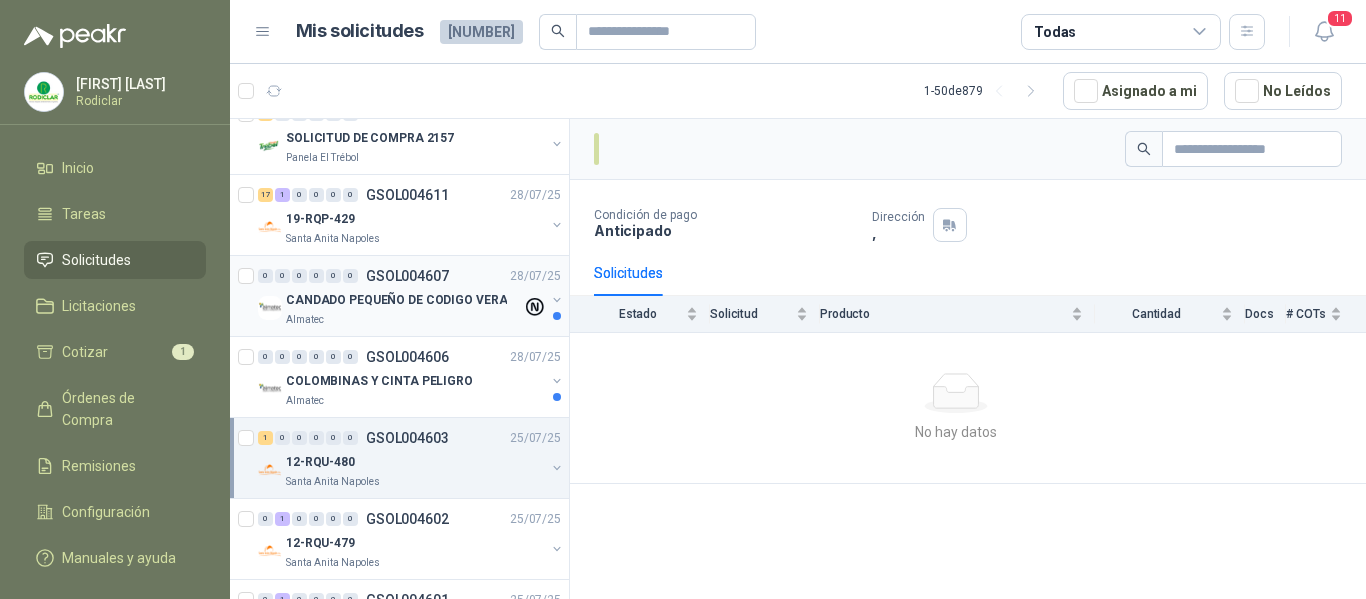 click on "Almatec" at bounding box center [404, 320] 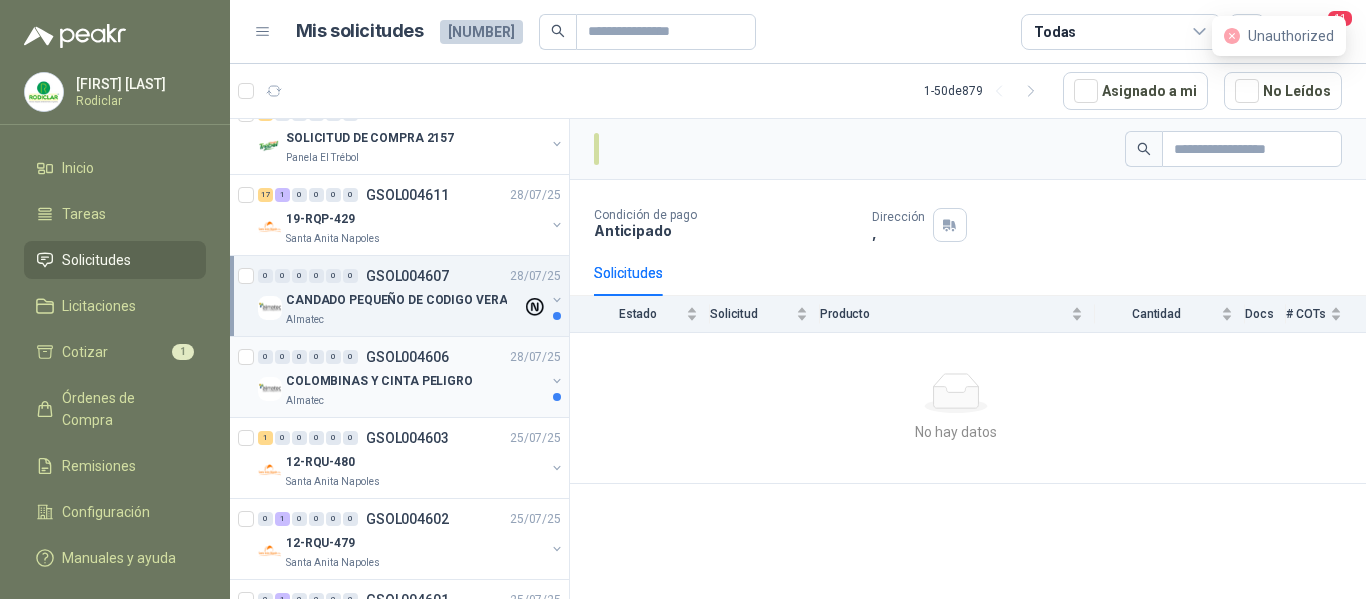 click on "COLOMBINAS Y CINTA PELIGRO" at bounding box center (415, 381) 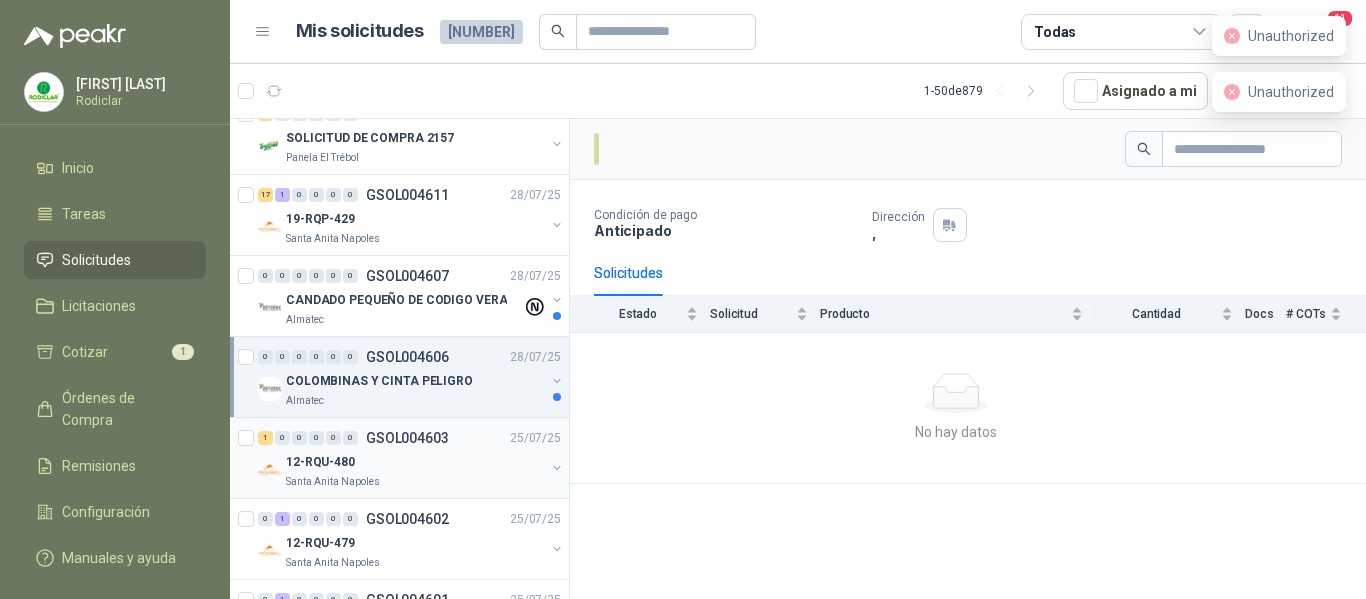 click on "12-RQU-480" at bounding box center (415, 462) 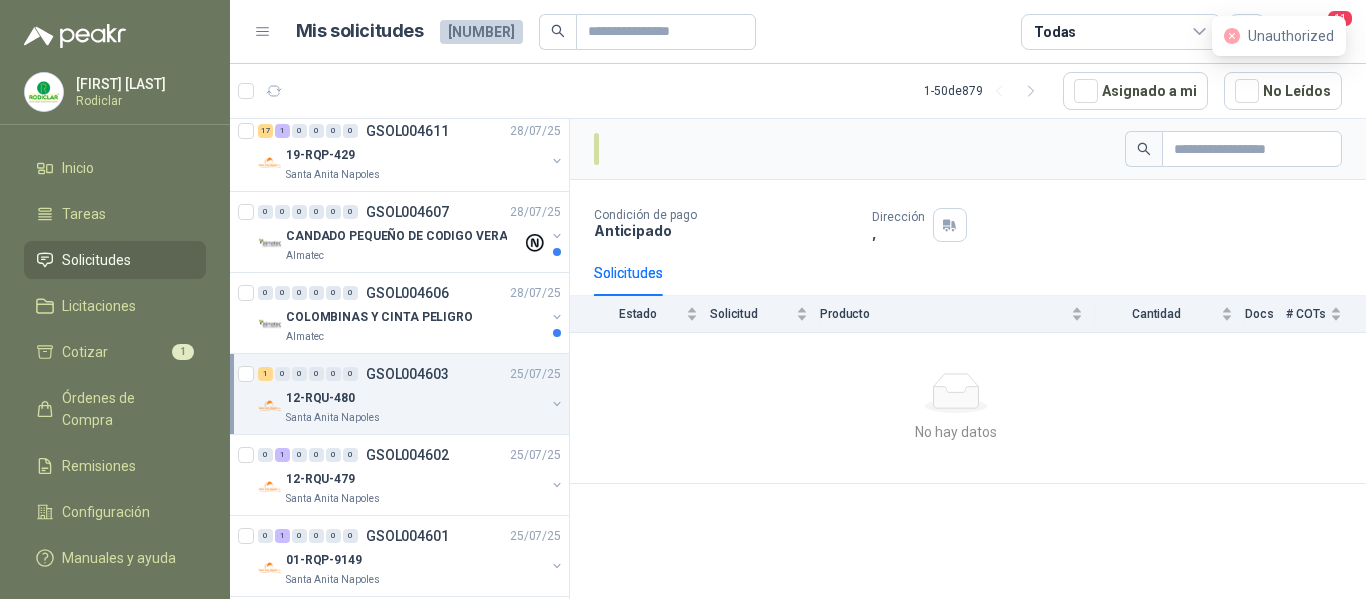 scroll, scrollTop: 2900, scrollLeft: 0, axis: vertical 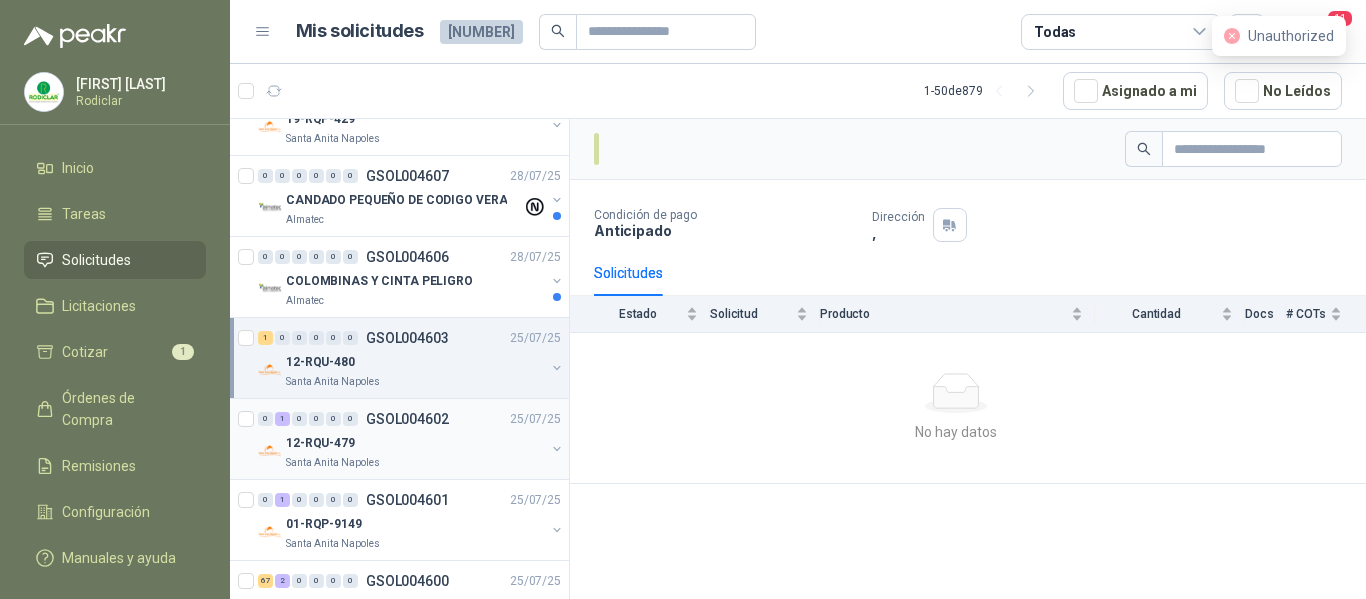 click on "Santa Anita Napoles" at bounding box center (415, 463) 